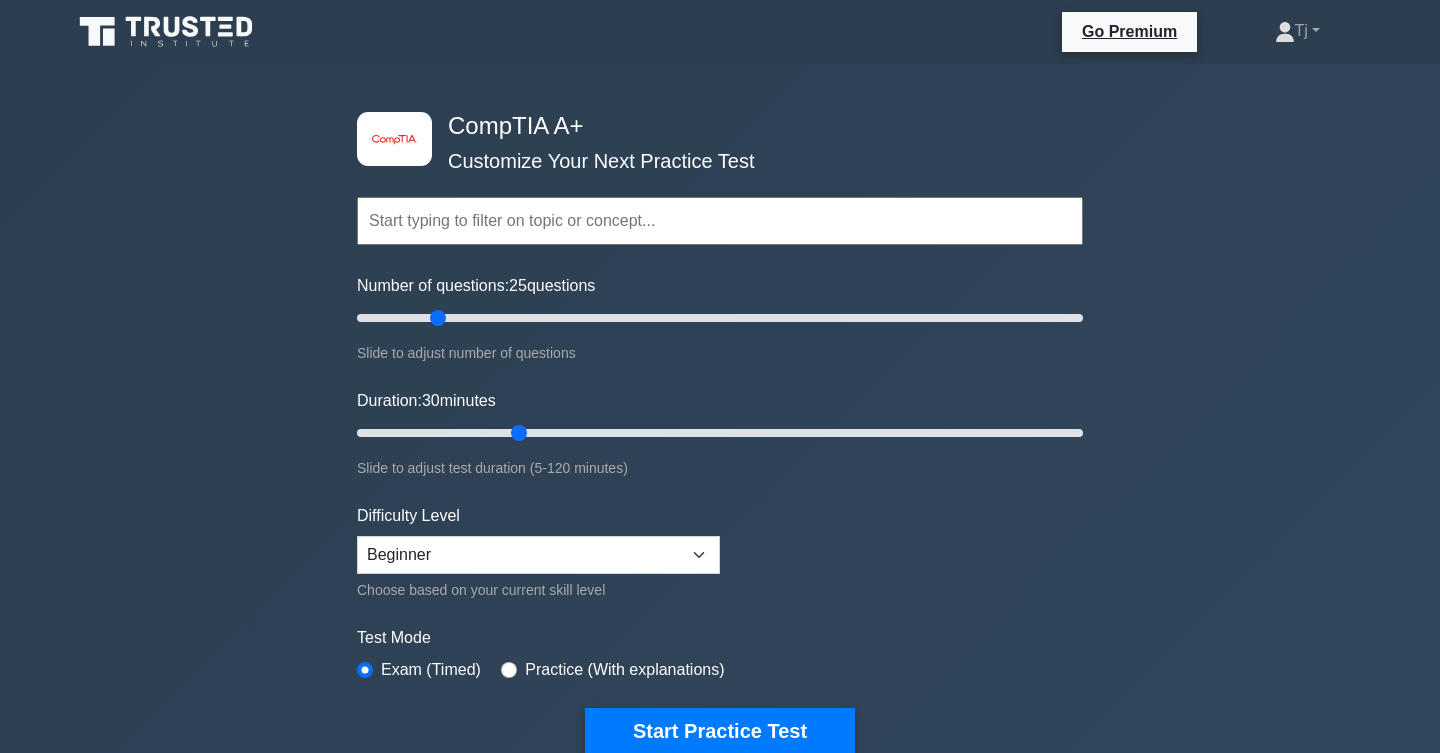 scroll, scrollTop: 0, scrollLeft: 0, axis: both 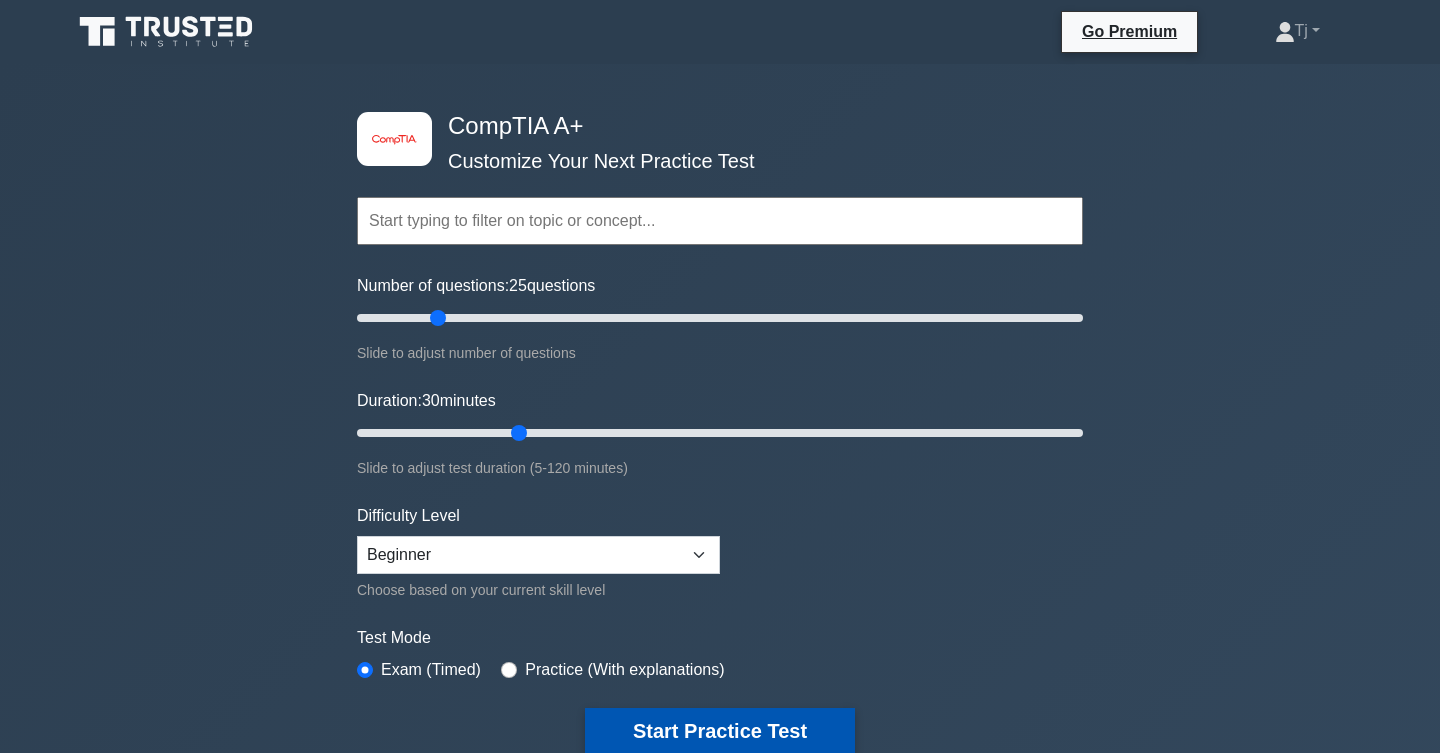 click on "Start Practice Test" at bounding box center (720, 731) 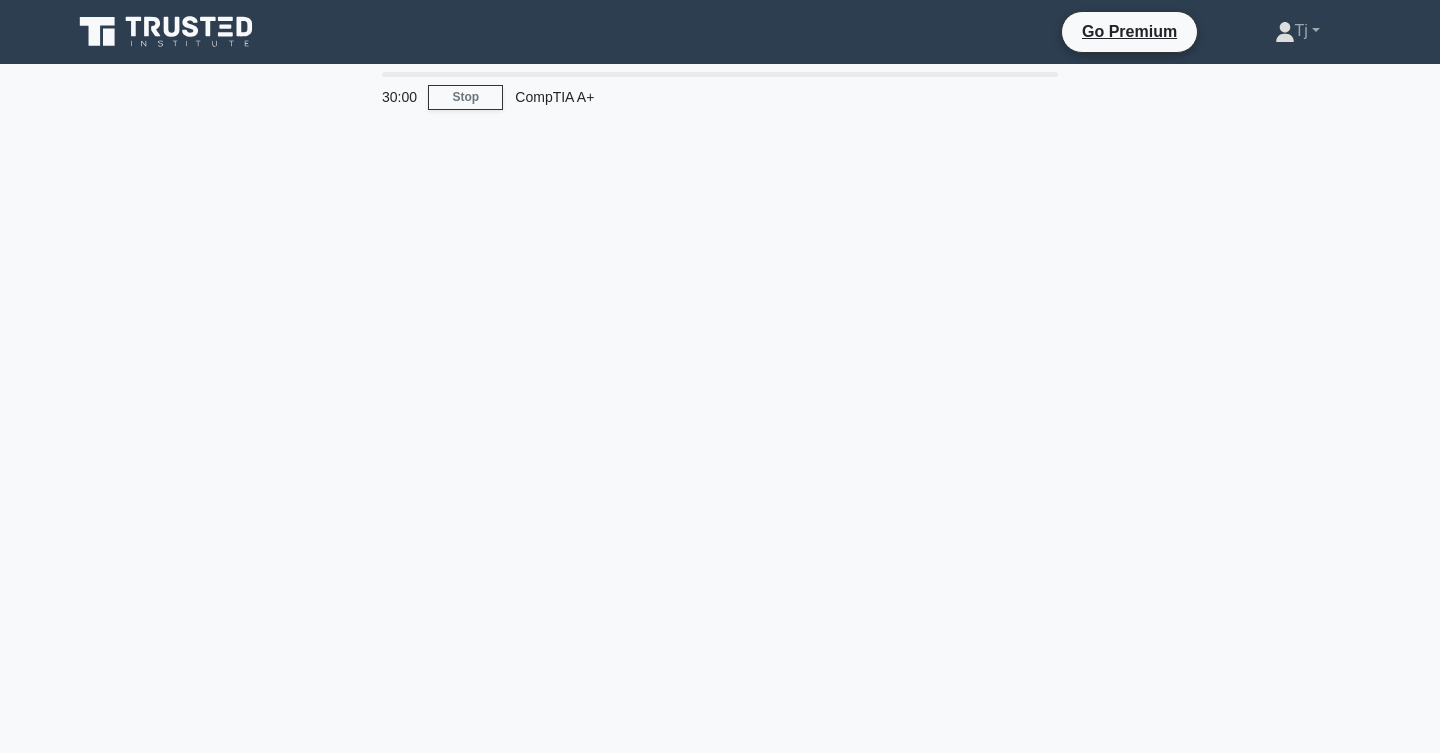 scroll, scrollTop: 0, scrollLeft: 0, axis: both 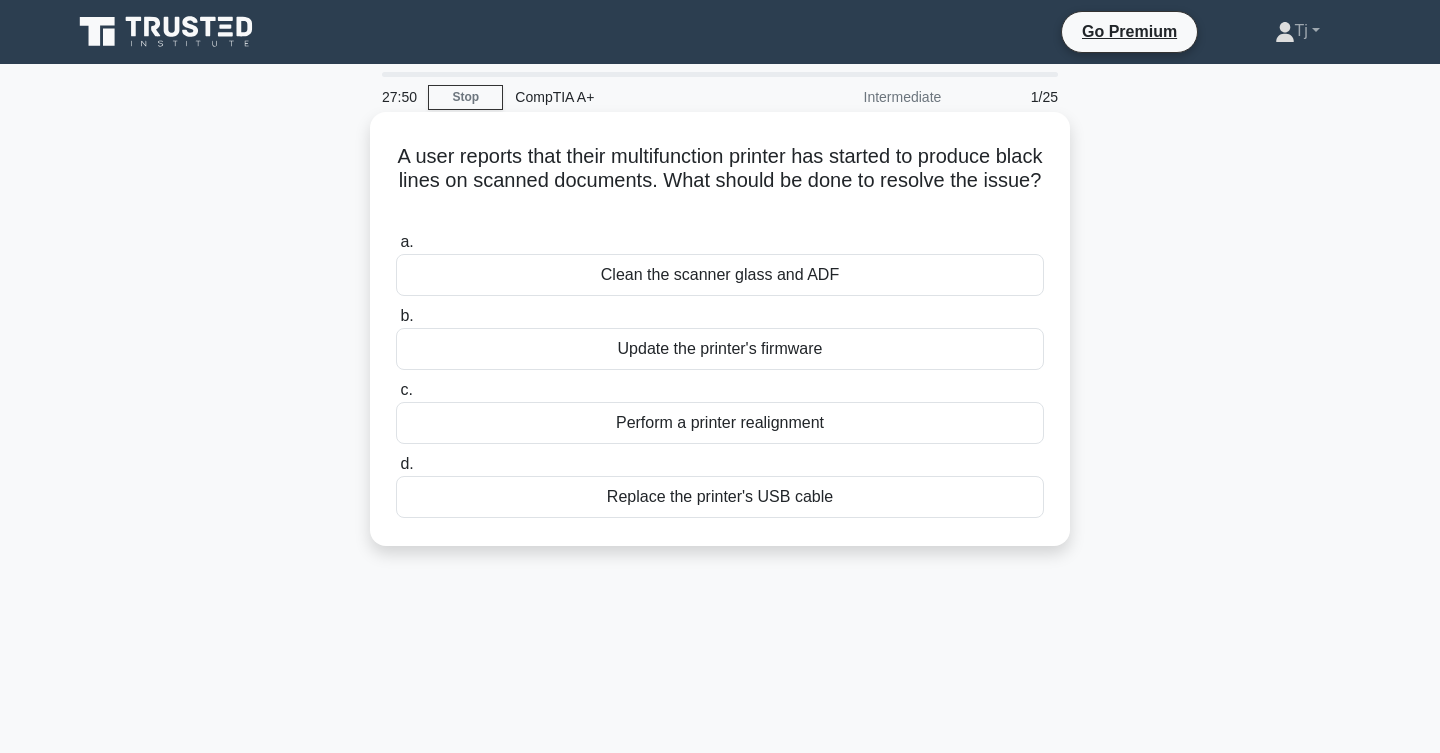 click on "Perform a printer realignment" at bounding box center (720, 423) 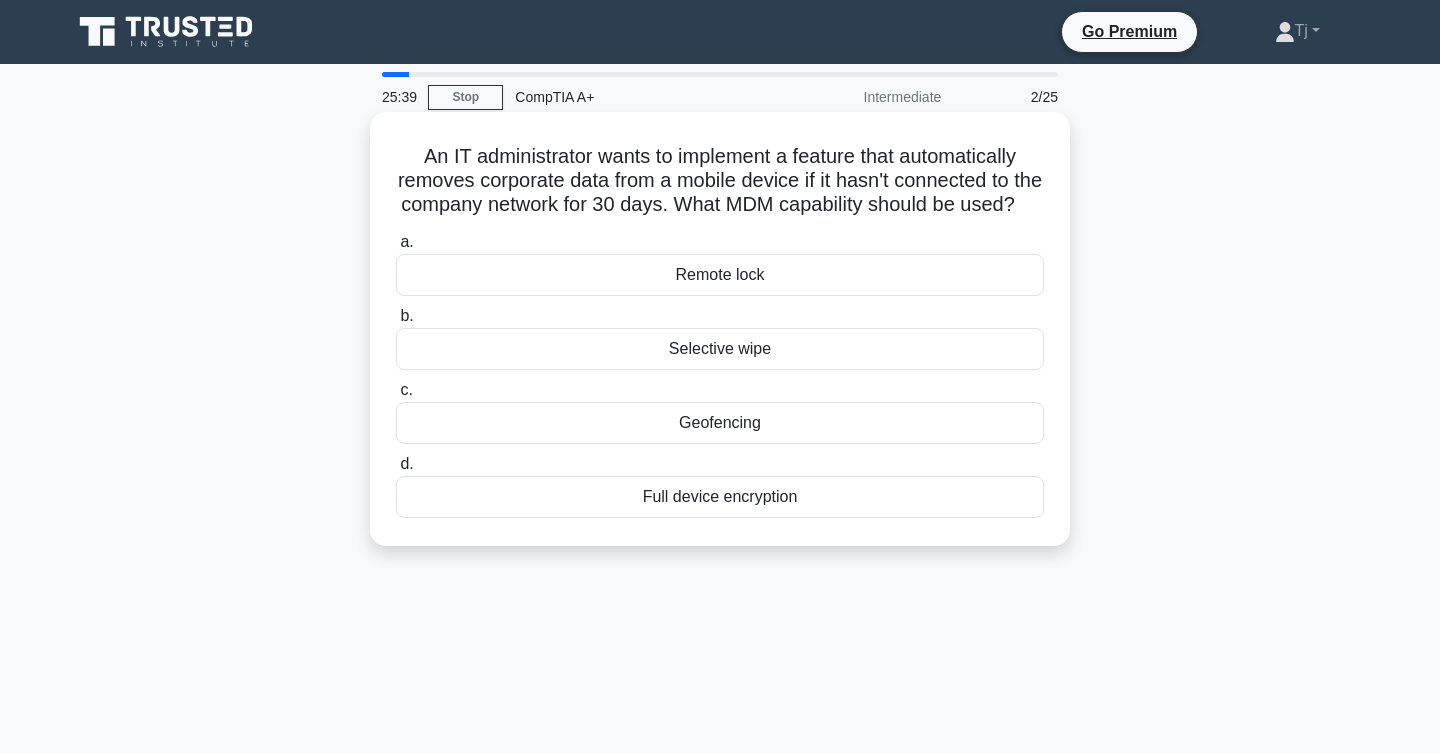 click on "Selective wipe" at bounding box center [720, 349] 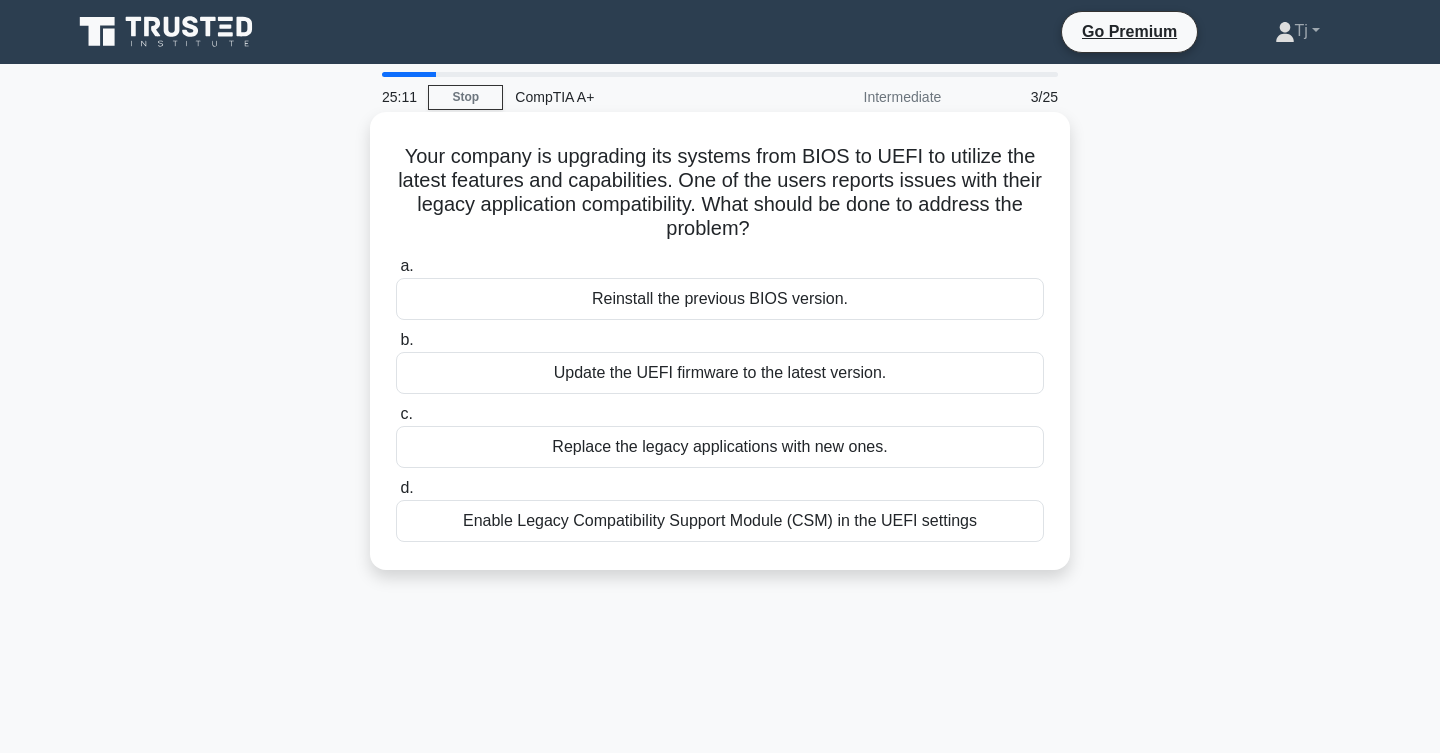 click on "Update the UEFI firmware to the latest version." at bounding box center [720, 373] 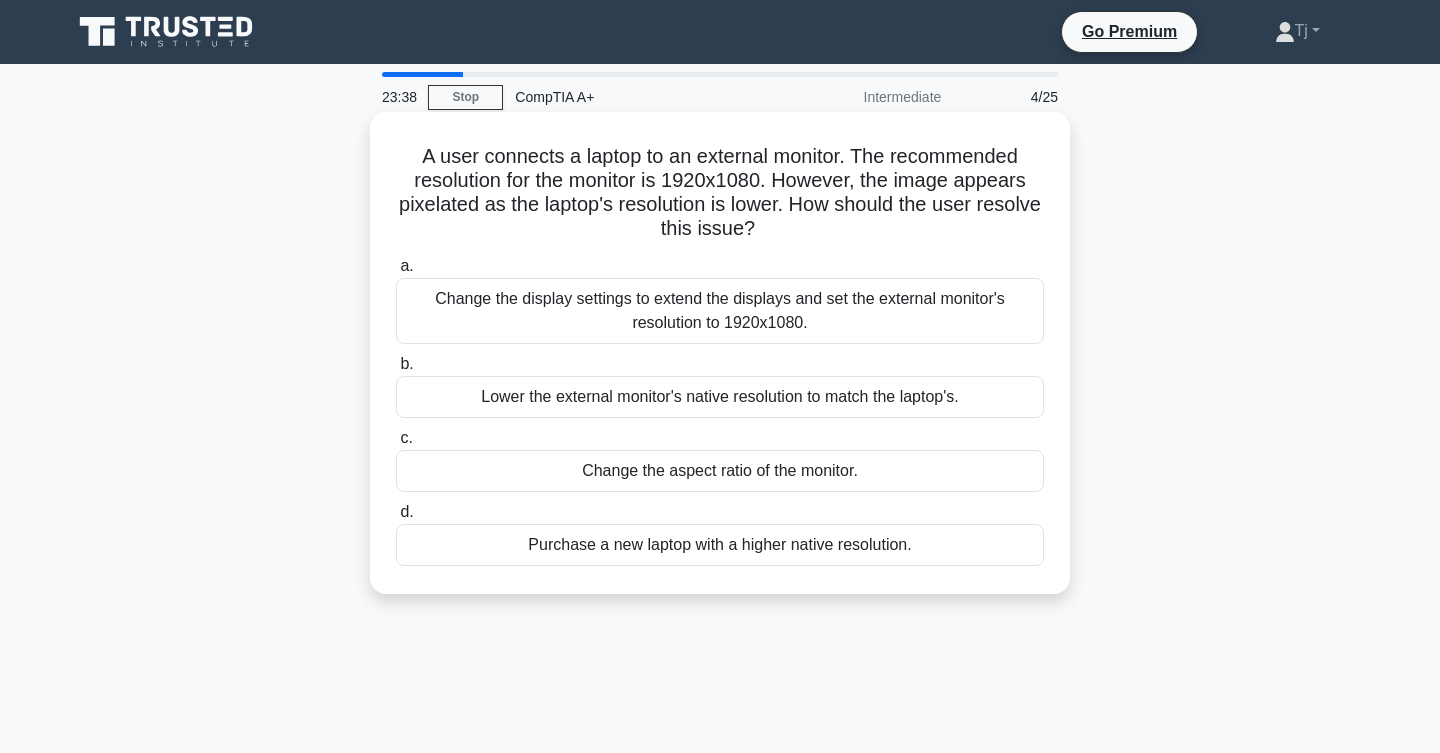 click on "Change the display settings to extend the displays and set the external monitor's resolution to 1920x1080." at bounding box center [720, 311] 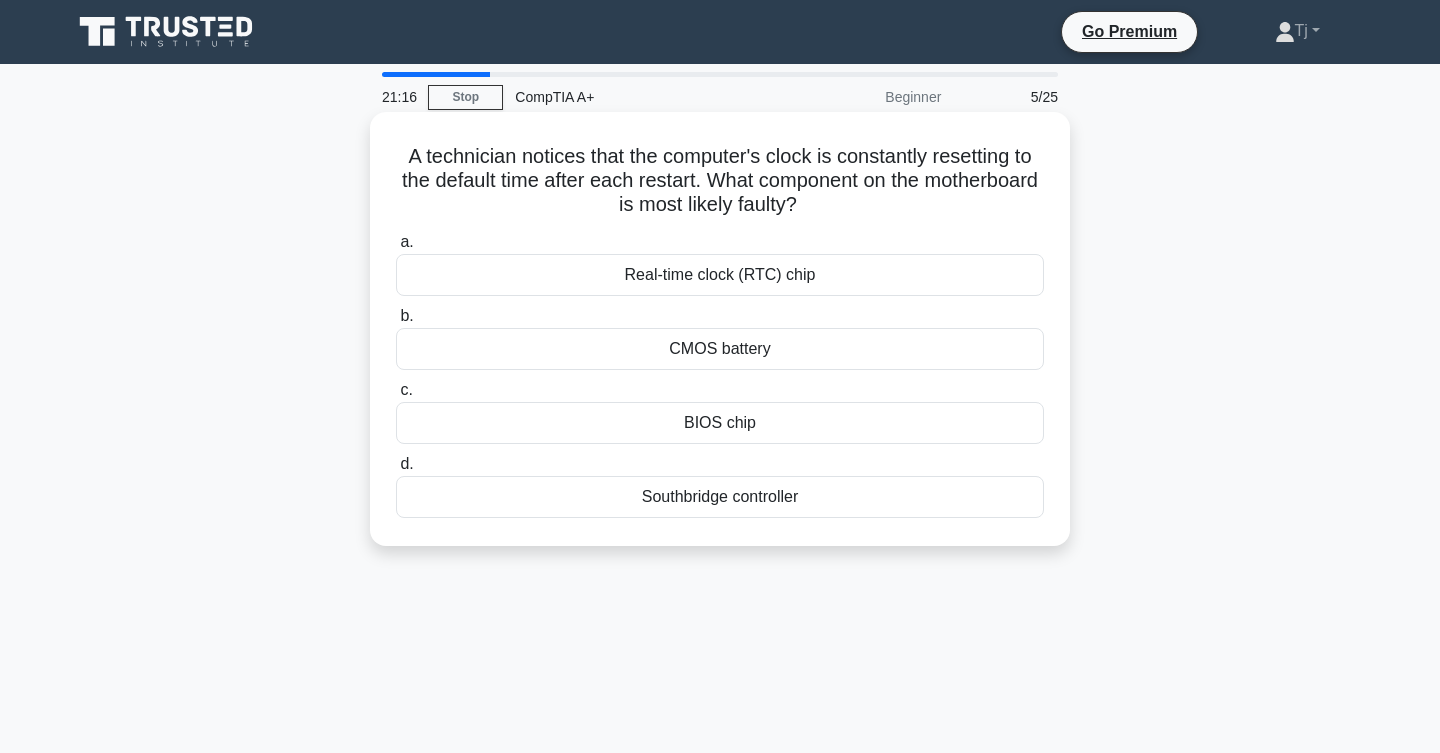 click on "Real-time clock (RTC) chip" at bounding box center [720, 275] 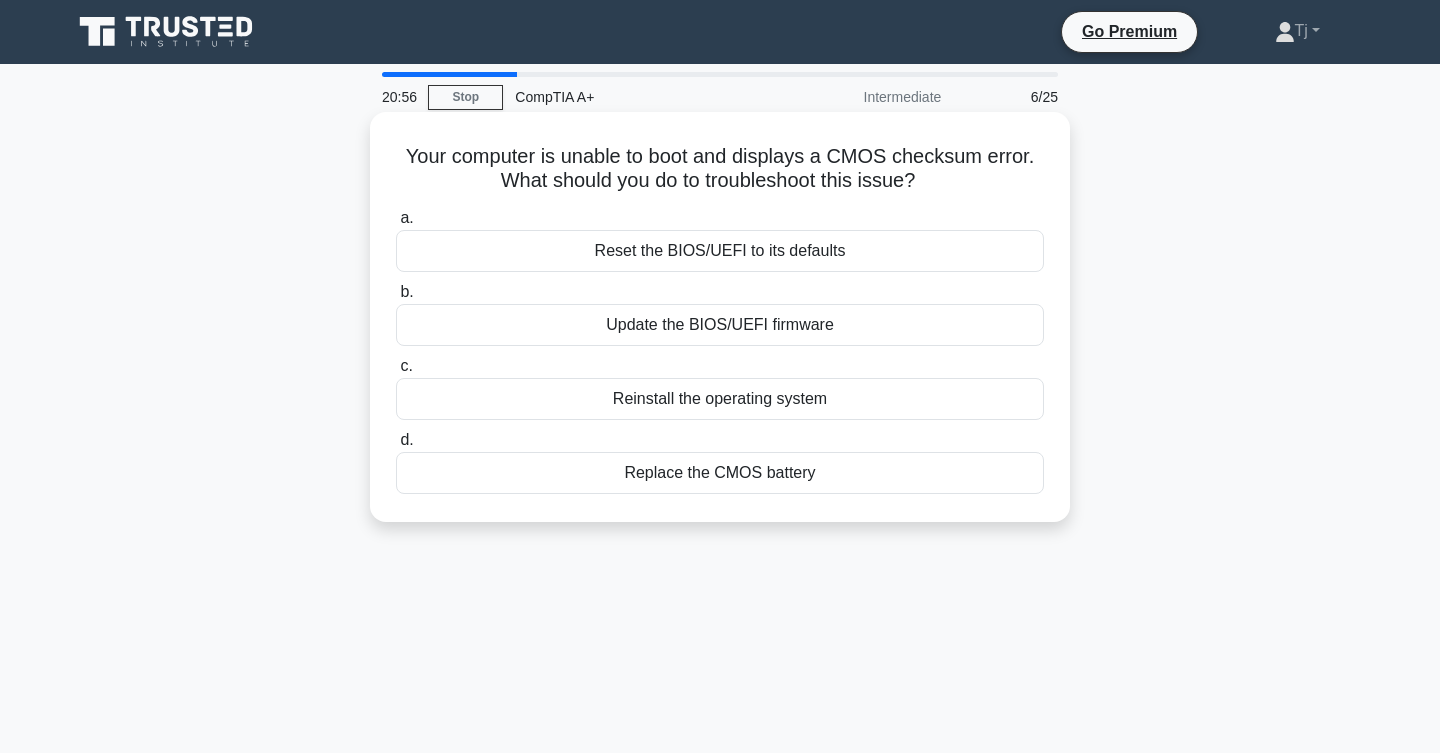 click on "Update the BIOS/UEFI firmware" at bounding box center [720, 325] 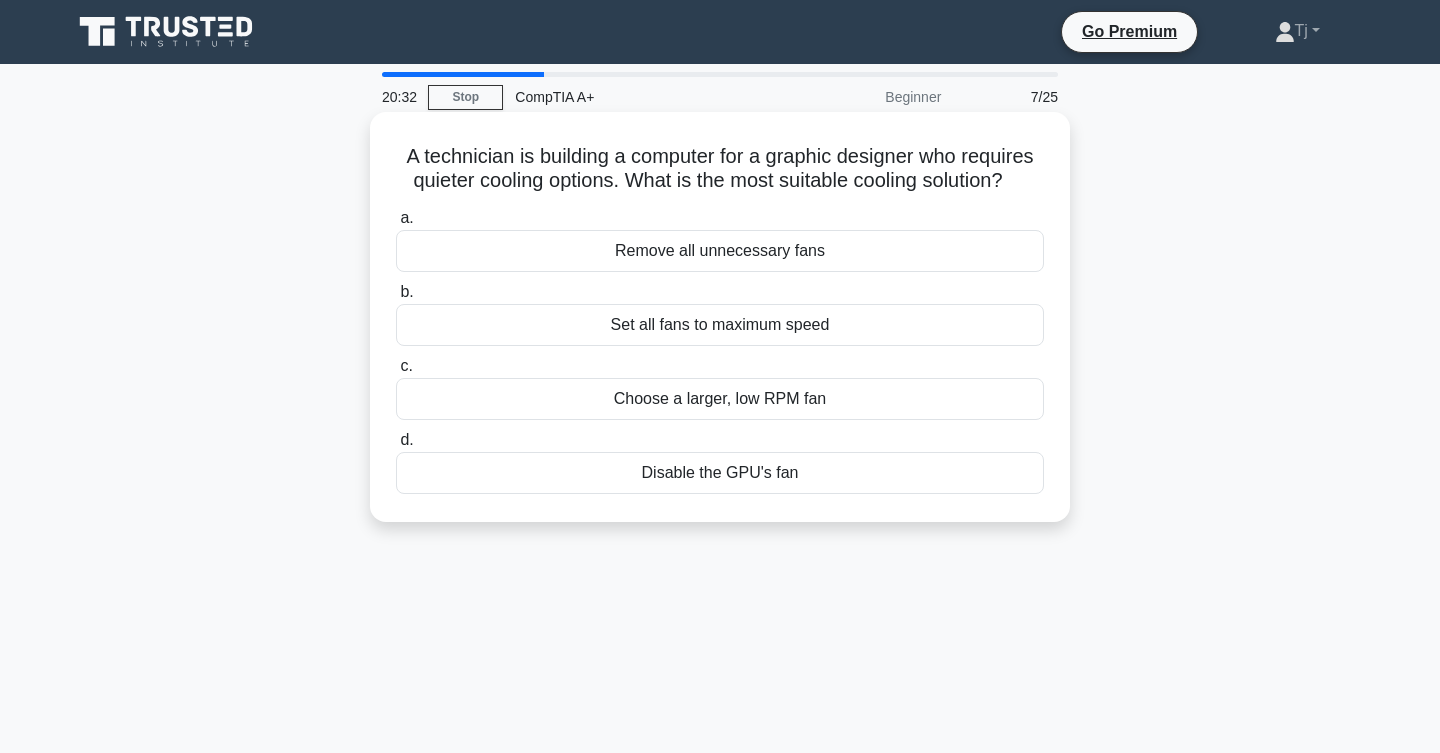 click on "Disable the GPU's fan" at bounding box center [720, 473] 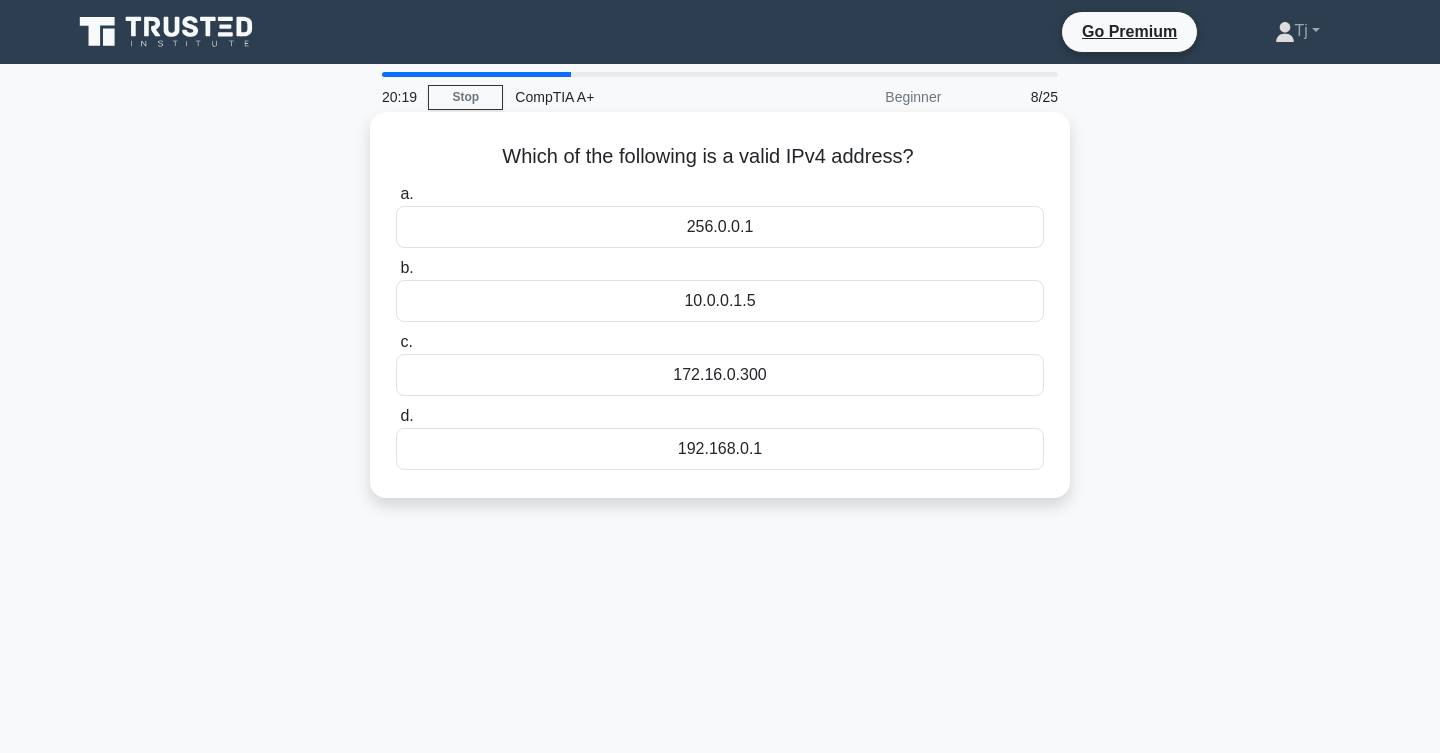 click on "192.168.0.1" at bounding box center [720, 449] 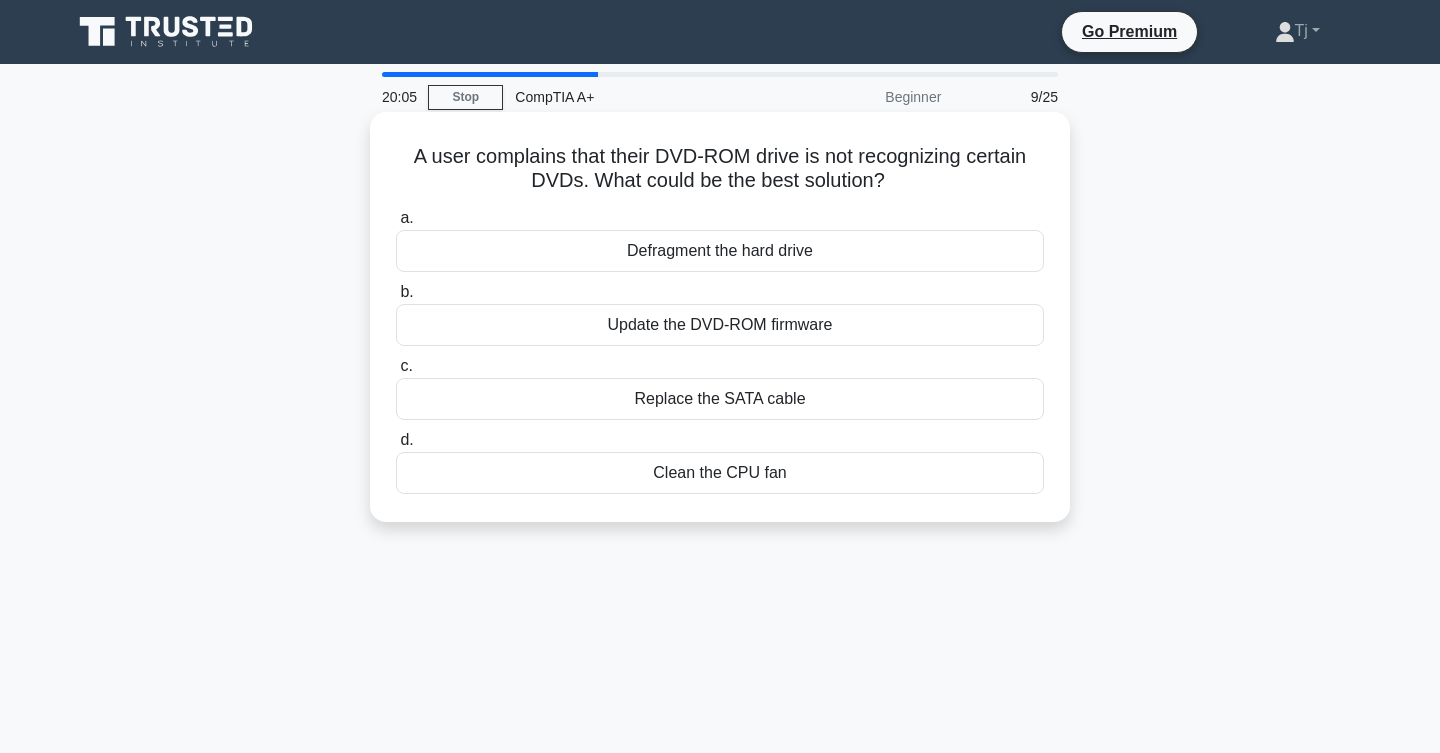click on "Update the DVD-ROM firmware" at bounding box center (720, 325) 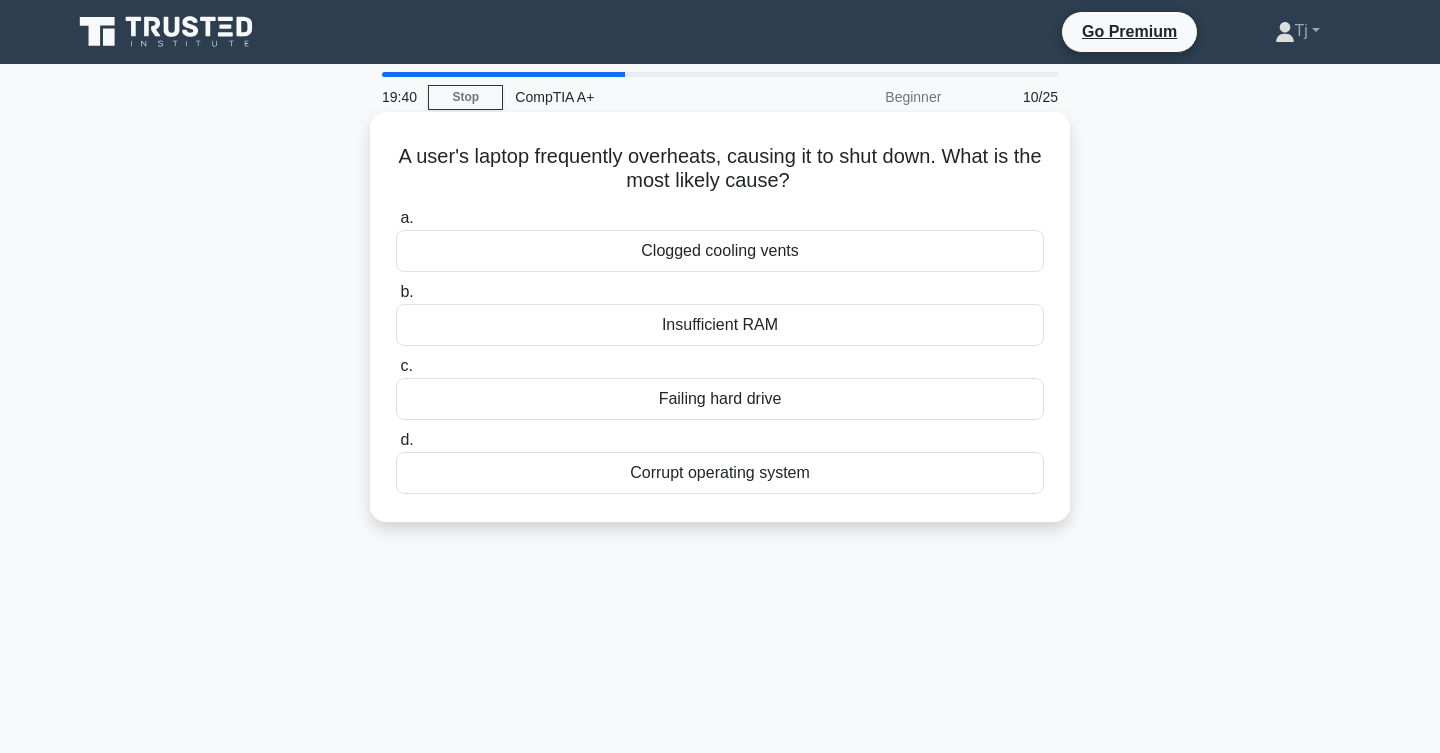 click on "Clogged cooling vents" at bounding box center (720, 251) 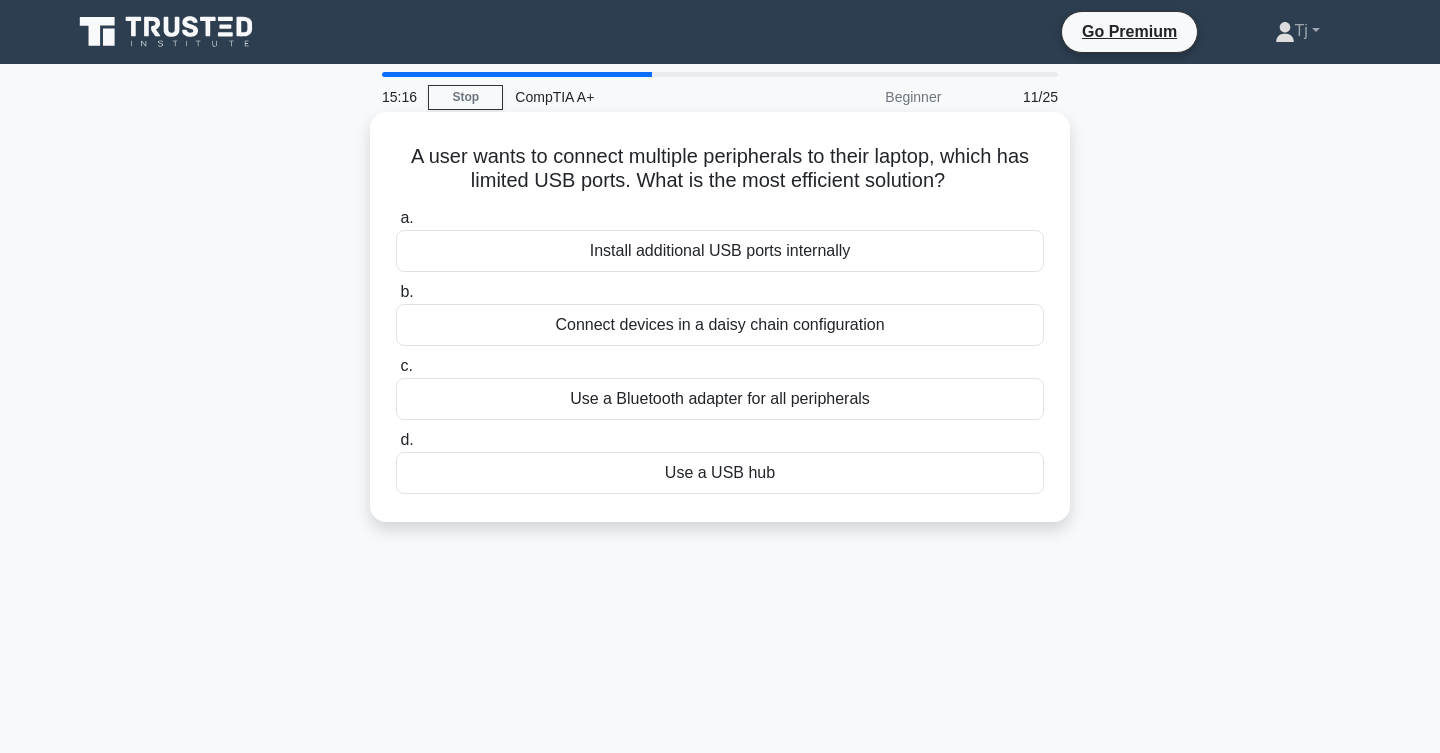 click on "Install additional USB ports internally" at bounding box center (720, 251) 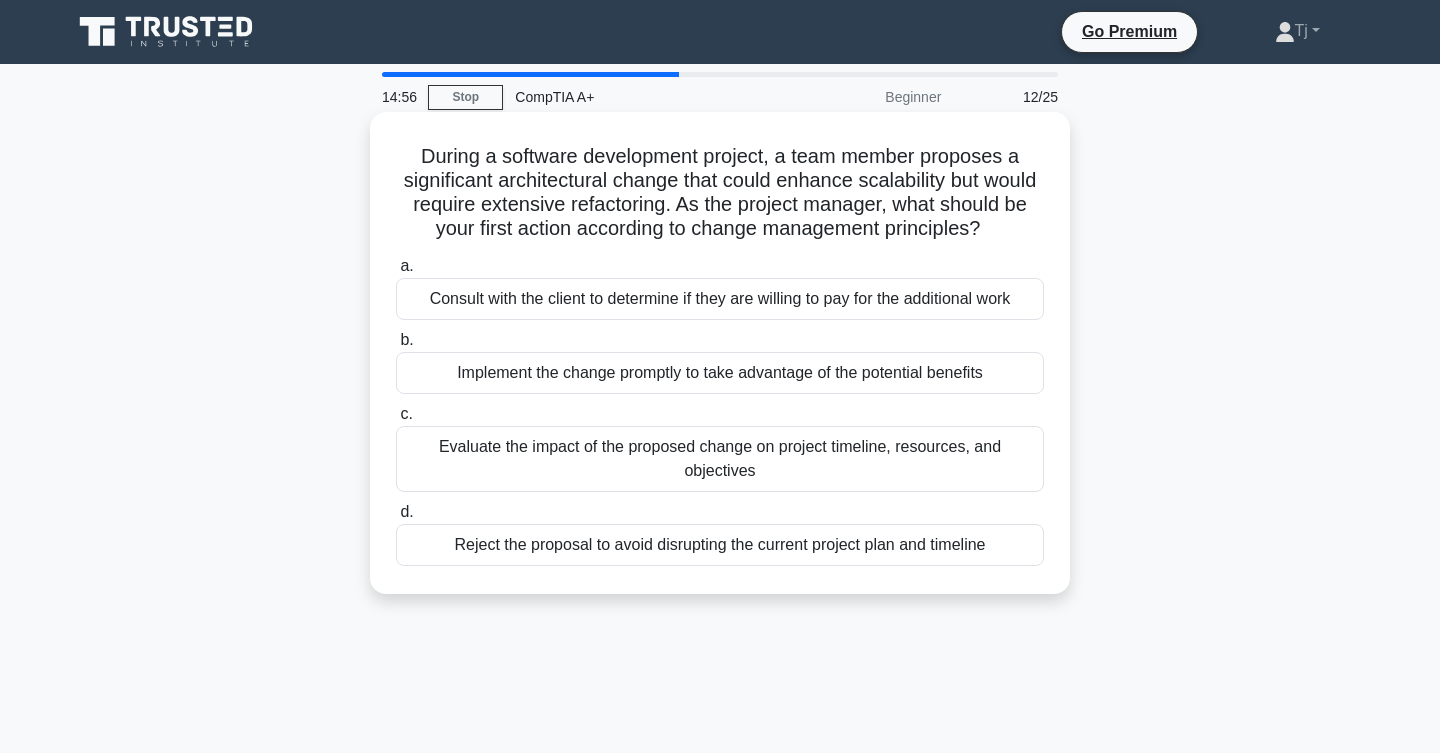 click on "Evaluate the impact of the proposed change on project timeline, resources, and objectives" at bounding box center [720, 459] 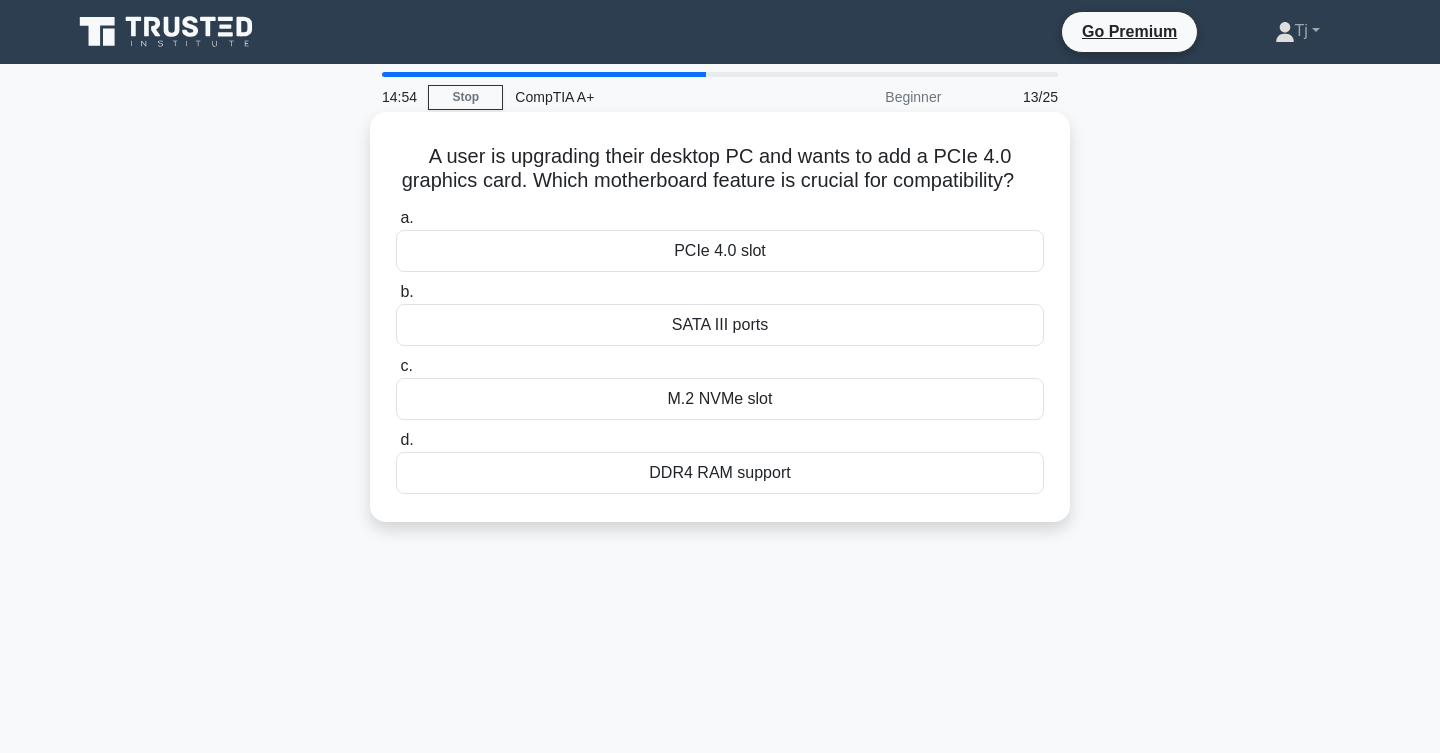 click on "DDR4 RAM support" at bounding box center [720, 473] 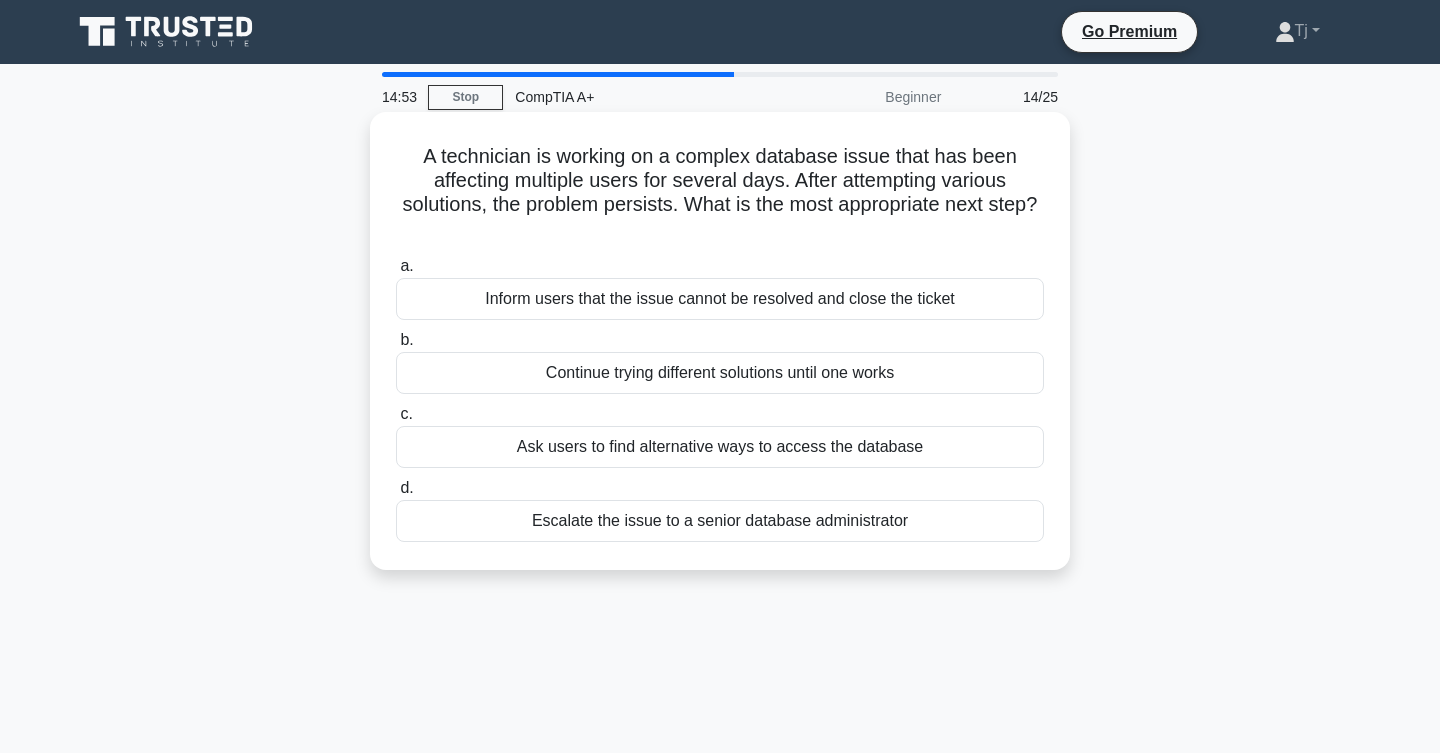 click on "Inform users that the issue cannot be resolved and close the ticket" at bounding box center [720, 299] 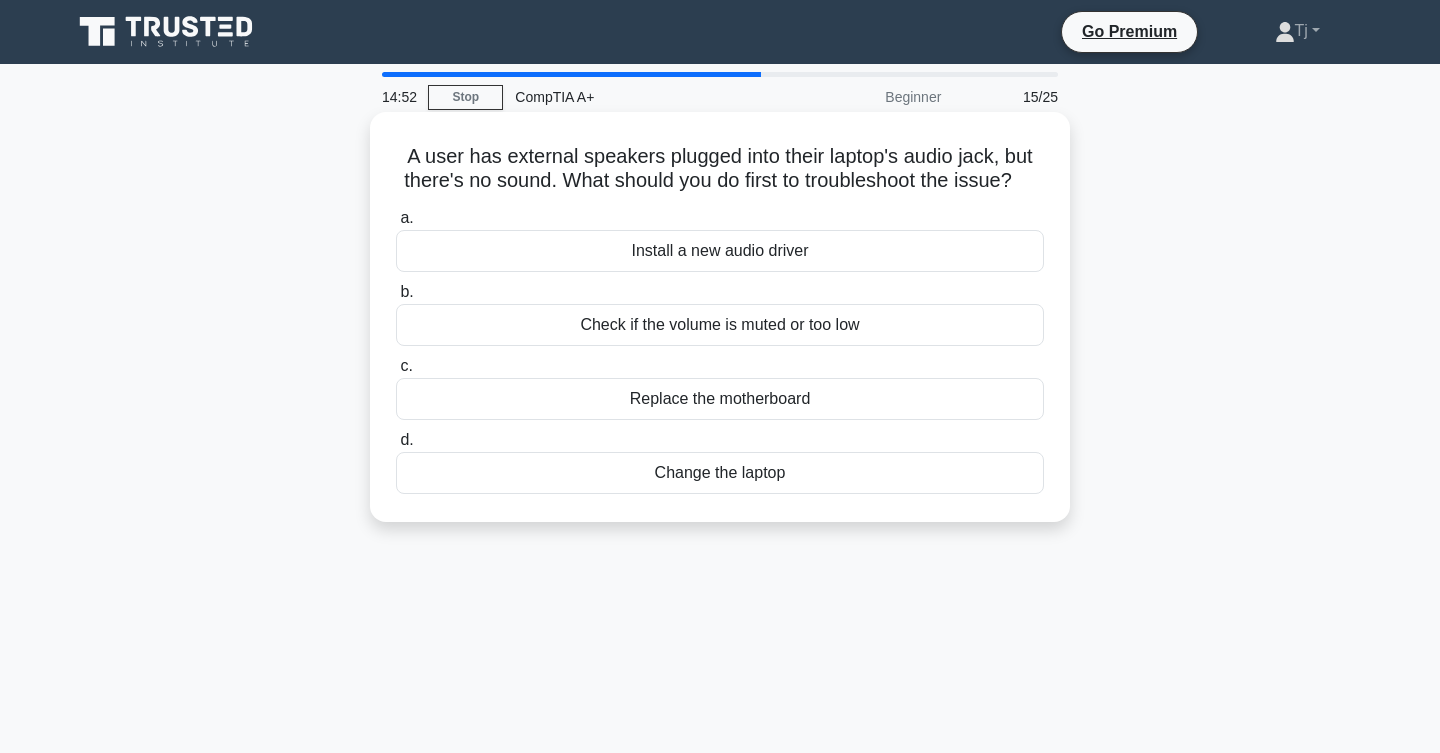 click on "Check if the volume is muted or too low" at bounding box center (720, 325) 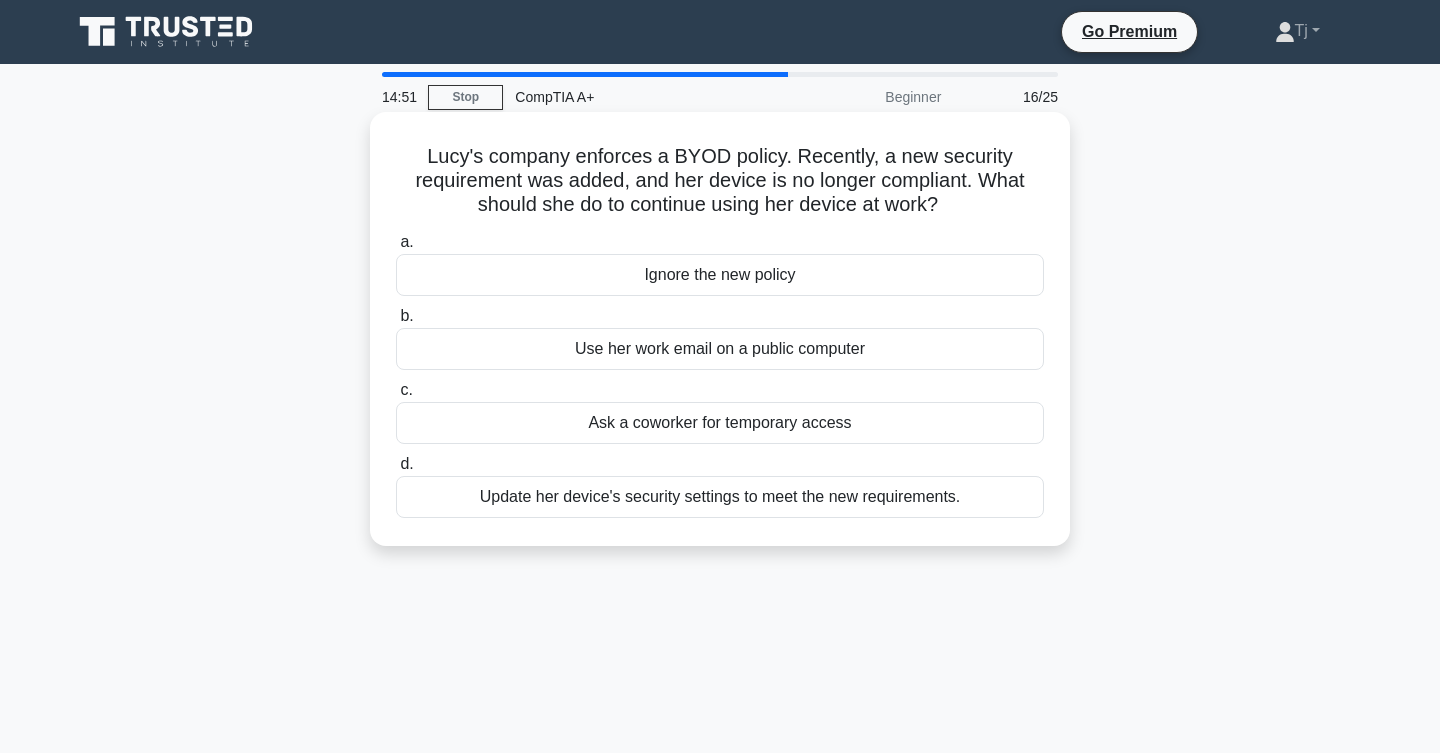 click on "Update her device's security settings to meet the new requirements." at bounding box center (720, 497) 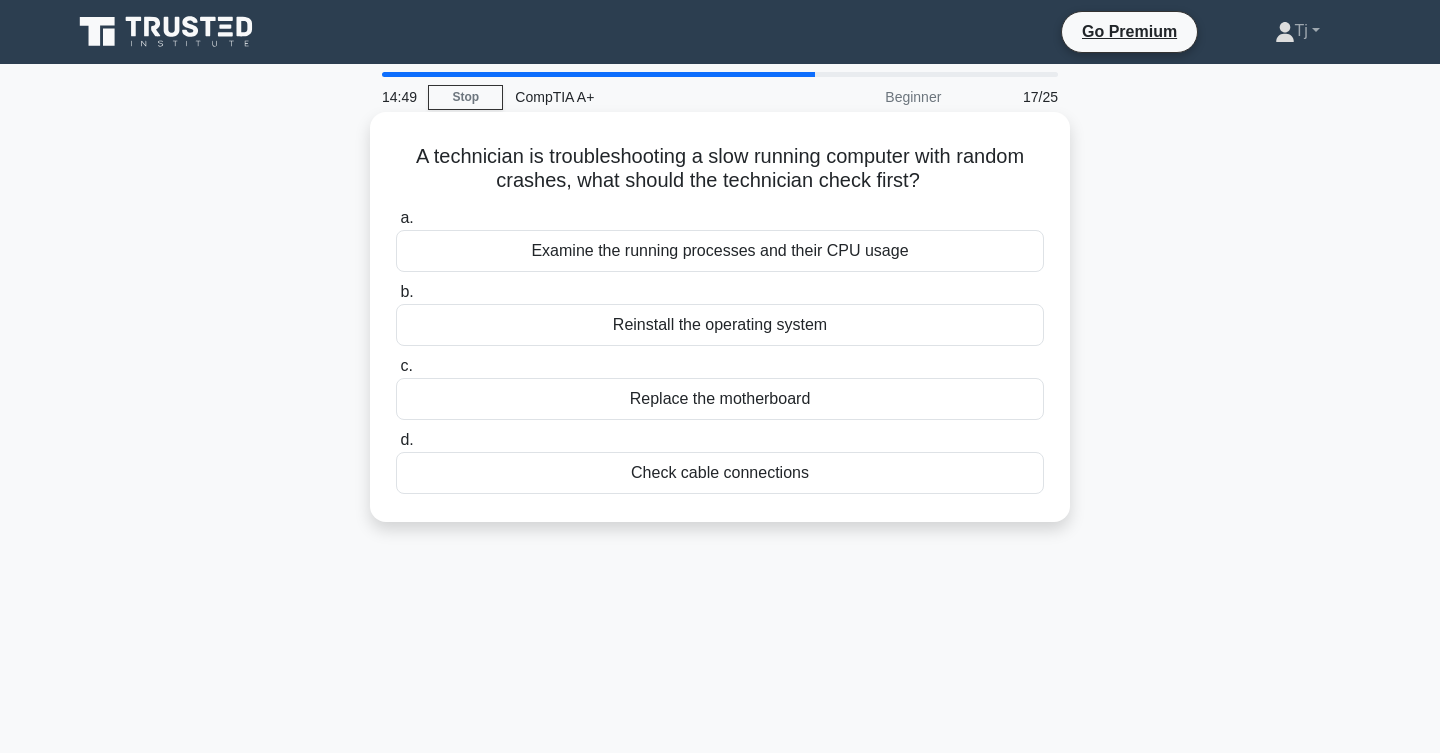 click on "Examine the running processes and their CPU usage" at bounding box center [720, 251] 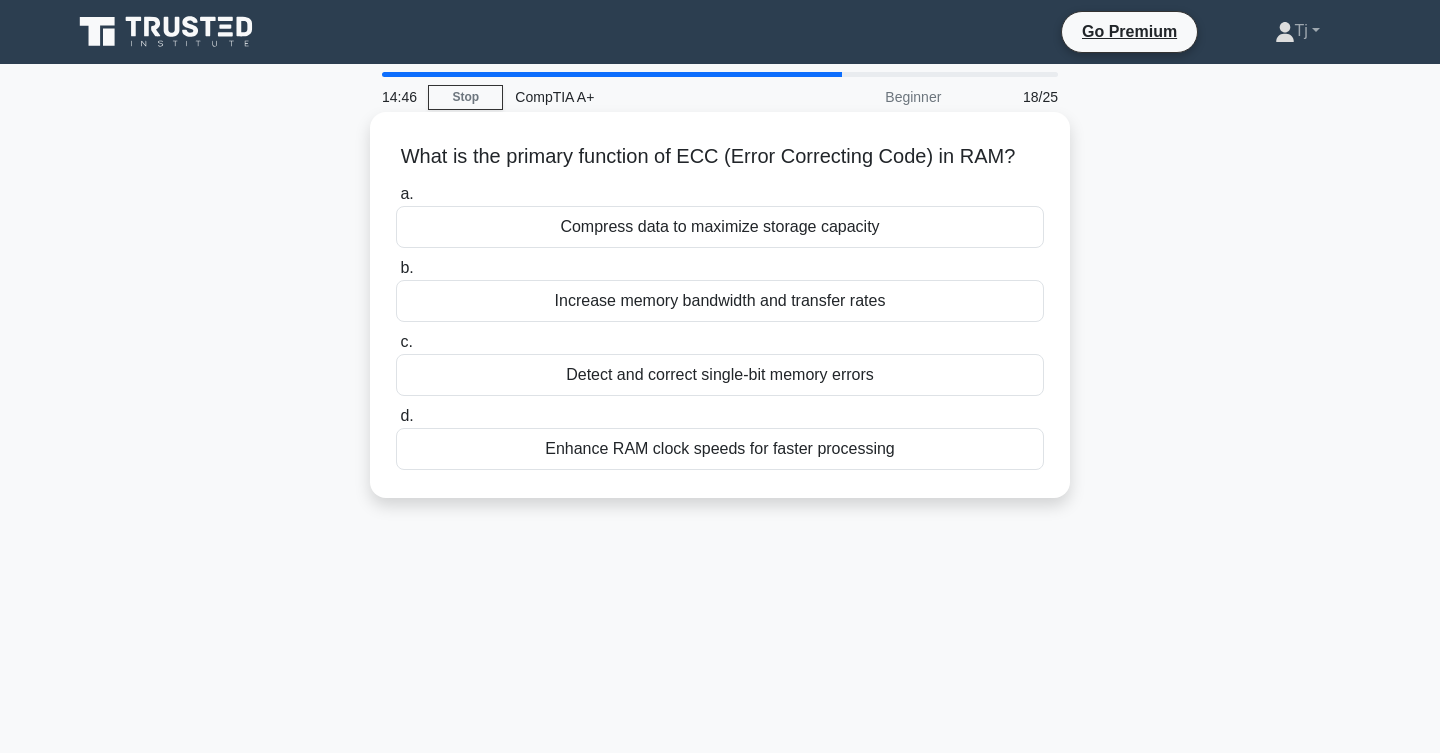 click on "Enhance RAM clock speeds for faster processing" at bounding box center [720, 449] 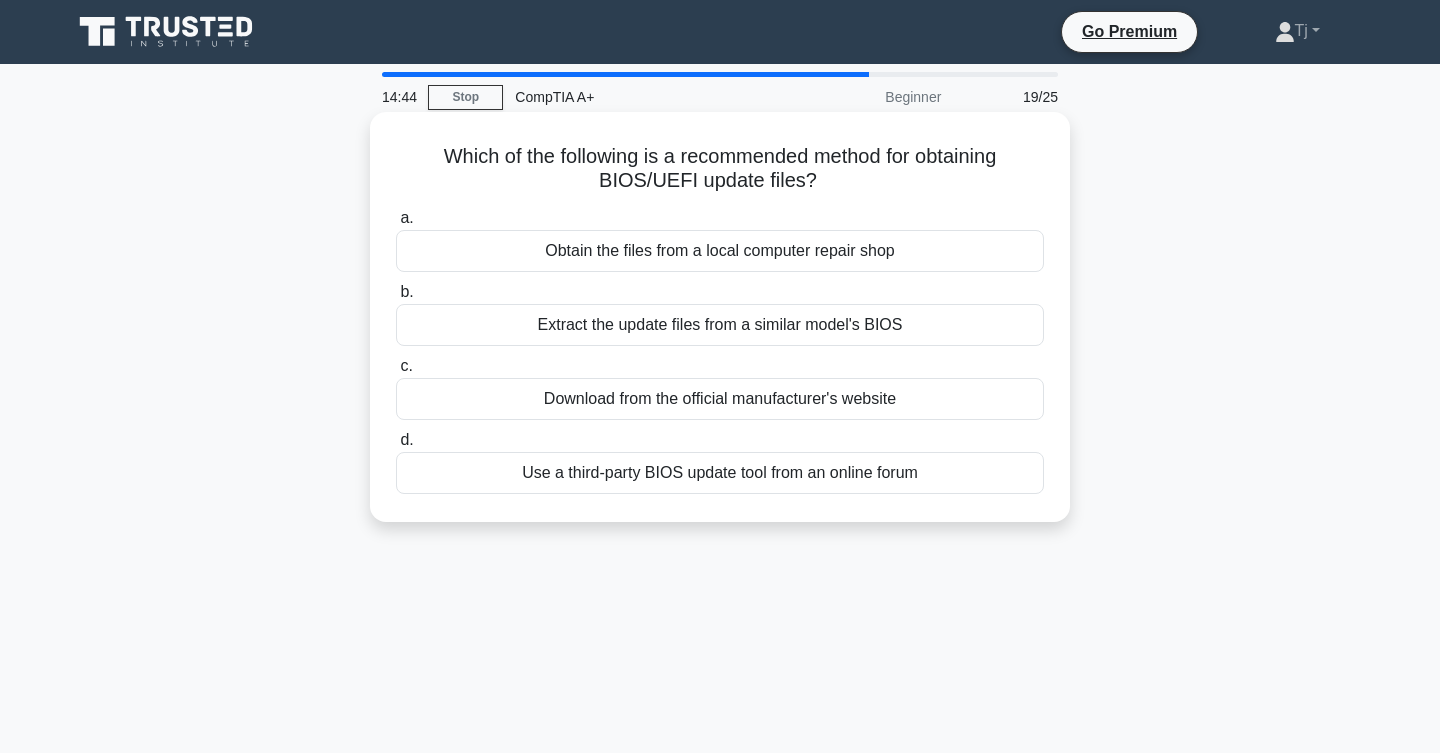 click on "Use a third-party BIOS update tool from an online forum" at bounding box center (720, 473) 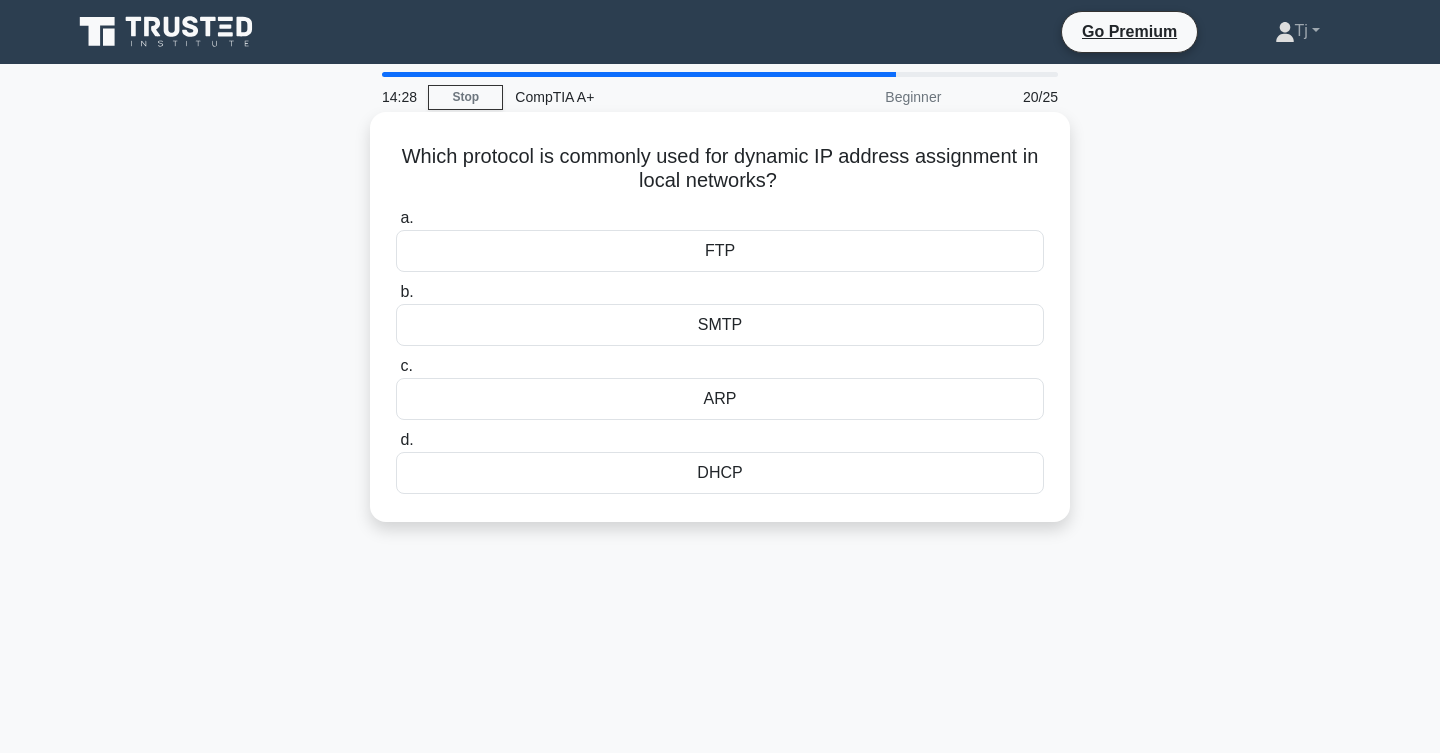 click on "DHCP" at bounding box center (720, 473) 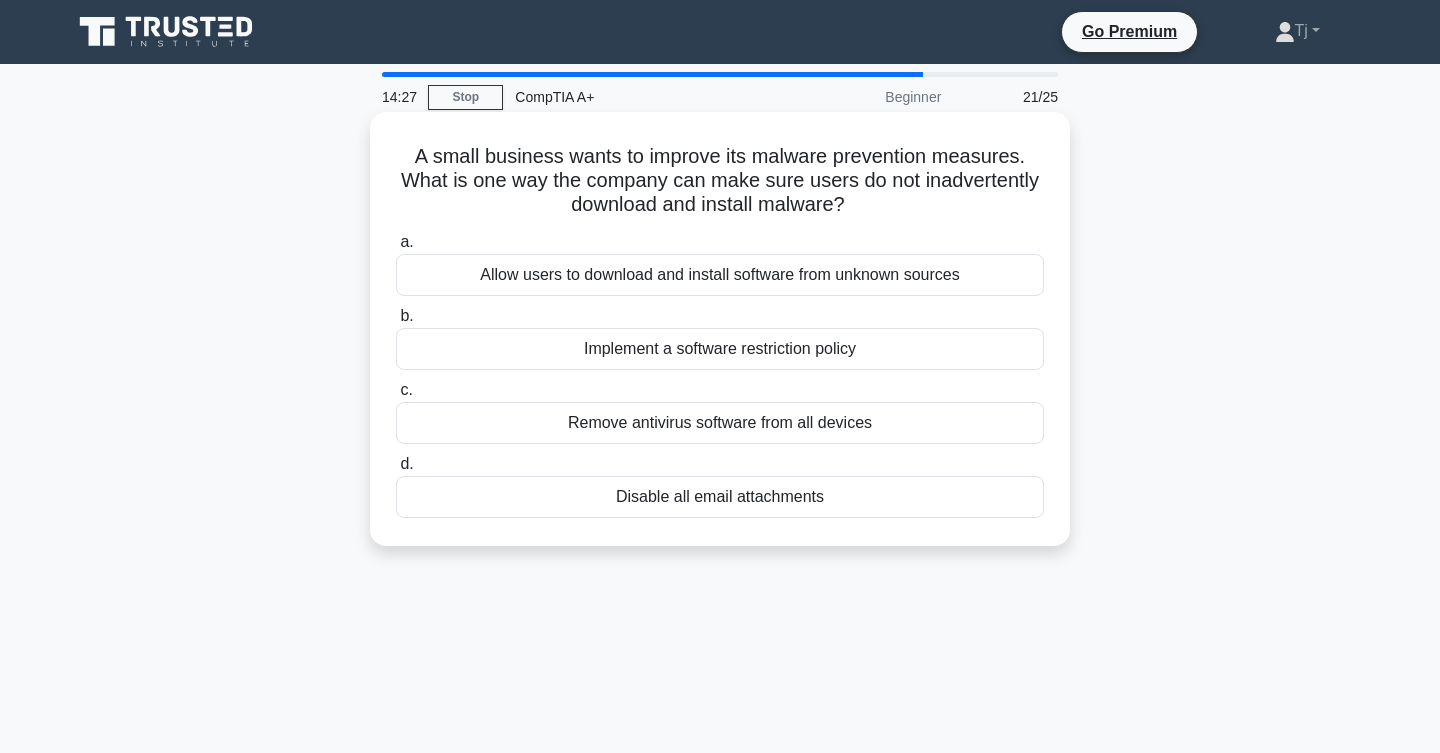 click on "Allow users to download and install software from unknown sources" at bounding box center (720, 275) 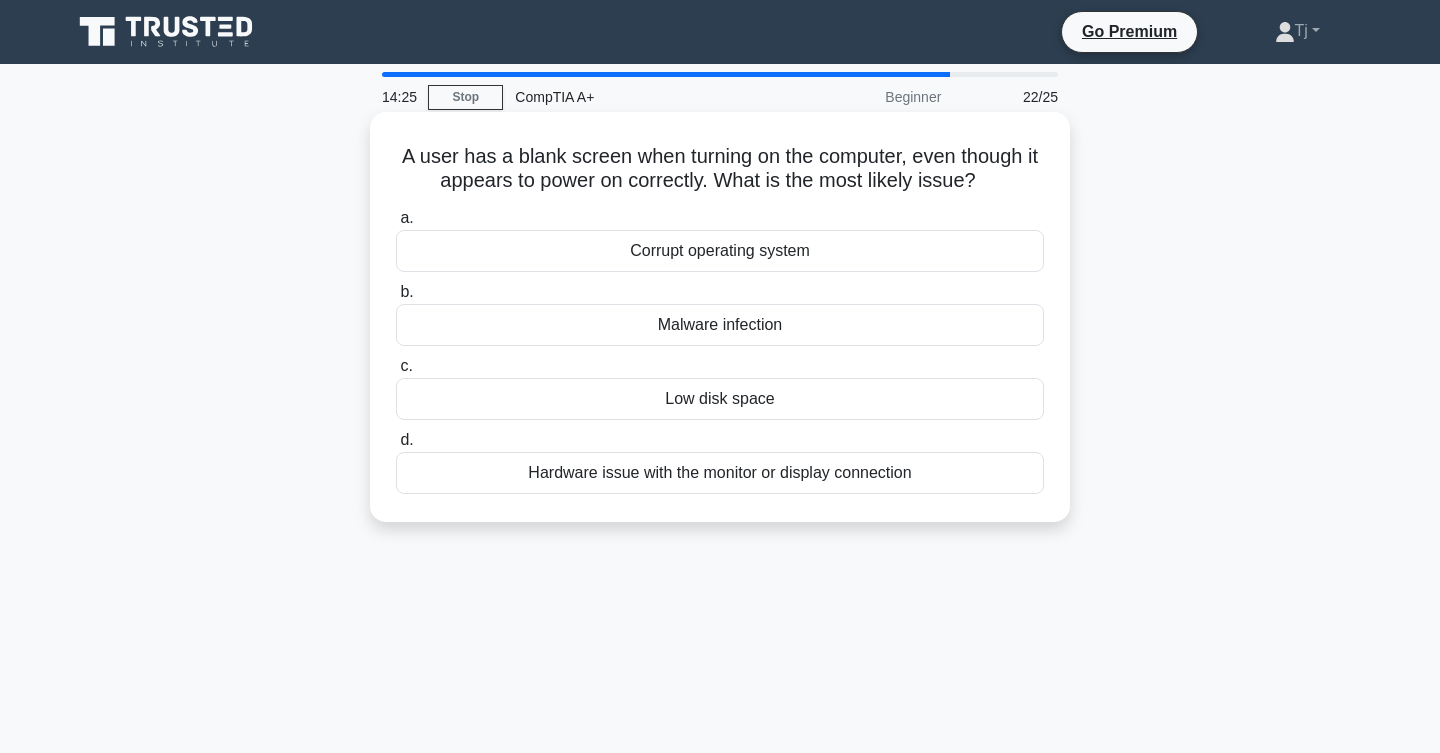 click on "Hardware issue with the monitor or display connection" at bounding box center (720, 473) 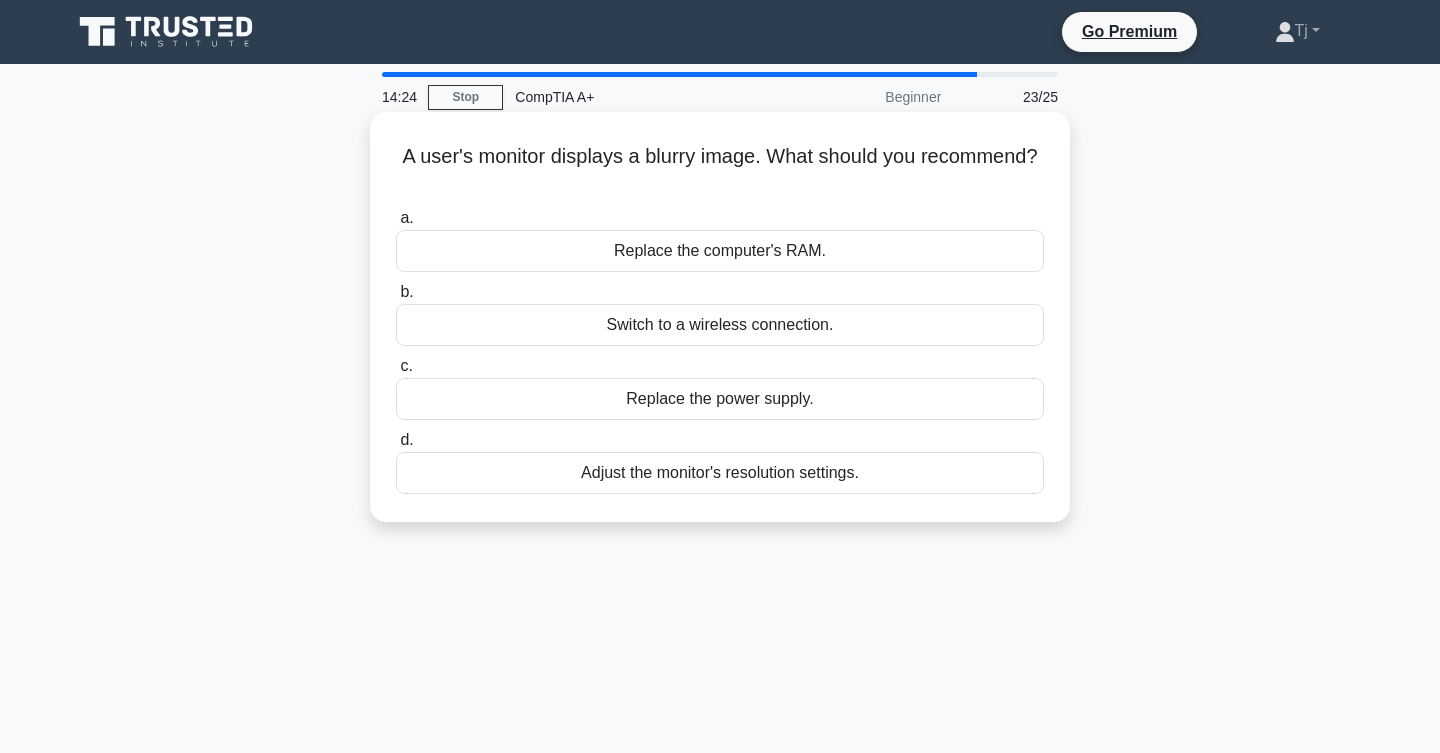 click on "Adjust the monitor's resolution settings." at bounding box center [720, 473] 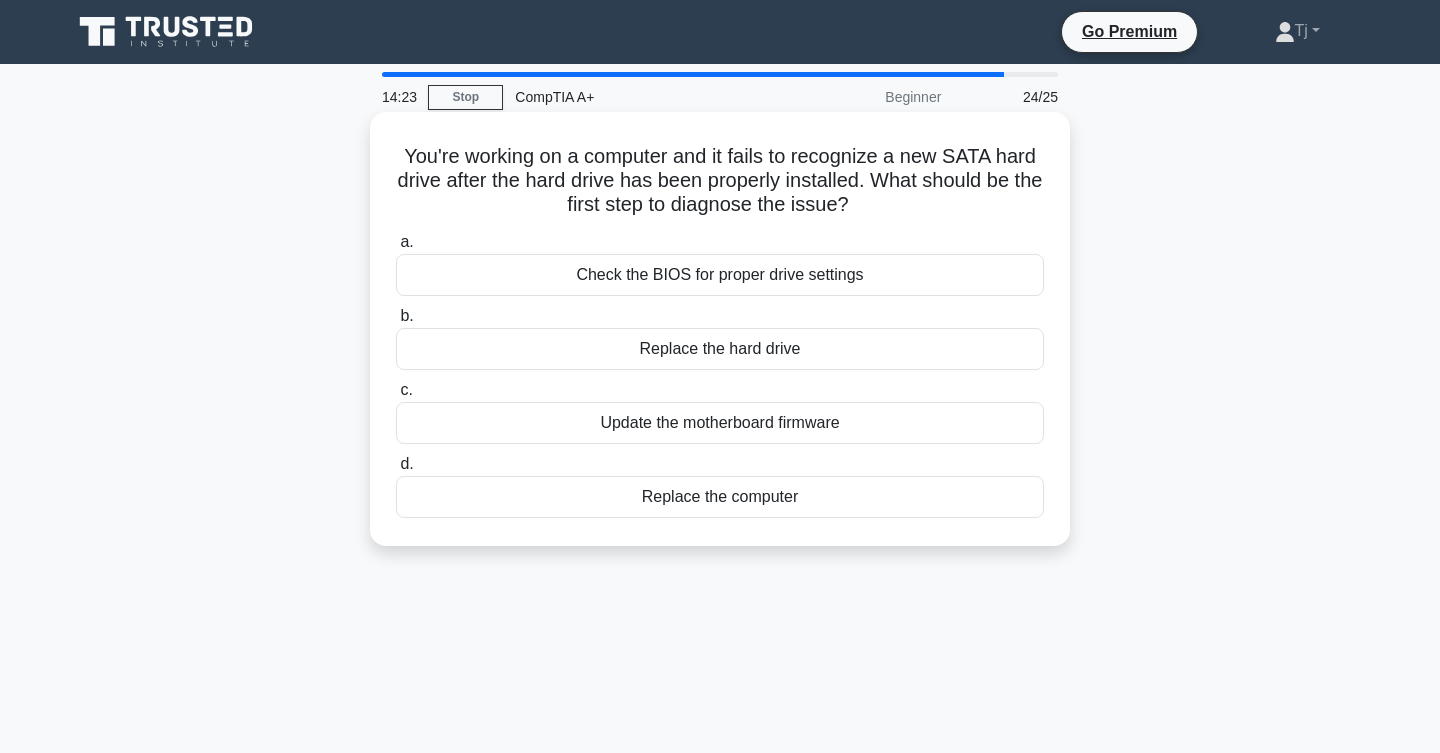 click on "Check the BIOS for proper drive settings" at bounding box center (720, 275) 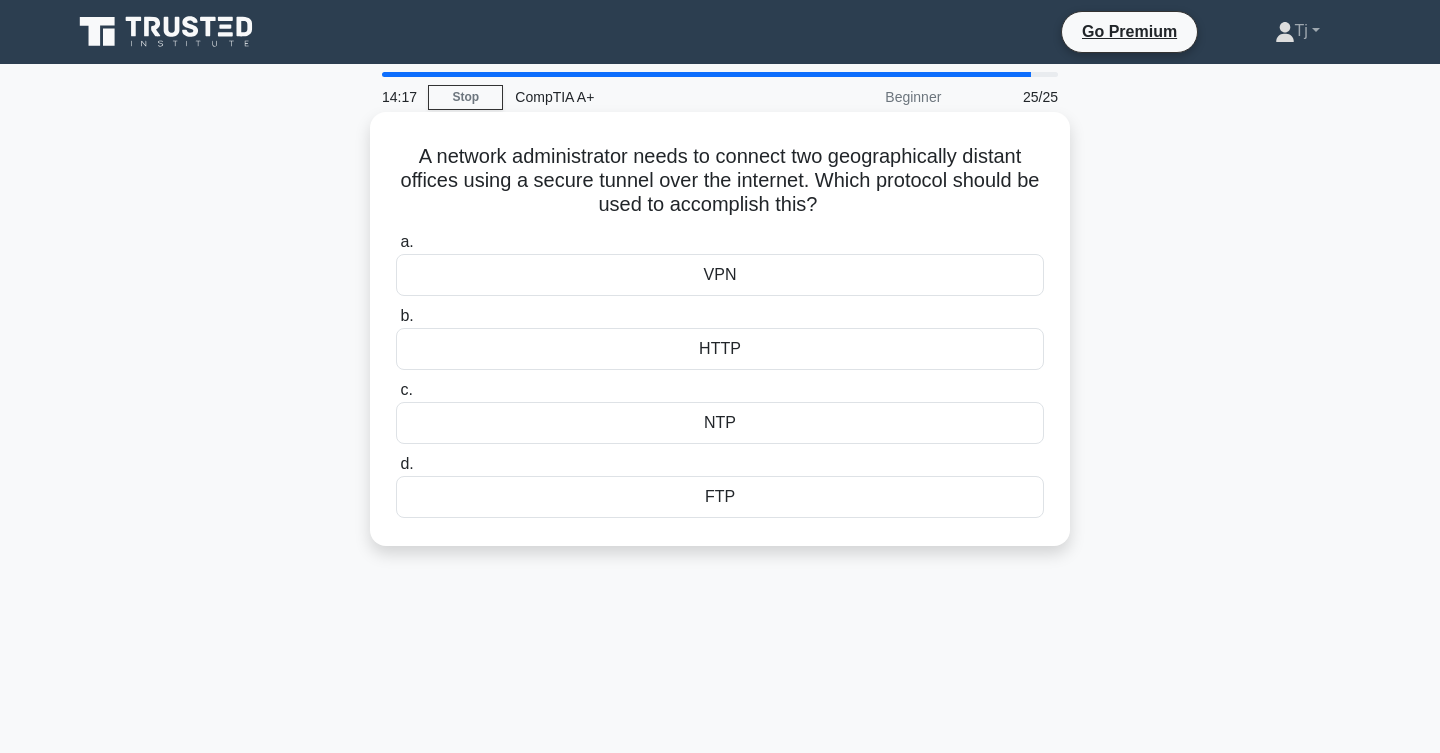click on "VPN" at bounding box center (720, 275) 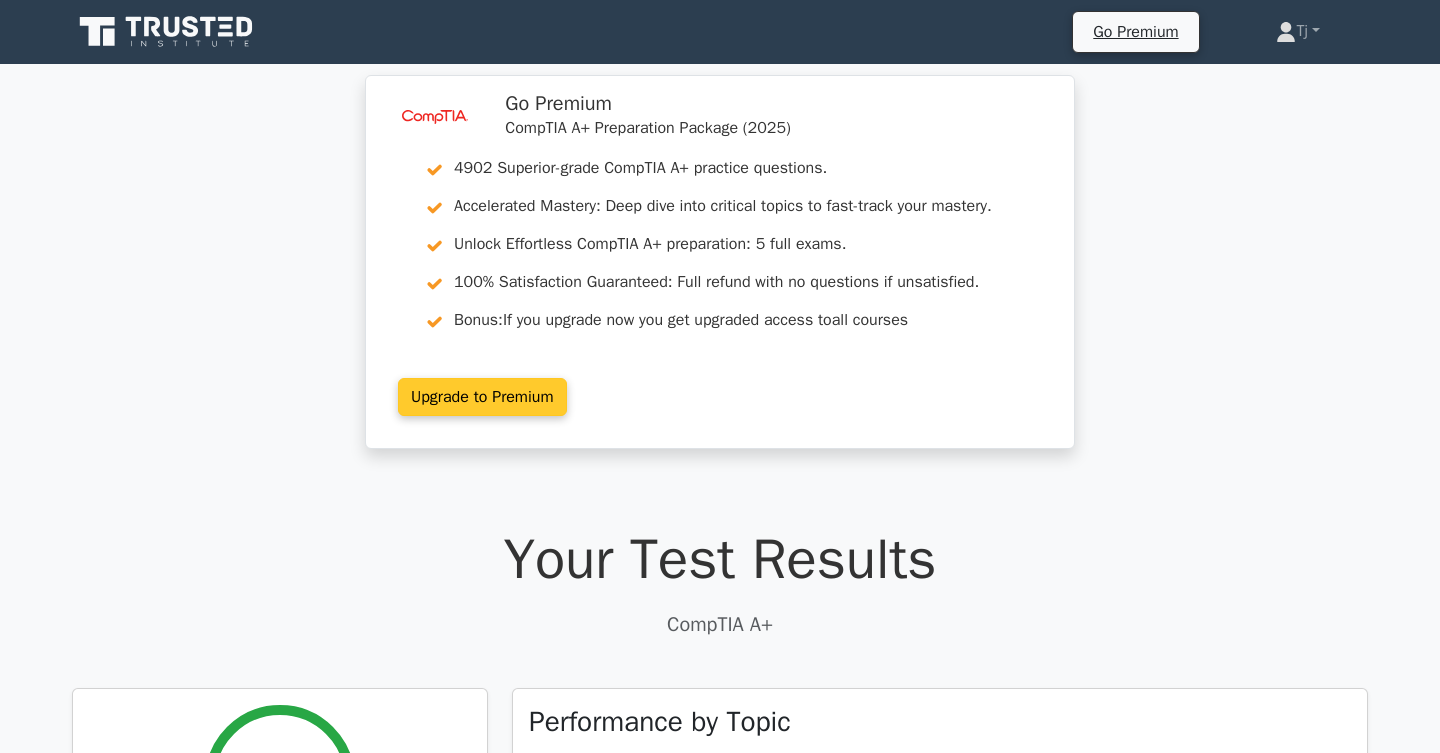 scroll, scrollTop: 0, scrollLeft: 0, axis: both 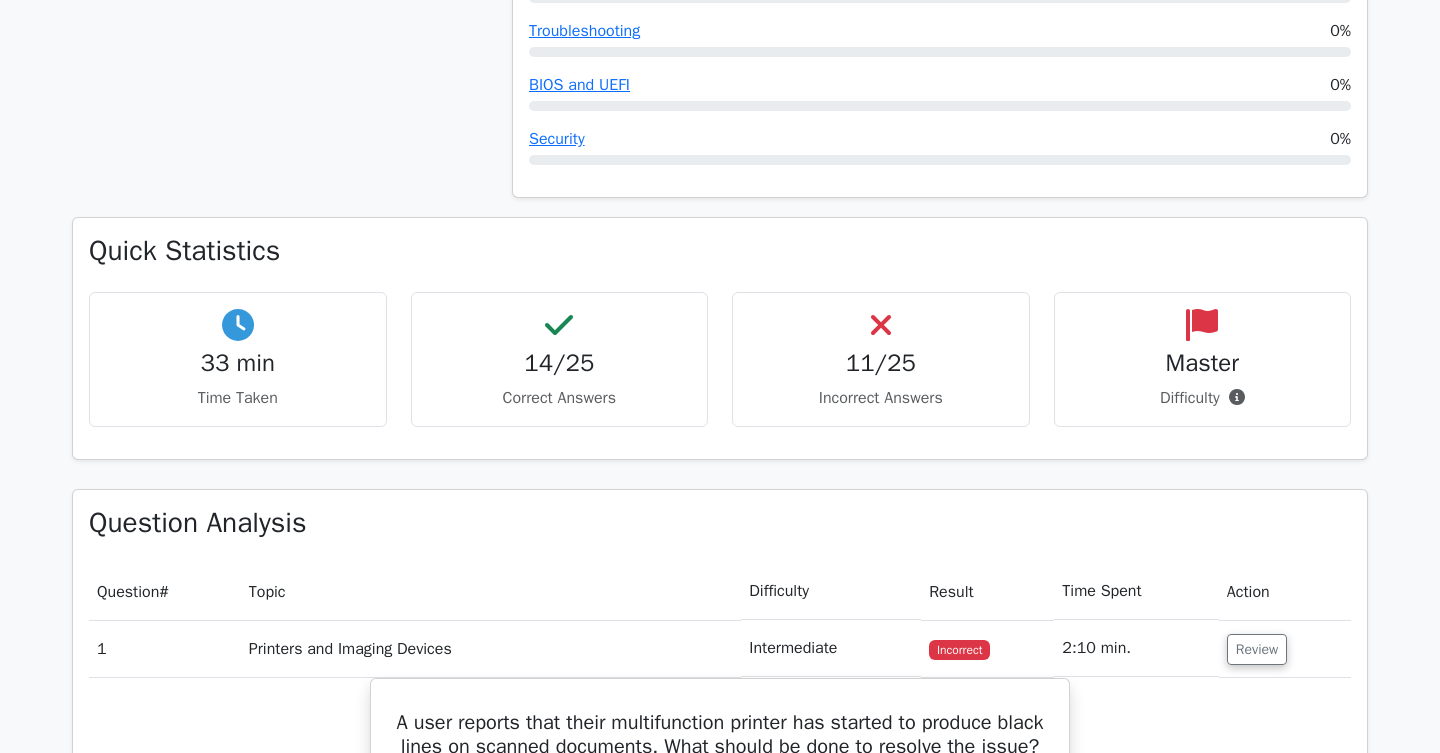 click on "11/25" at bounding box center [881, 363] 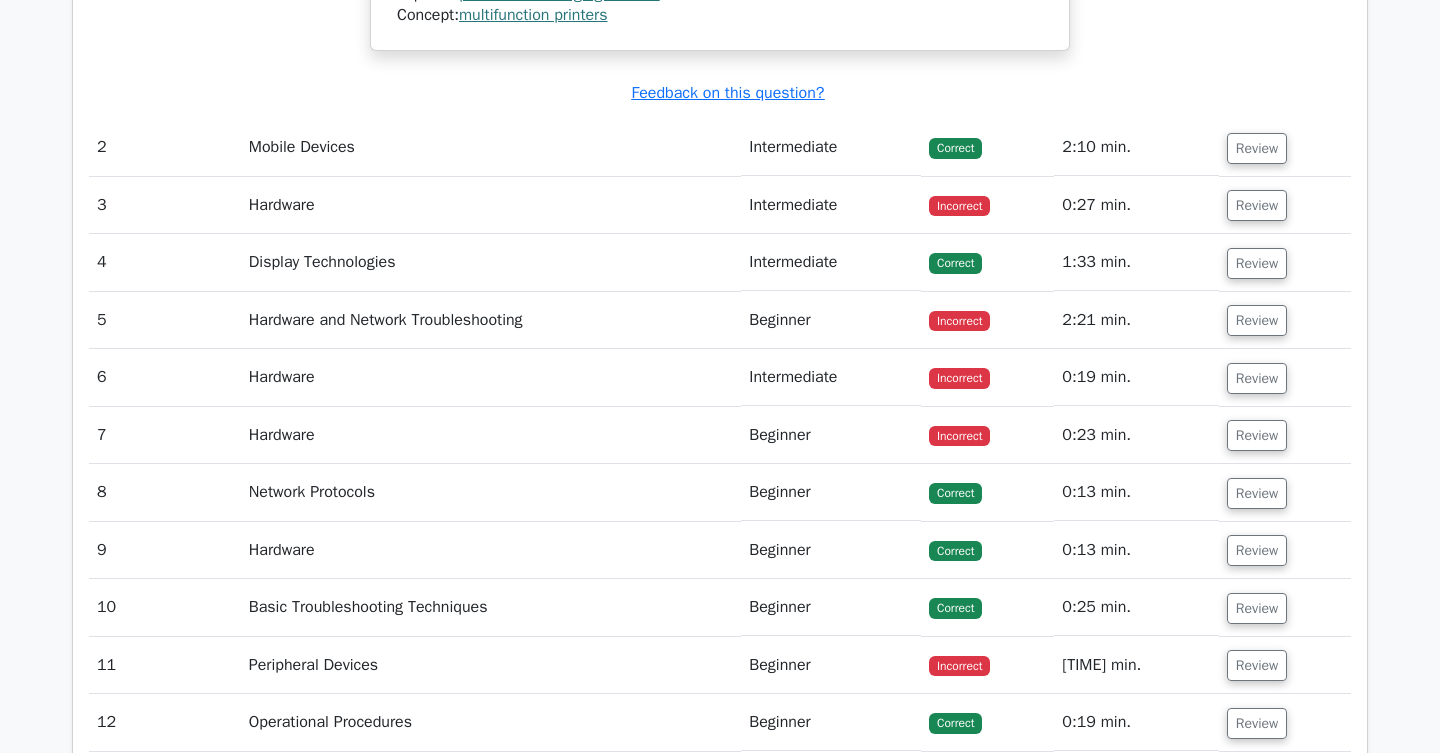 scroll, scrollTop: 2646, scrollLeft: 0, axis: vertical 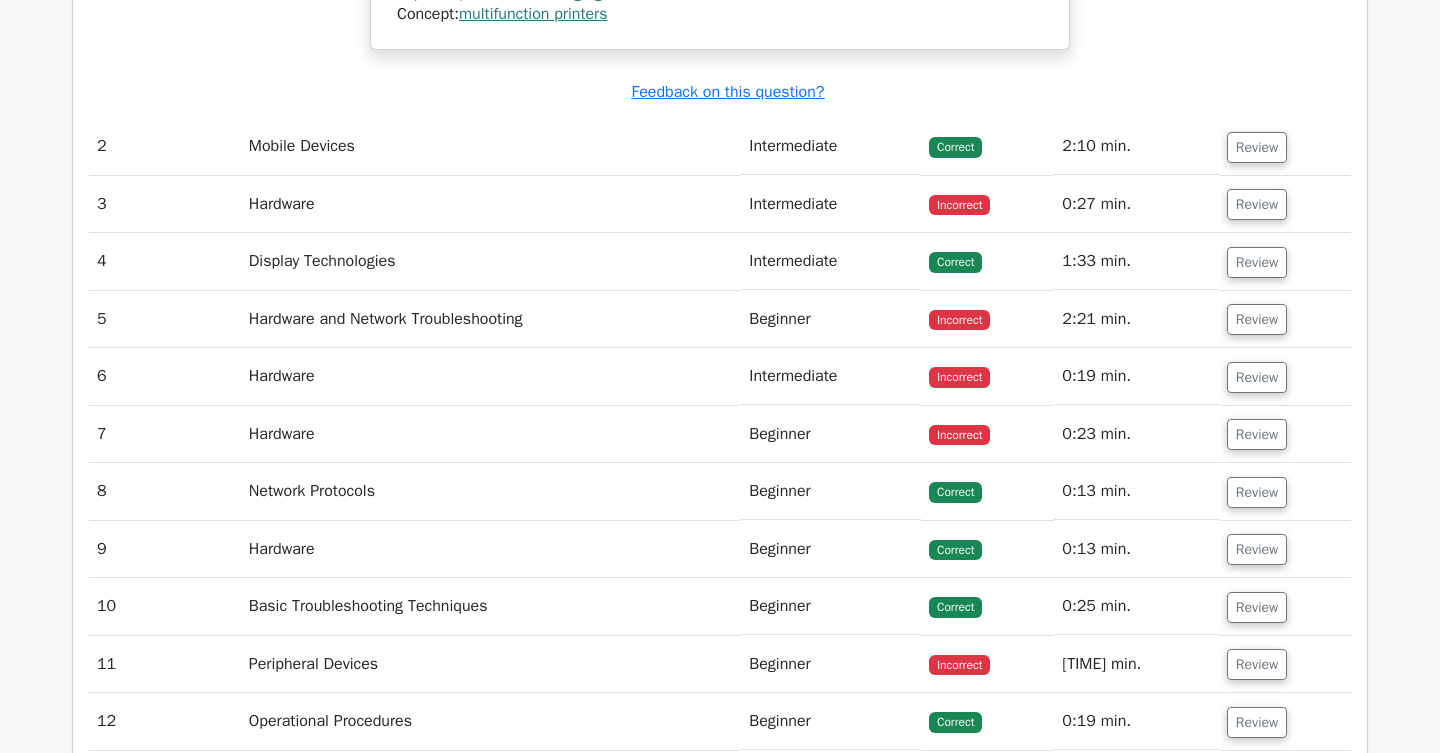 click on "Incorrect" at bounding box center (959, 205) 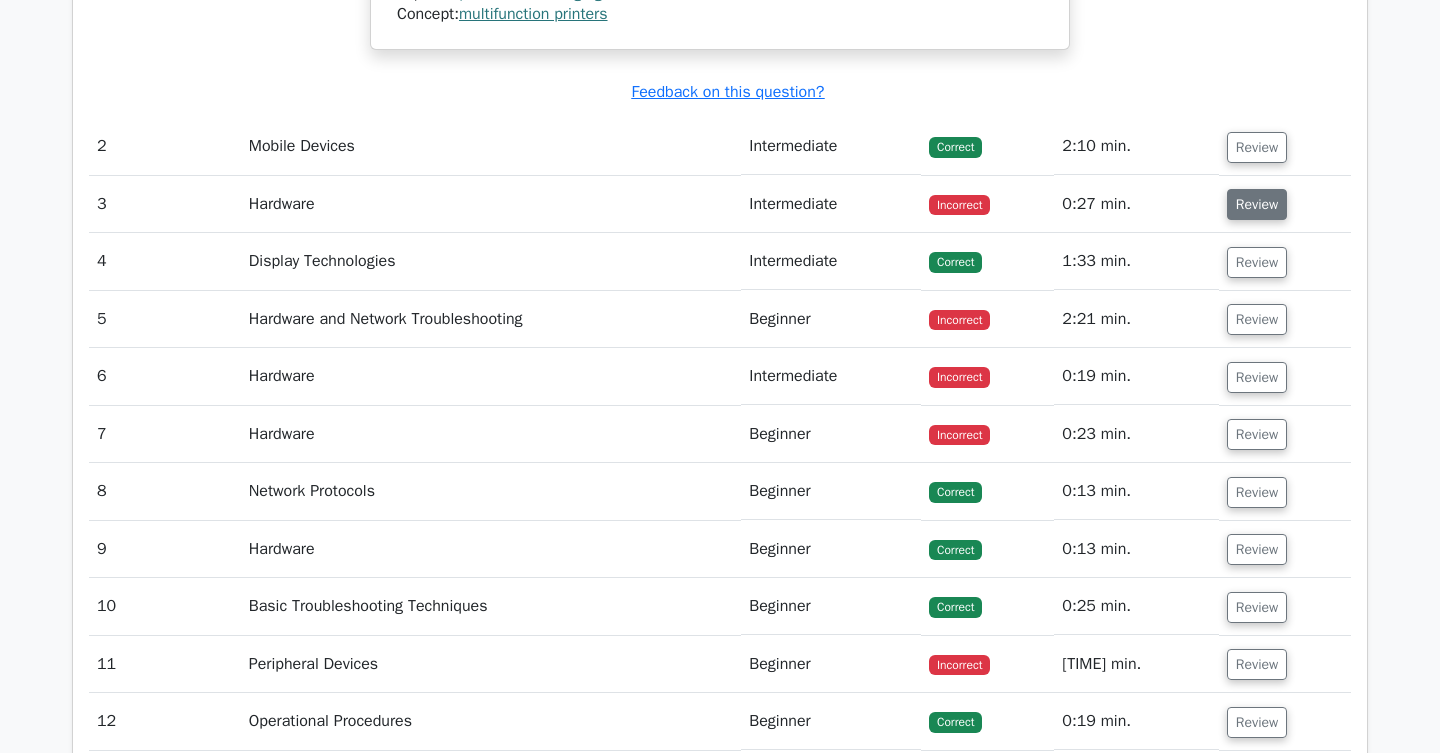 click on "Review" at bounding box center [1257, 204] 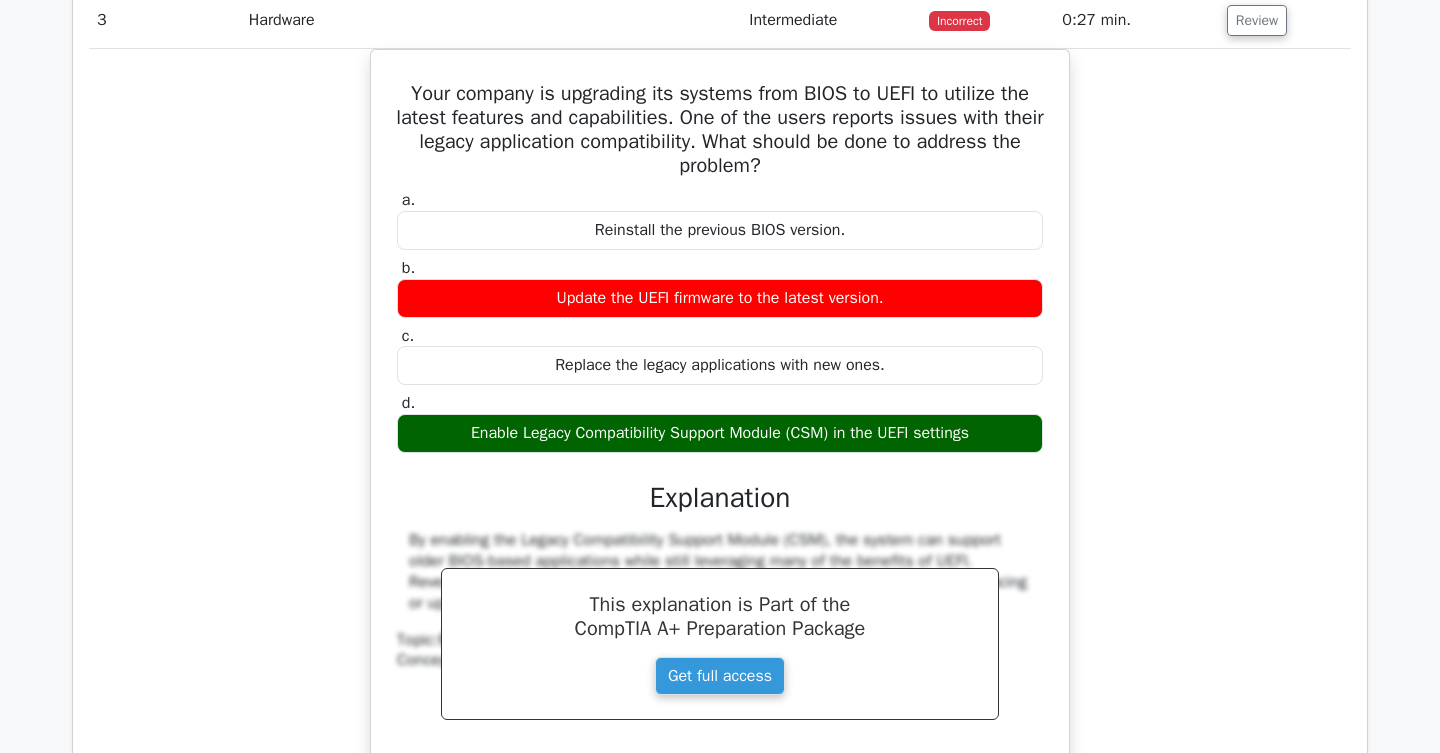 scroll, scrollTop: 2833, scrollLeft: 0, axis: vertical 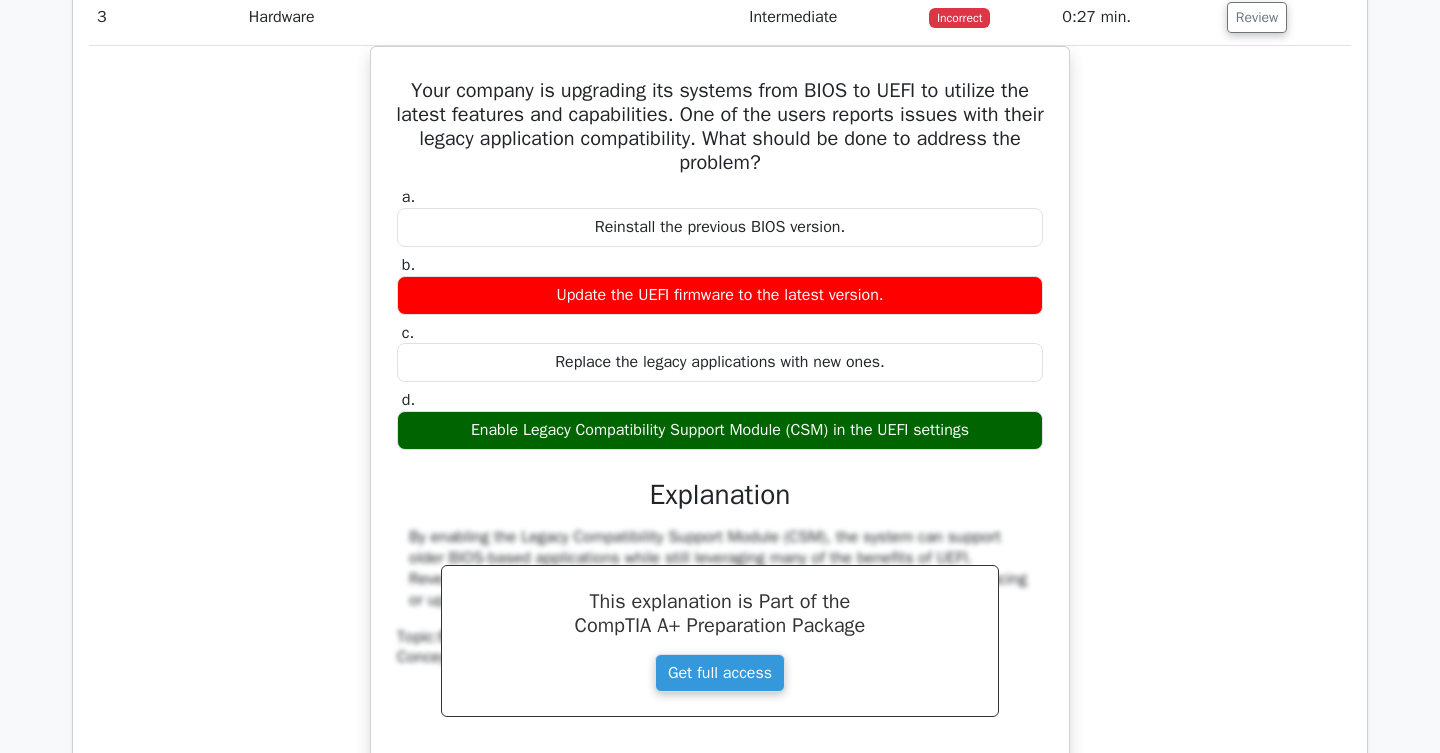click on "Your company is upgrading its systems from BIOS to UEFI to utilize the latest features and capabilities. One of the users reports issues with their legacy application compatibility. What should be done to address the problem?
a.
Reinstall the previous BIOS version.
b.
c." at bounding box center (720, 451) 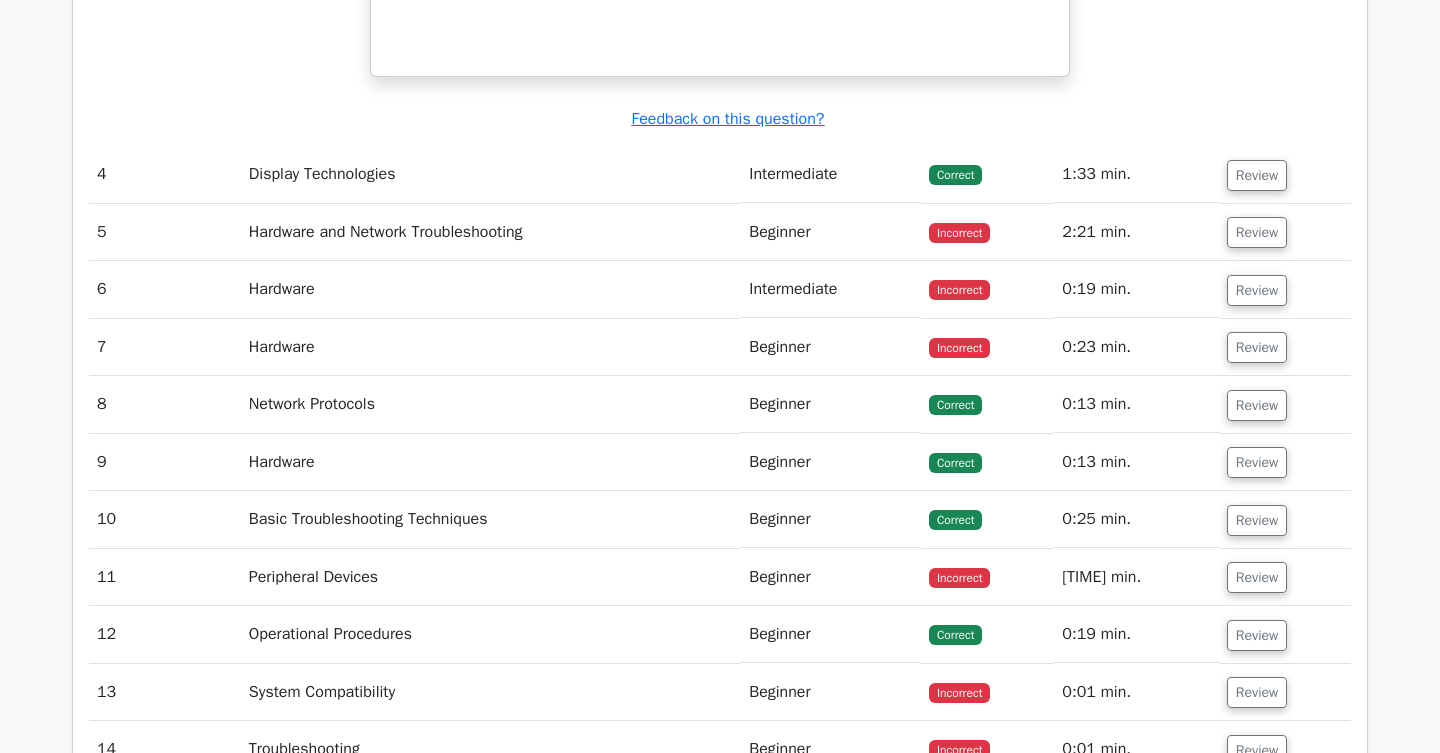 scroll, scrollTop: 3596, scrollLeft: 0, axis: vertical 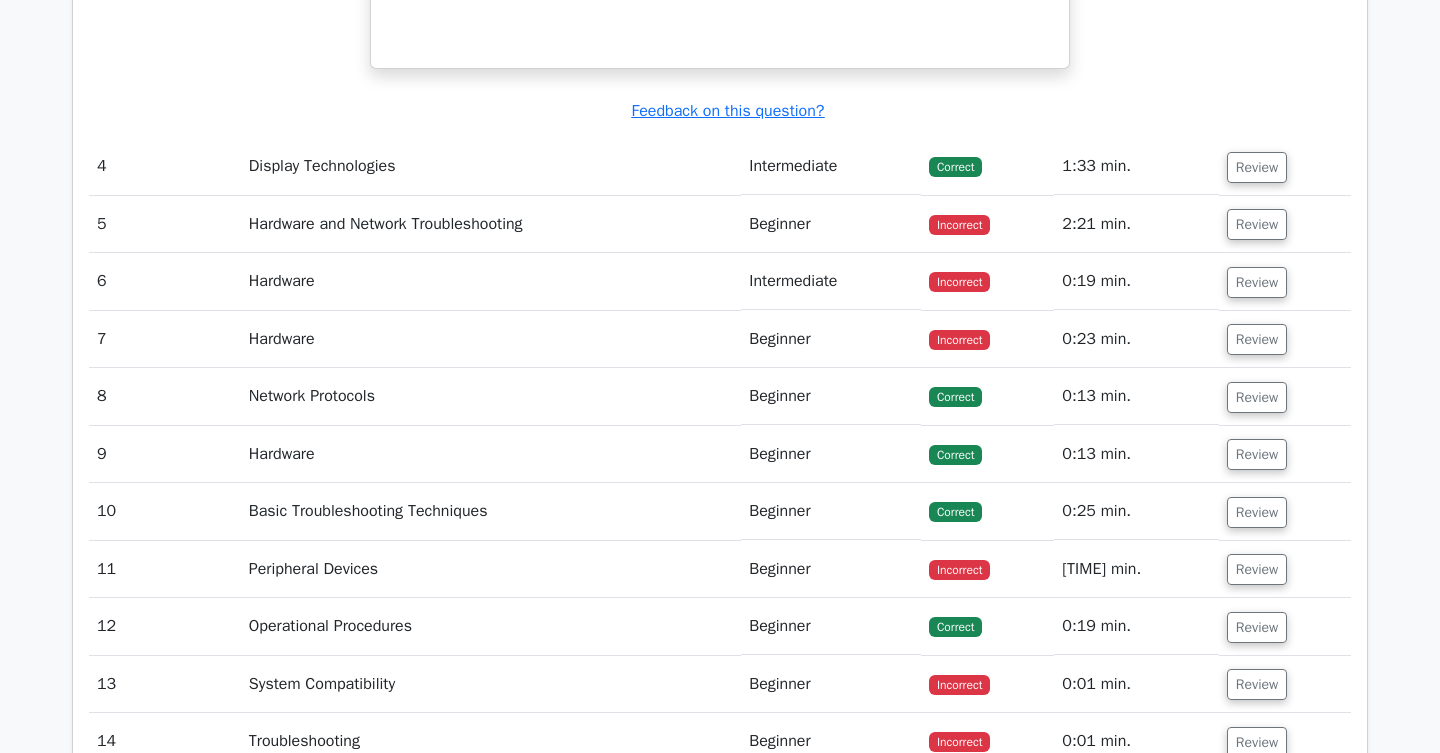 click on "Incorrect" at bounding box center (959, 225) 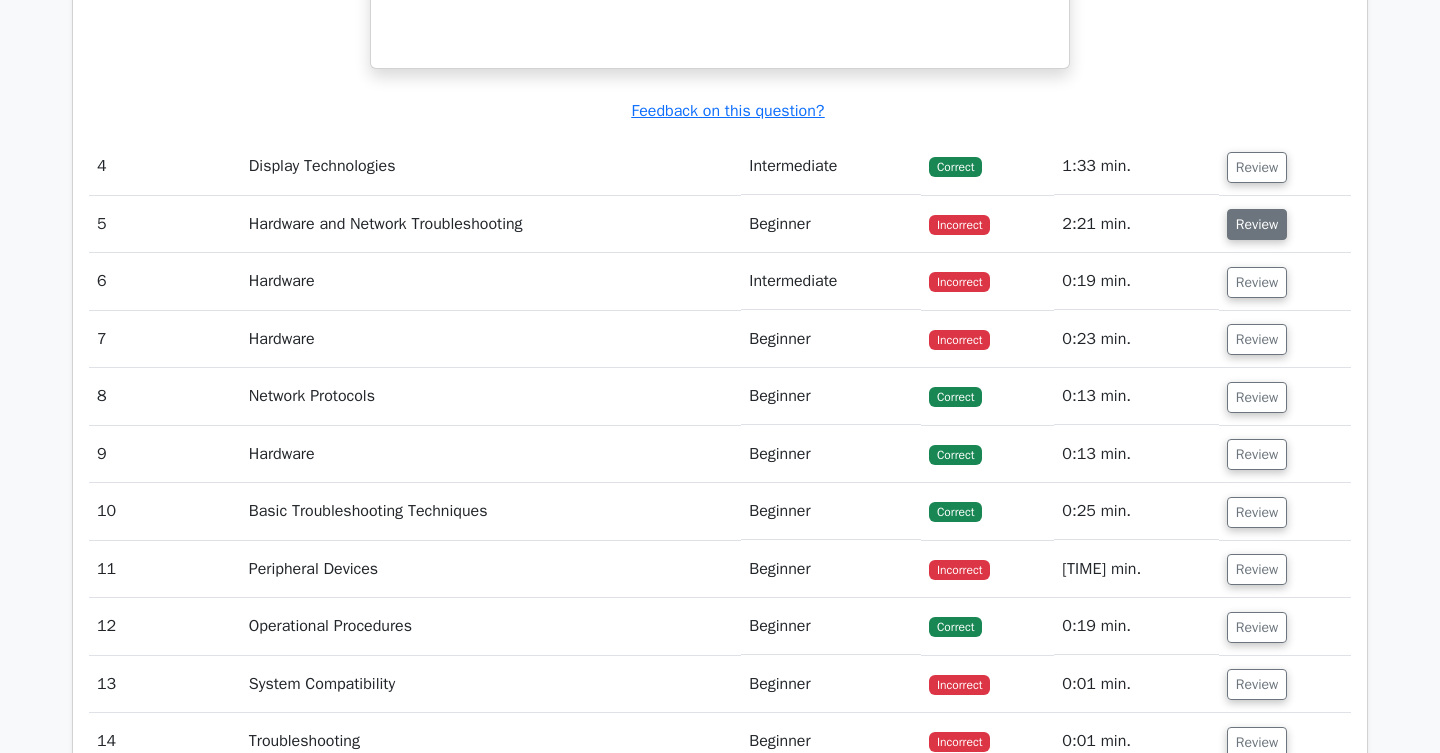 click on "Review" at bounding box center (1257, 224) 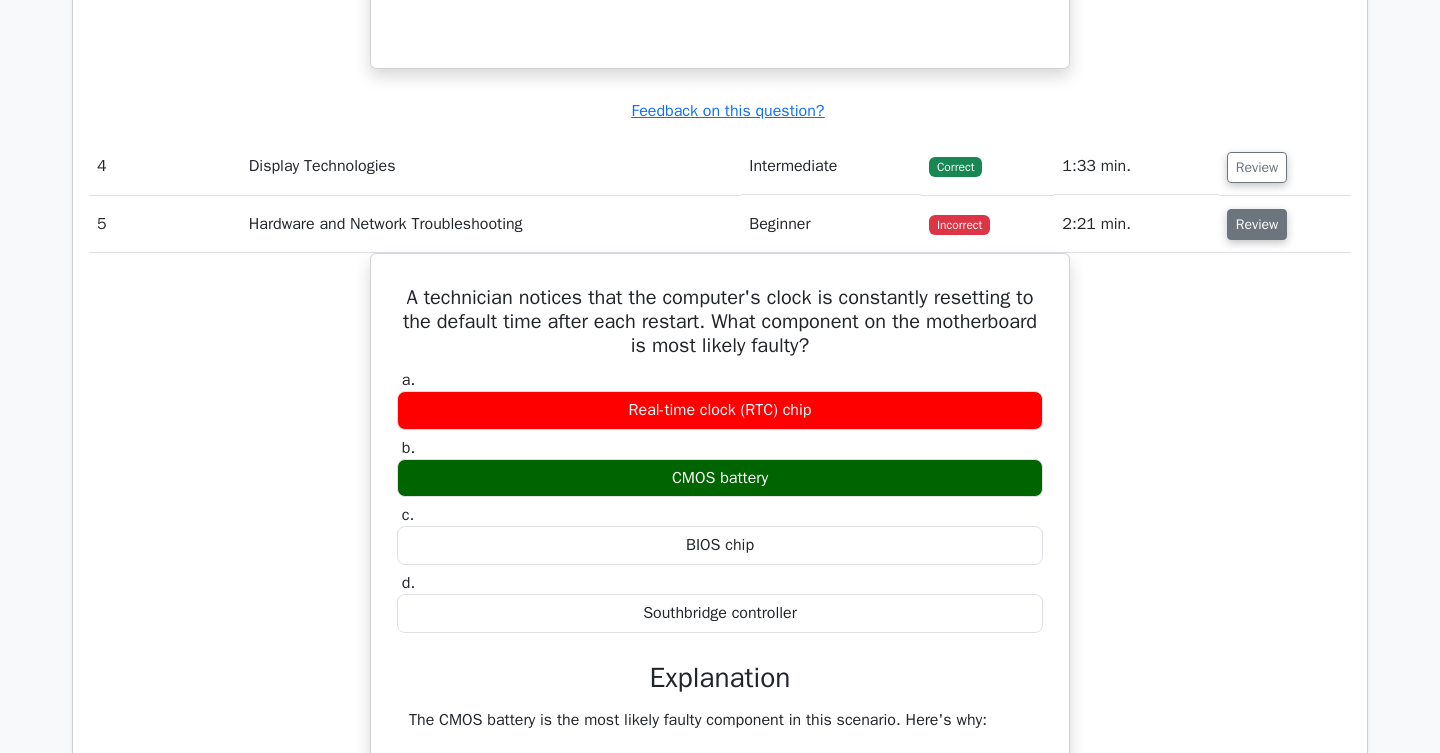 click on "Review" at bounding box center (1257, 224) 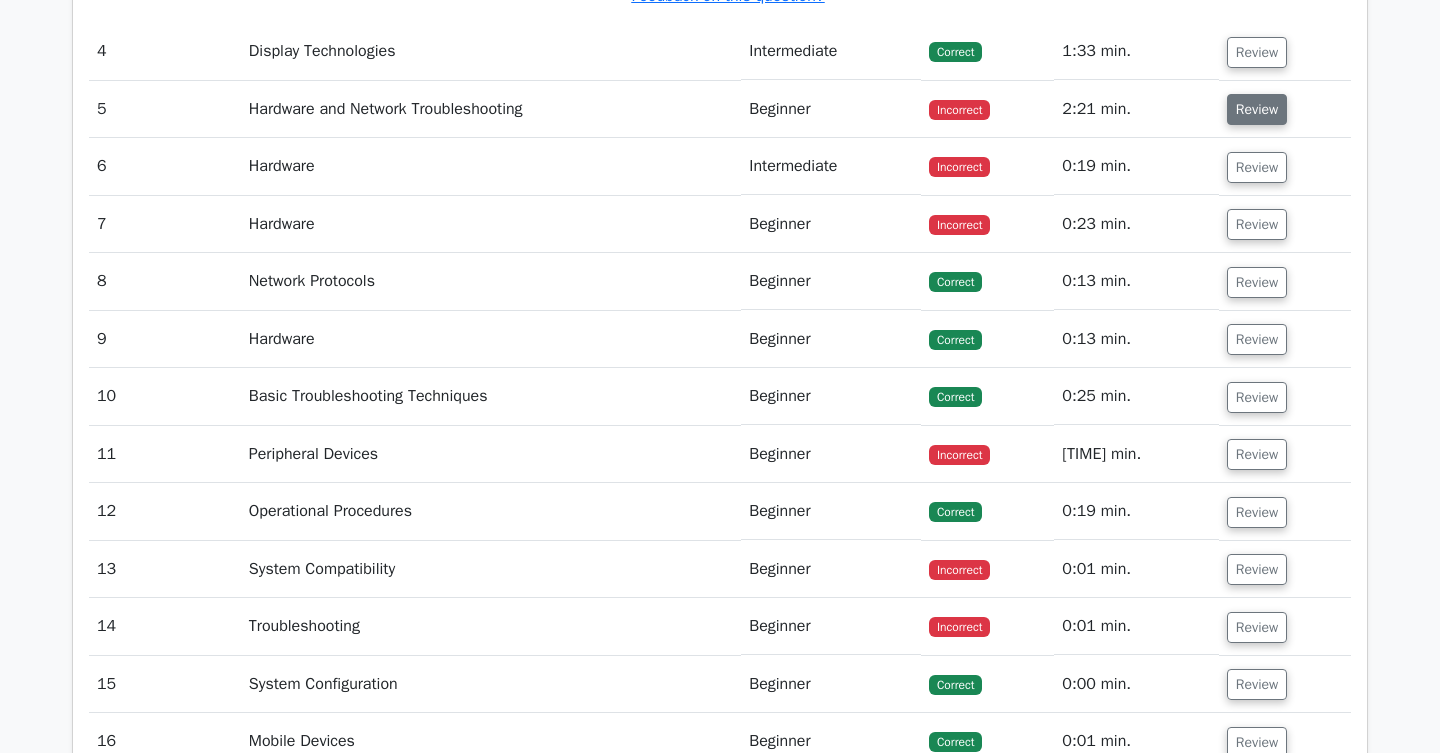 scroll, scrollTop: 3727, scrollLeft: 0, axis: vertical 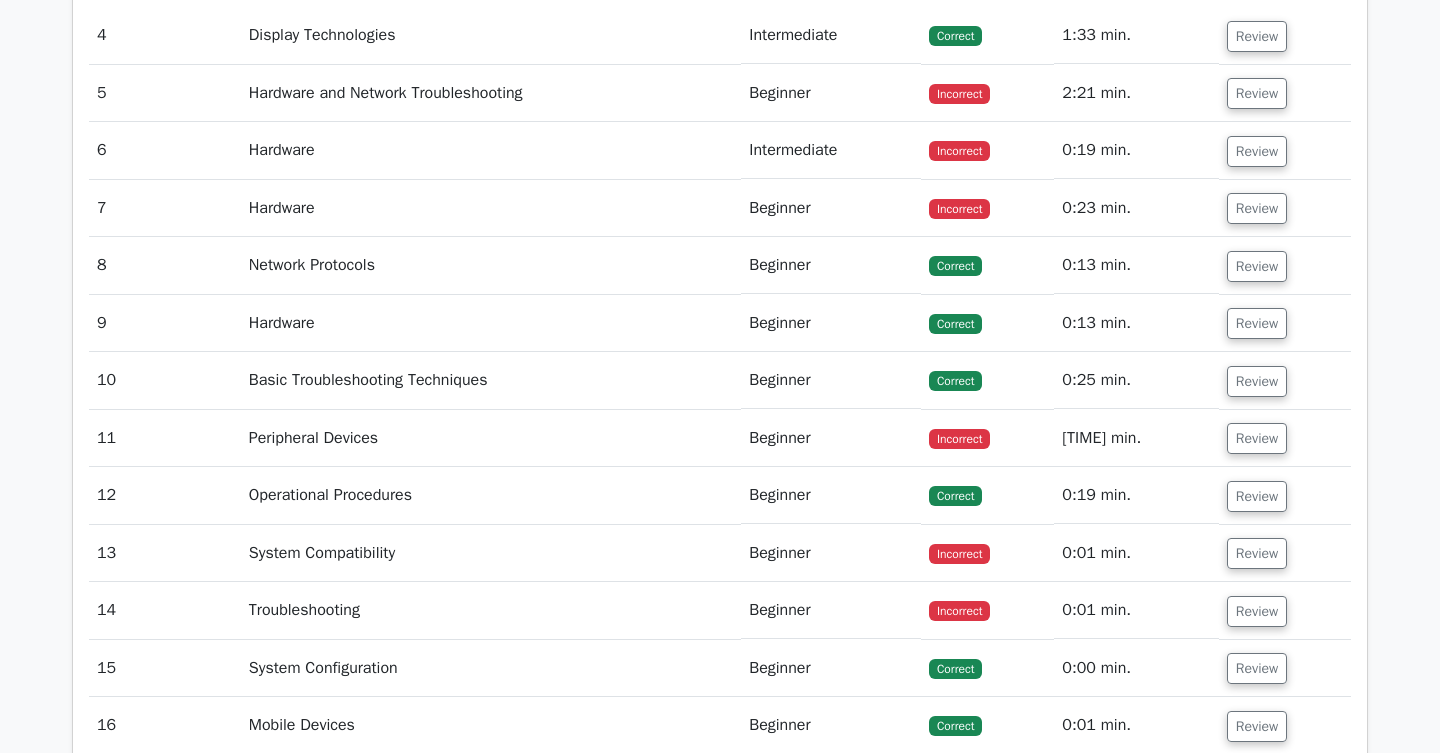 click on "Incorrect" at bounding box center (959, 151) 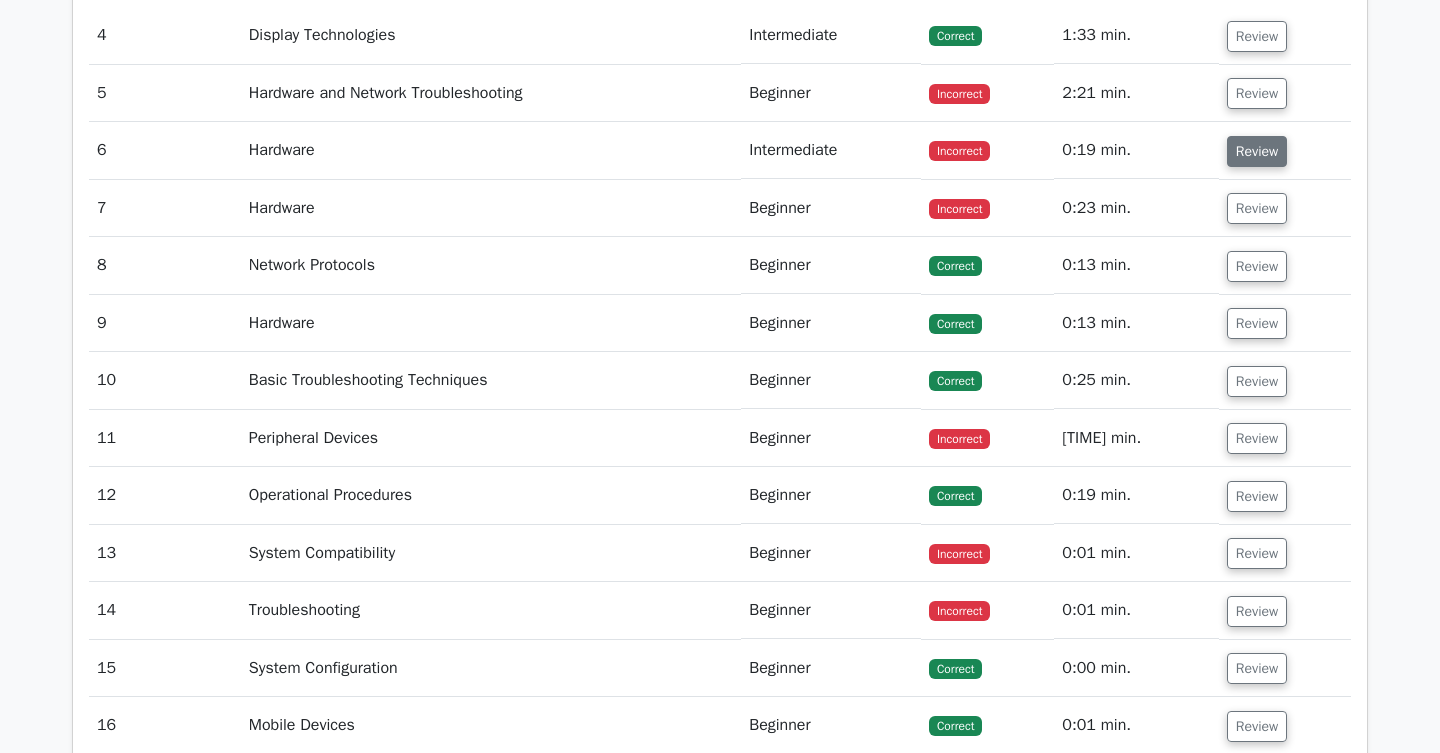 click on "Review" at bounding box center [1257, 151] 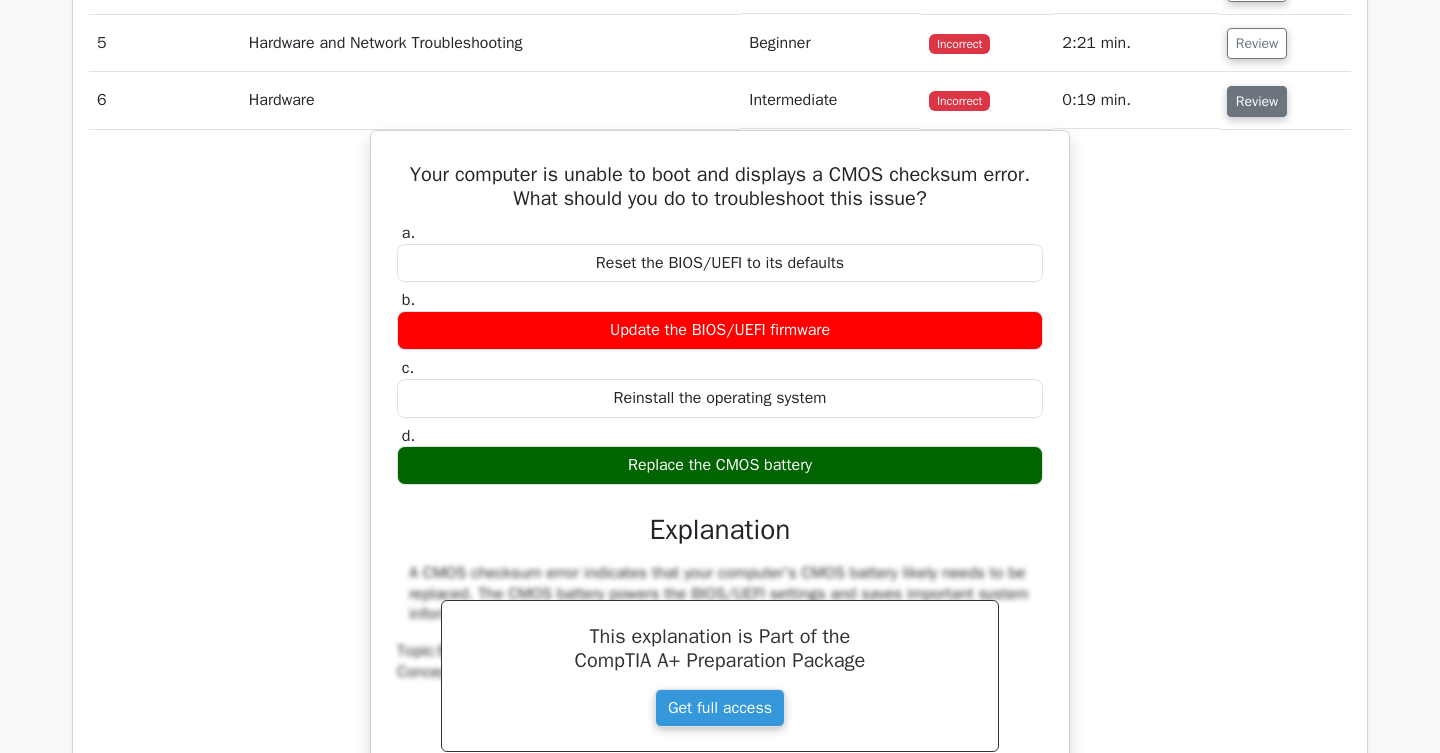 scroll, scrollTop: 3778, scrollLeft: 0, axis: vertical 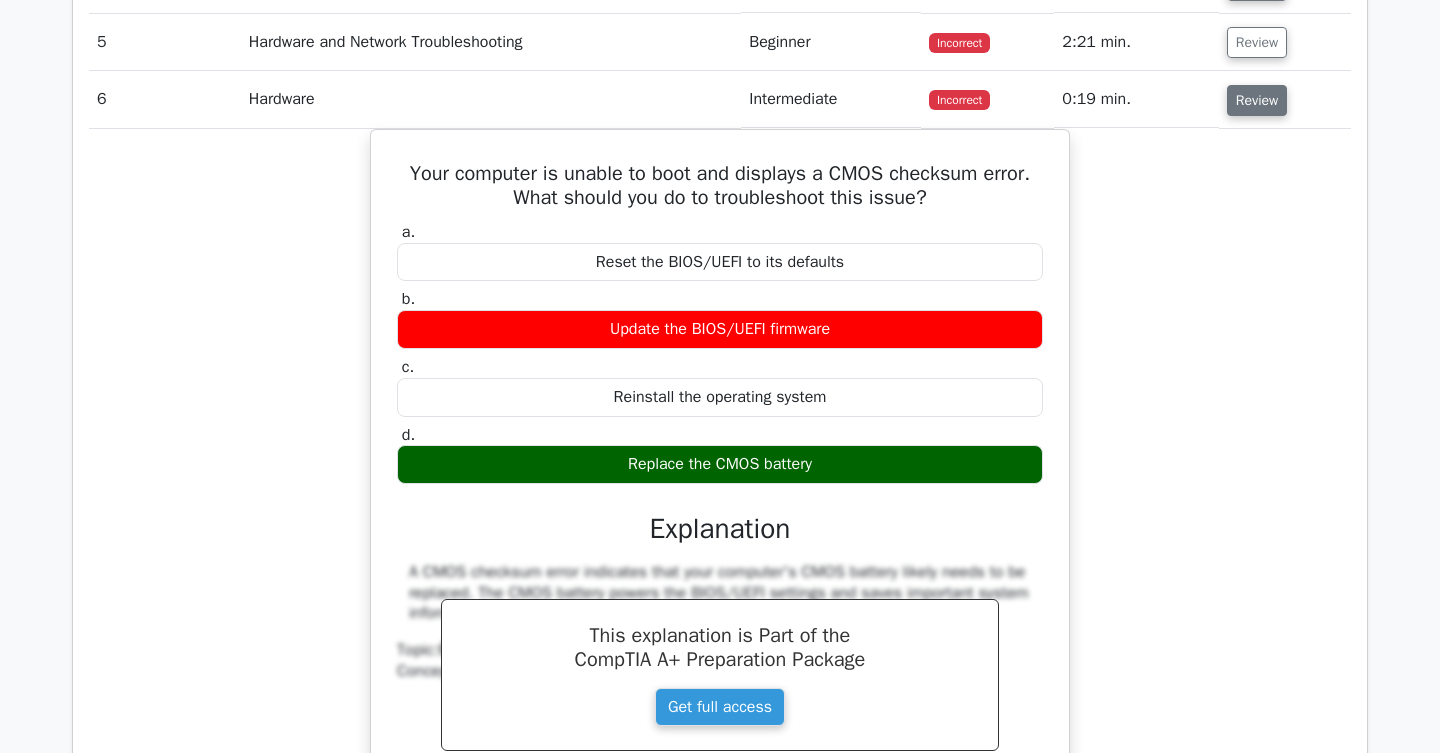 click on "Review" at bounding box center (1257, 100) 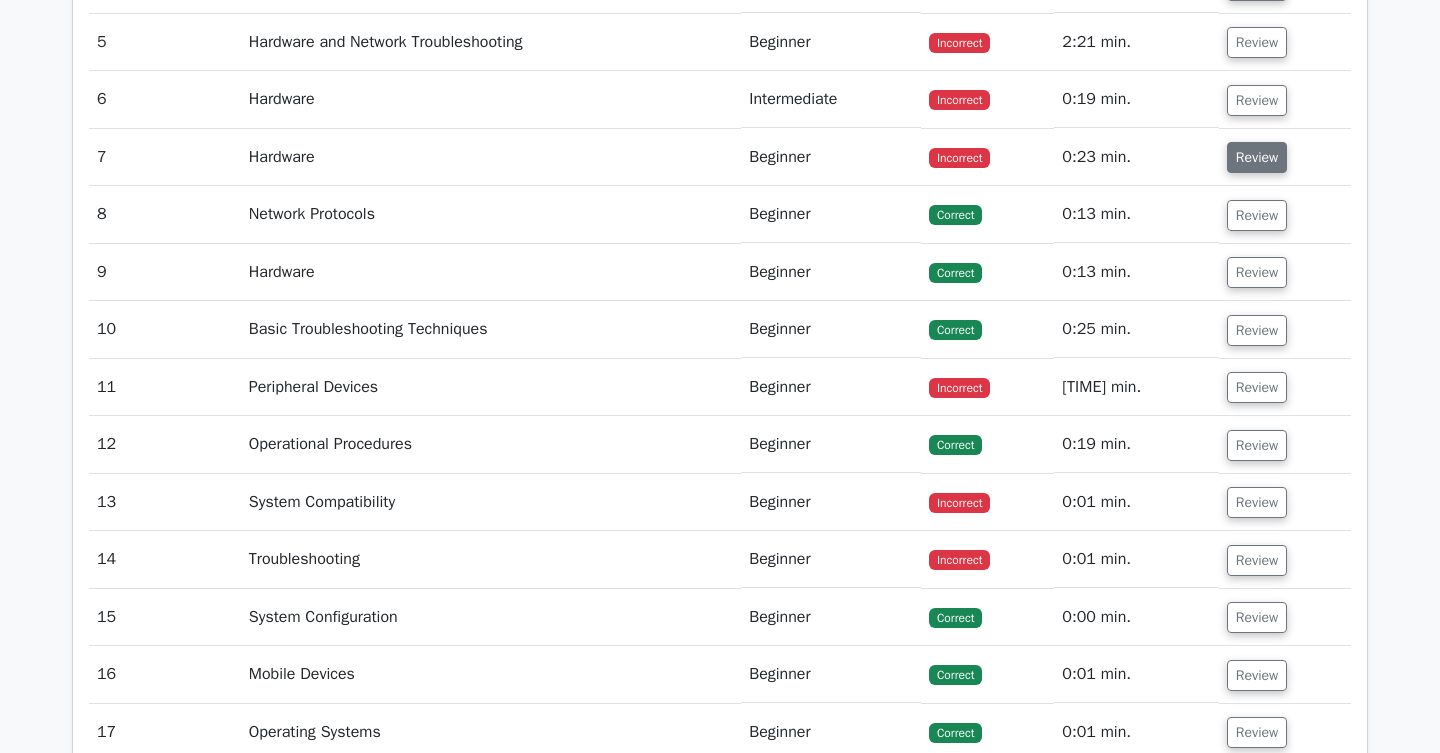 click on "Review" at bounding box center (1257, 157) 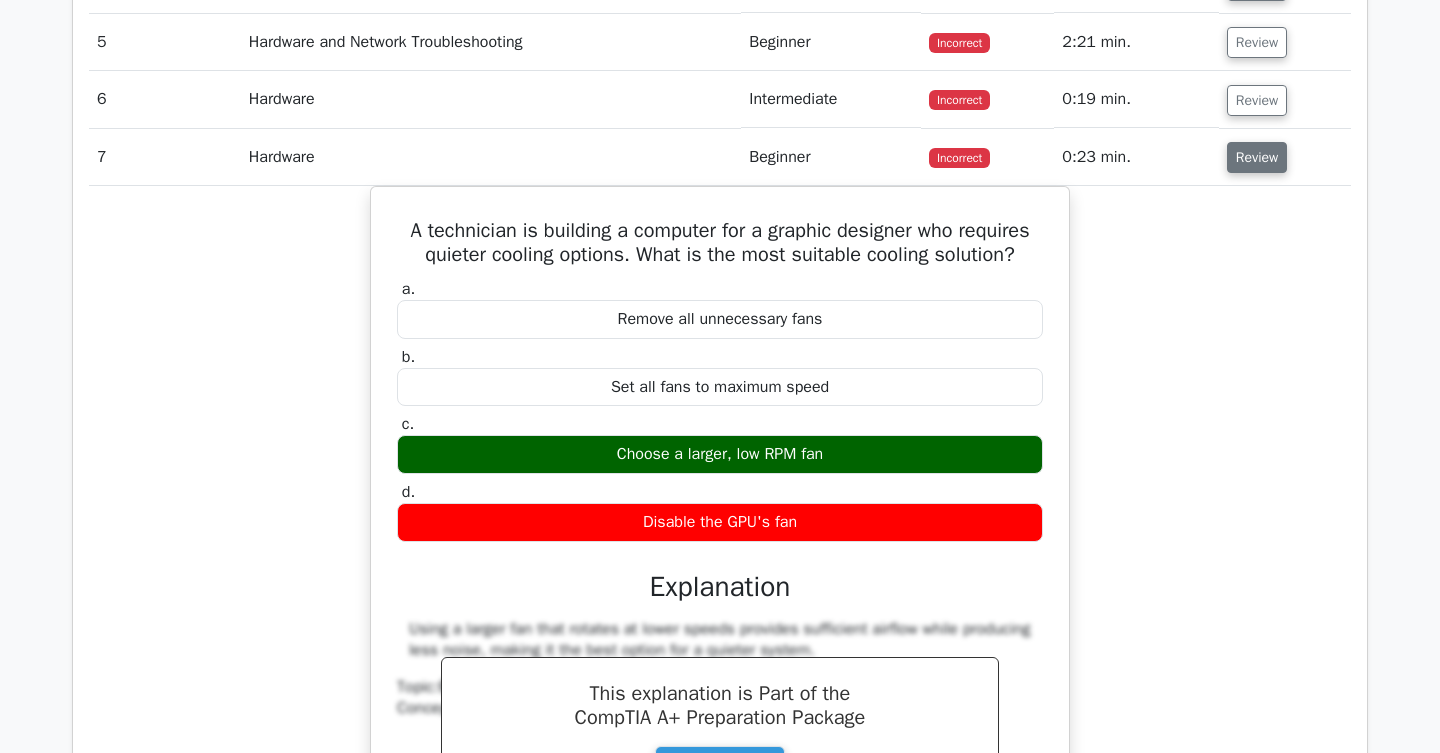 click on "Review" at bounding box center [1257, 157] 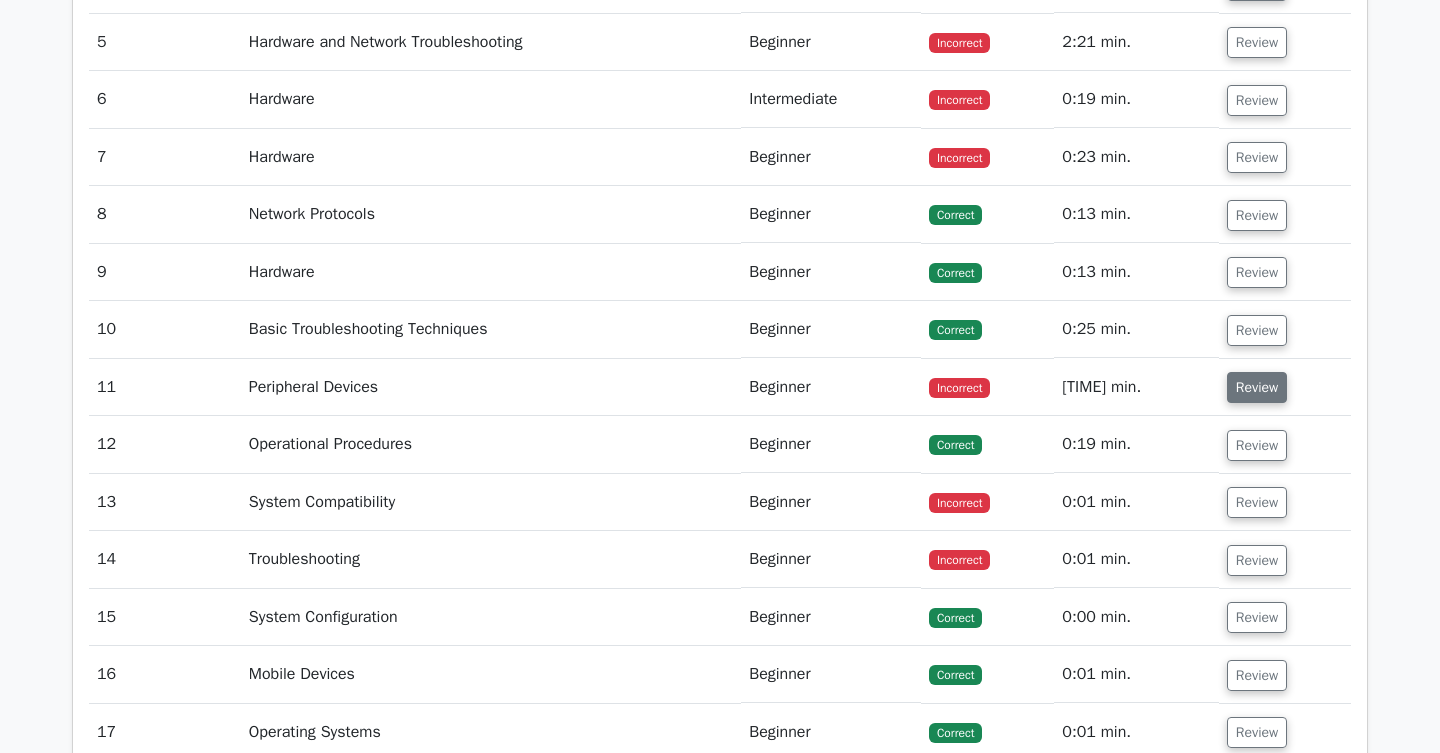 click on "Review" at bounding box center [1257, 387] 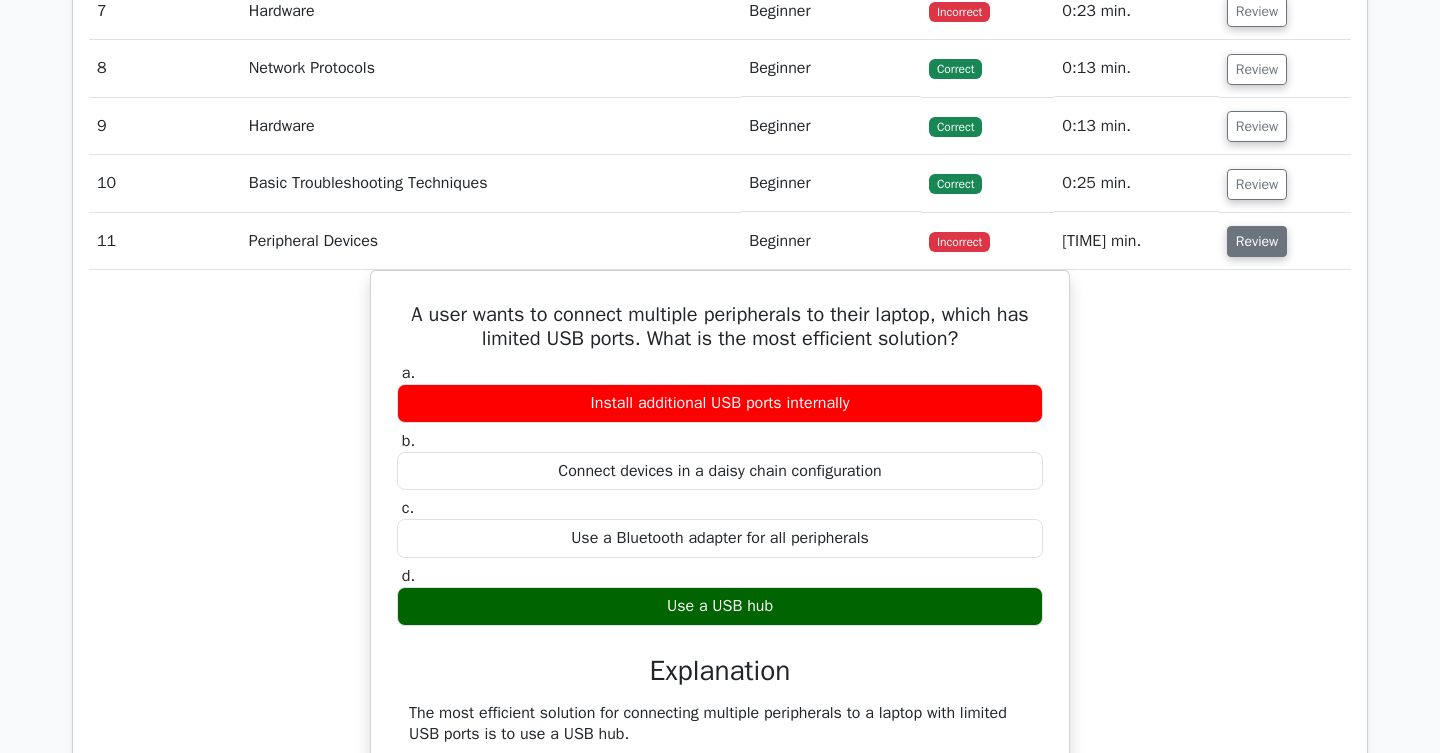 scroll, scrollTop: 3962, scrollLeft: 0, axis: vertical 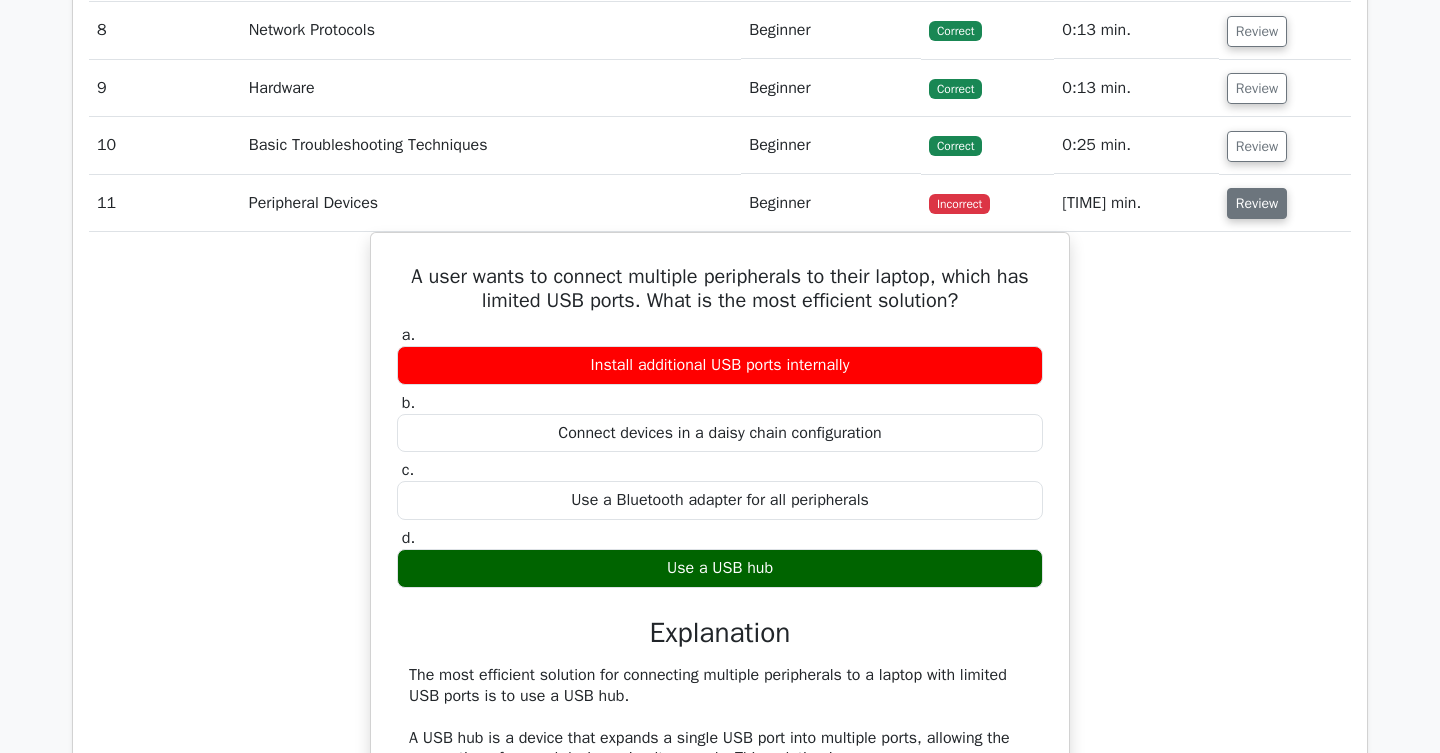 click on "Review" at bounding box center (1257, 203) 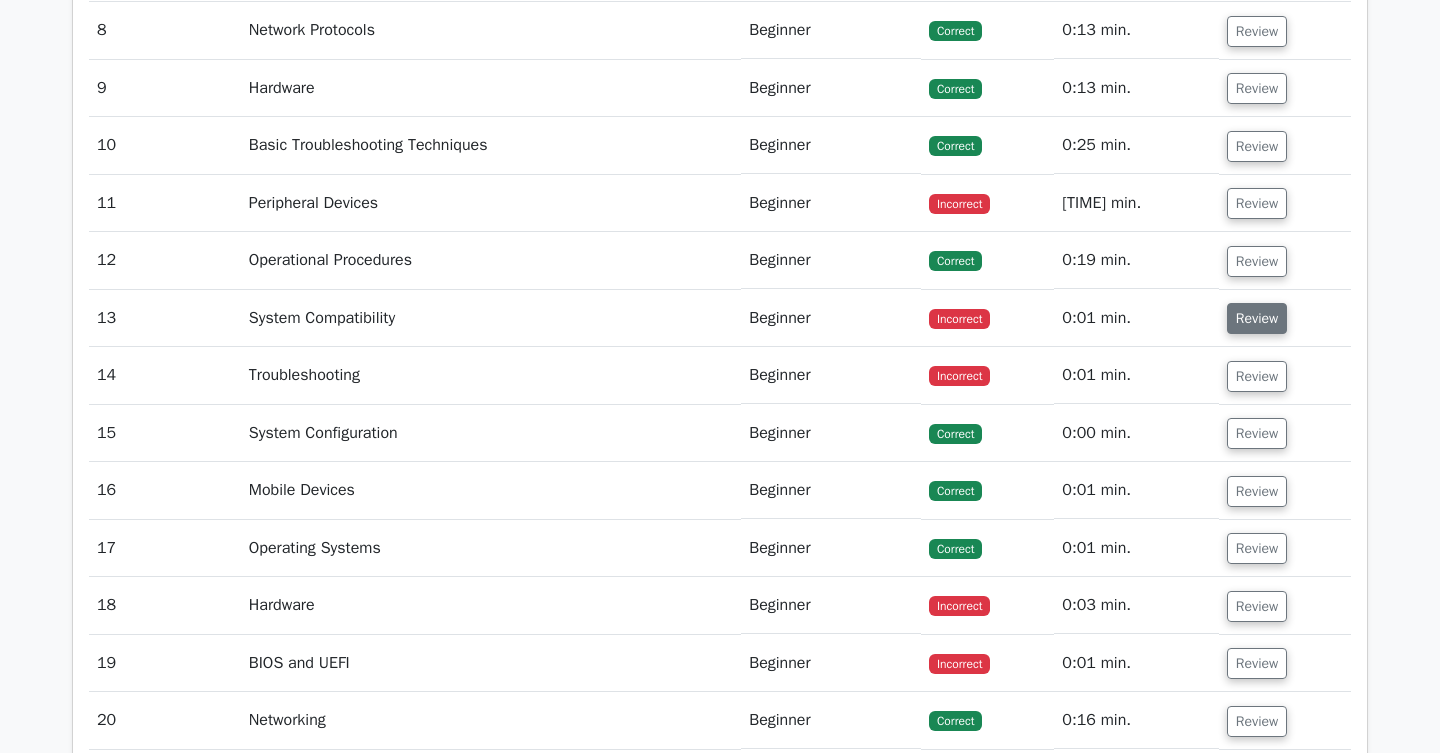 click on "Review" at bounding box center [1257, 318] 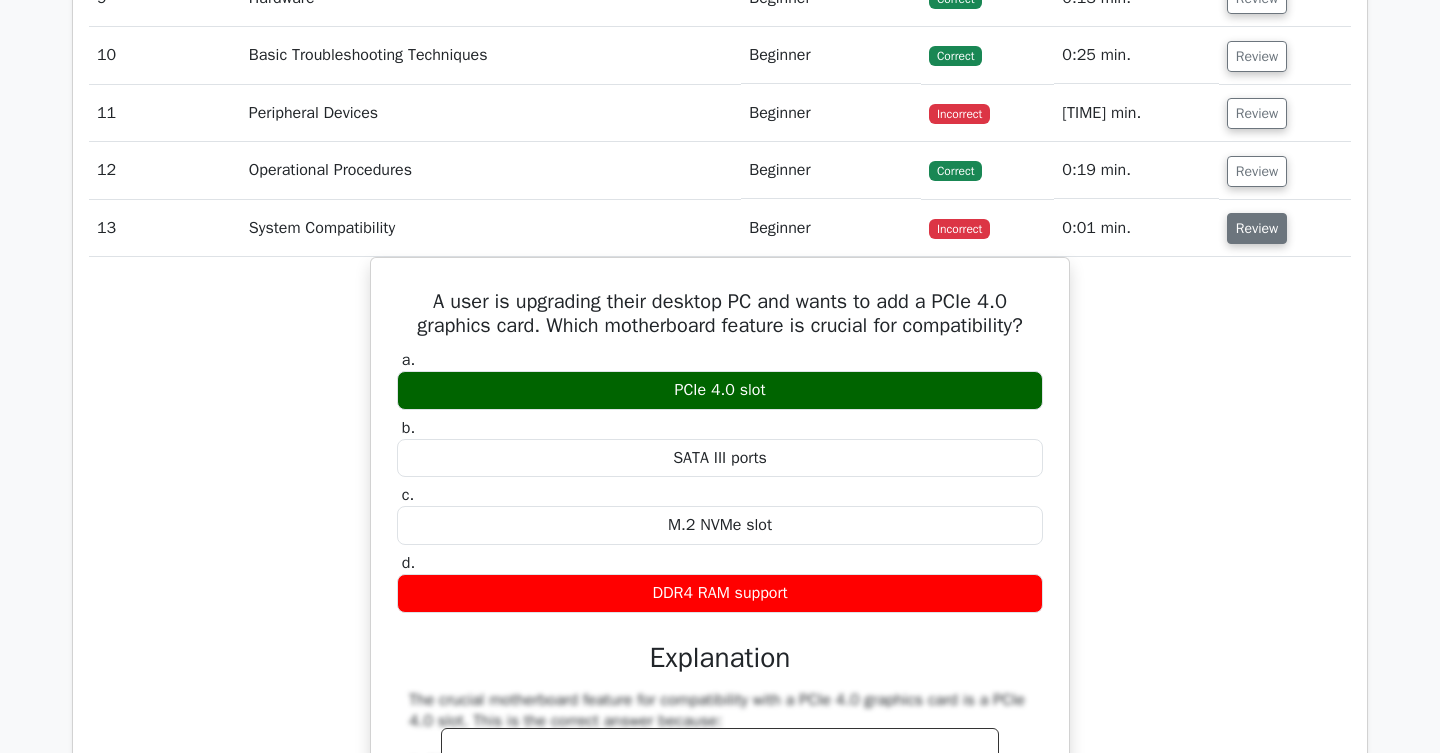 scroll, scrollTop: 4062, scrollLeft: 0, axis: vertical 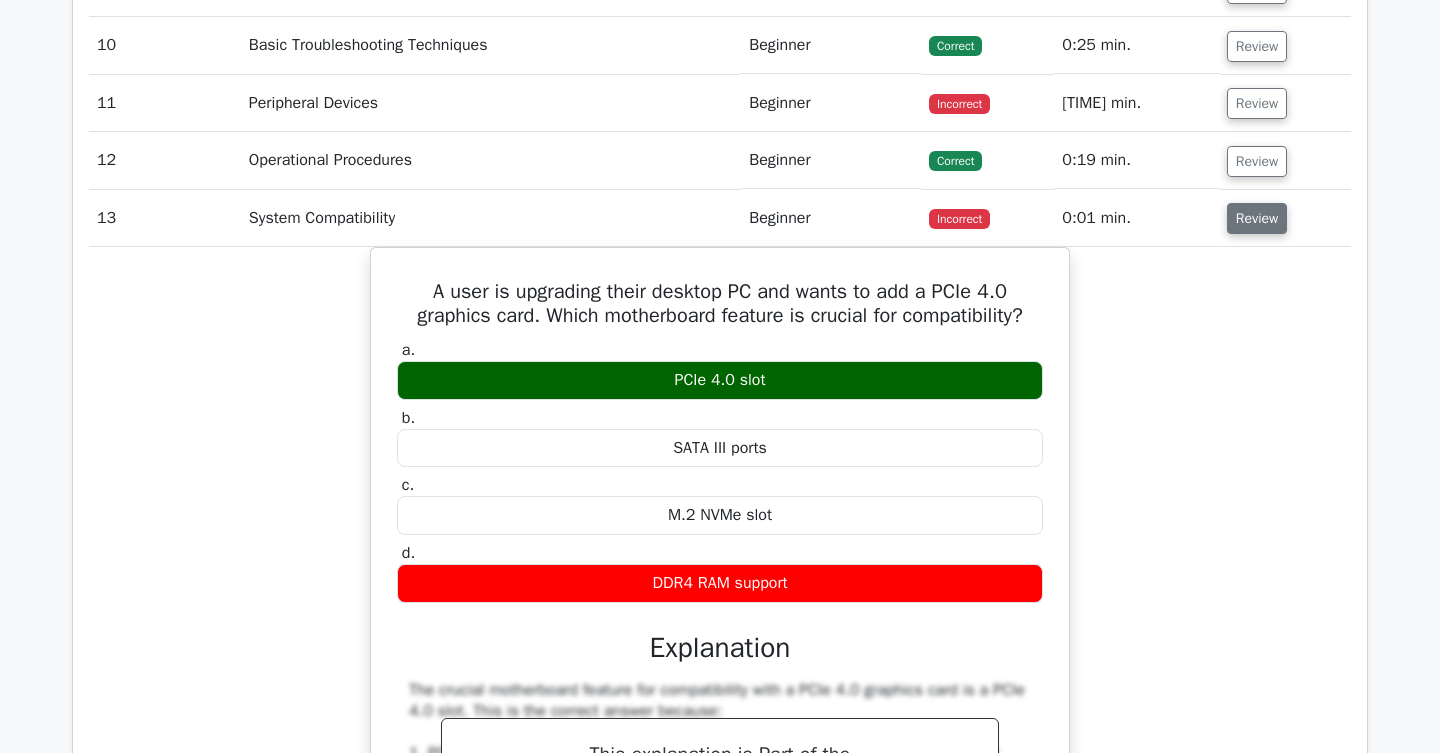 click on "Review" at bounding box center [1257, 218] 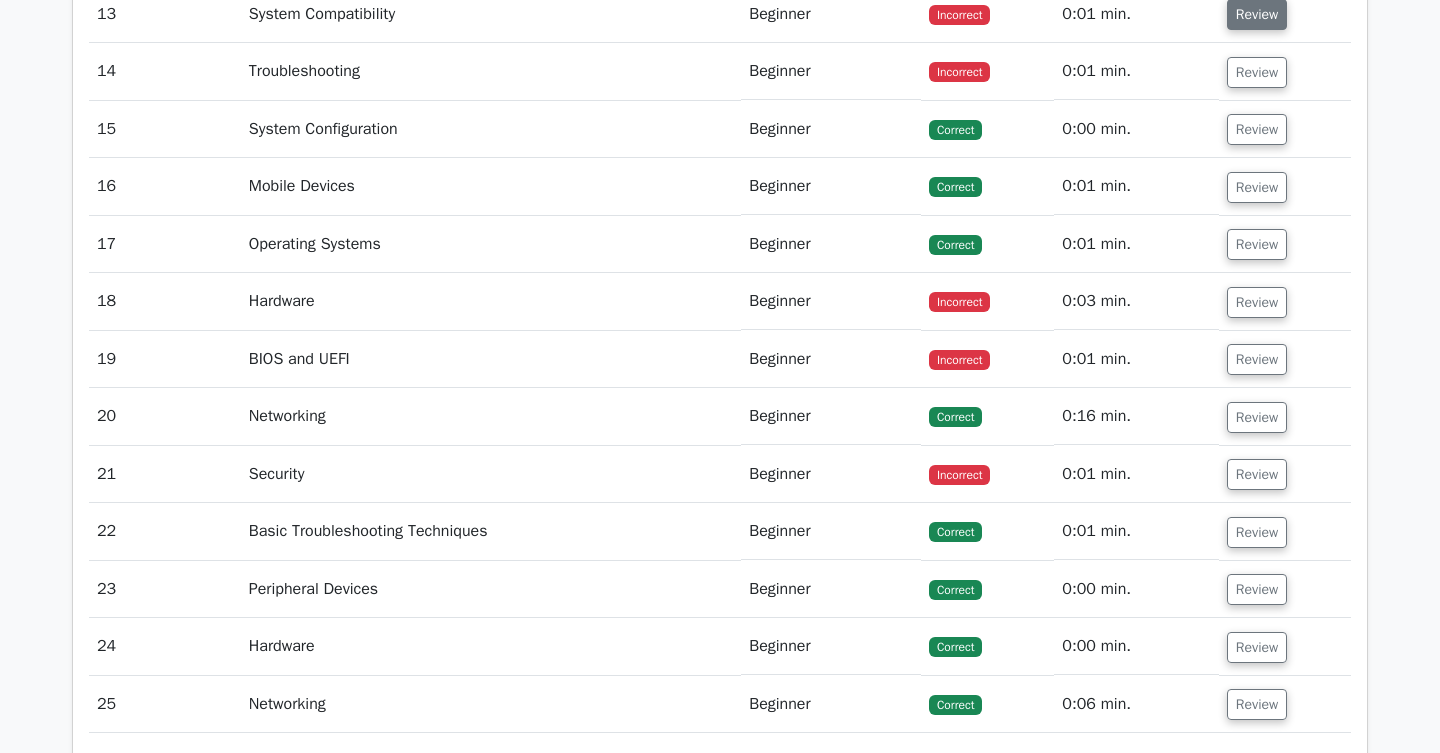 scroll, scrollTop: 4276, scrollLeft: 0, axis: vertical 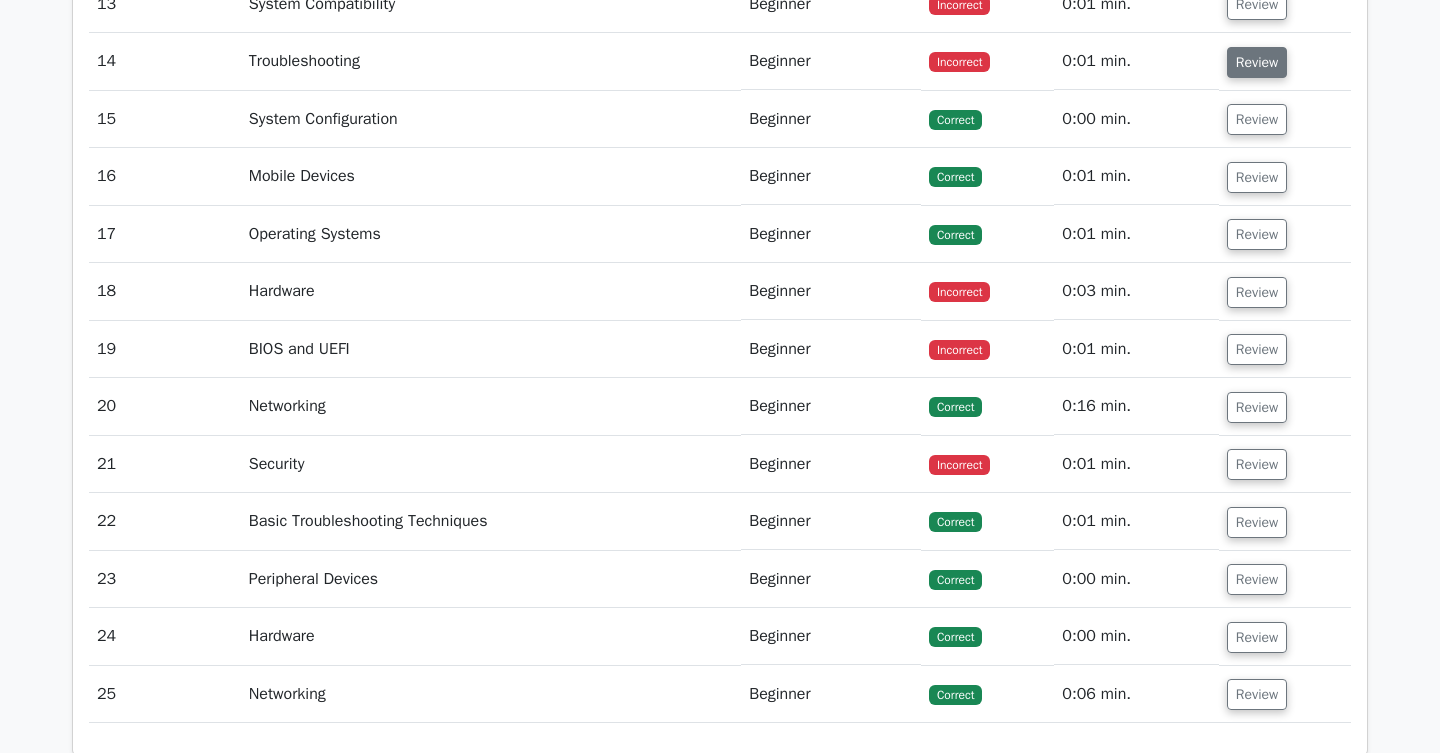 click on "Review" at bounding box center [1257, 62] 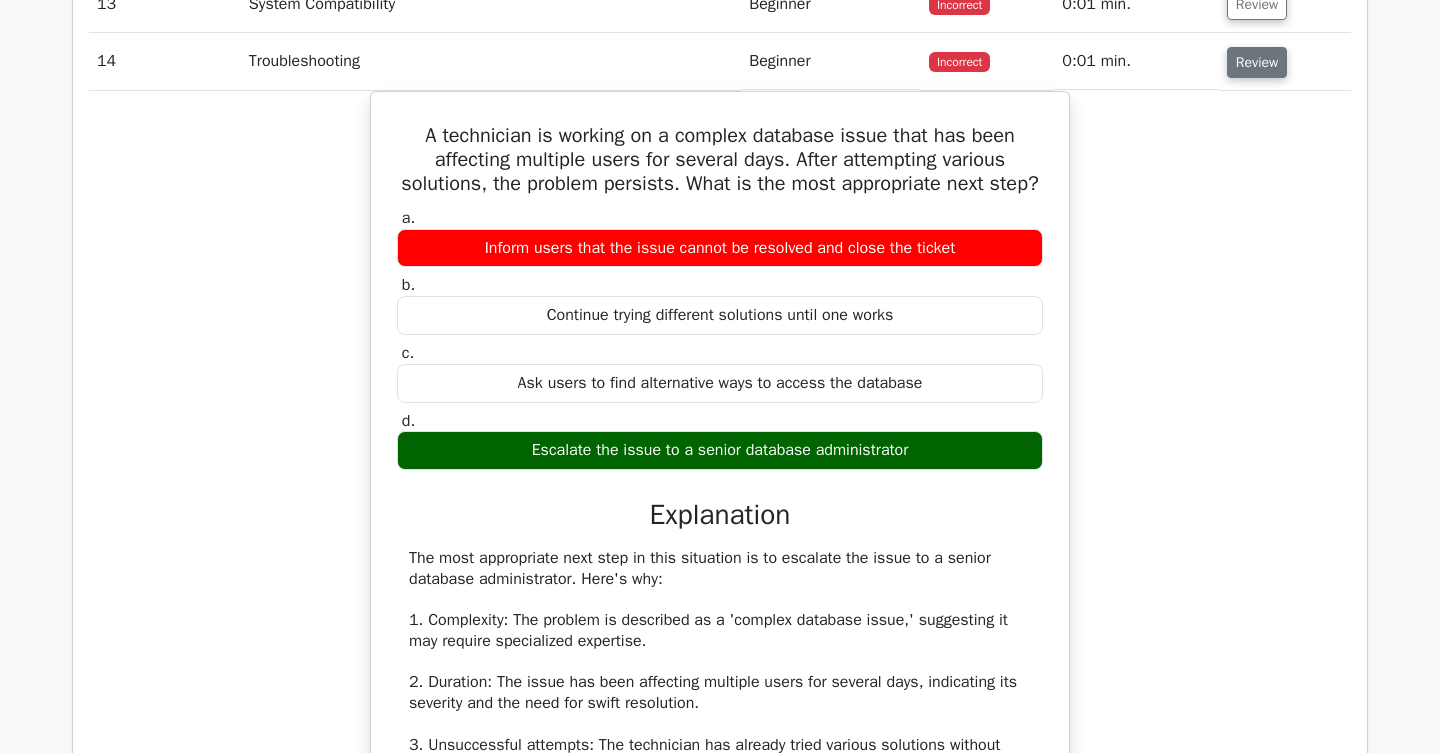 click on "Review" at bounding box center (1257, 62) 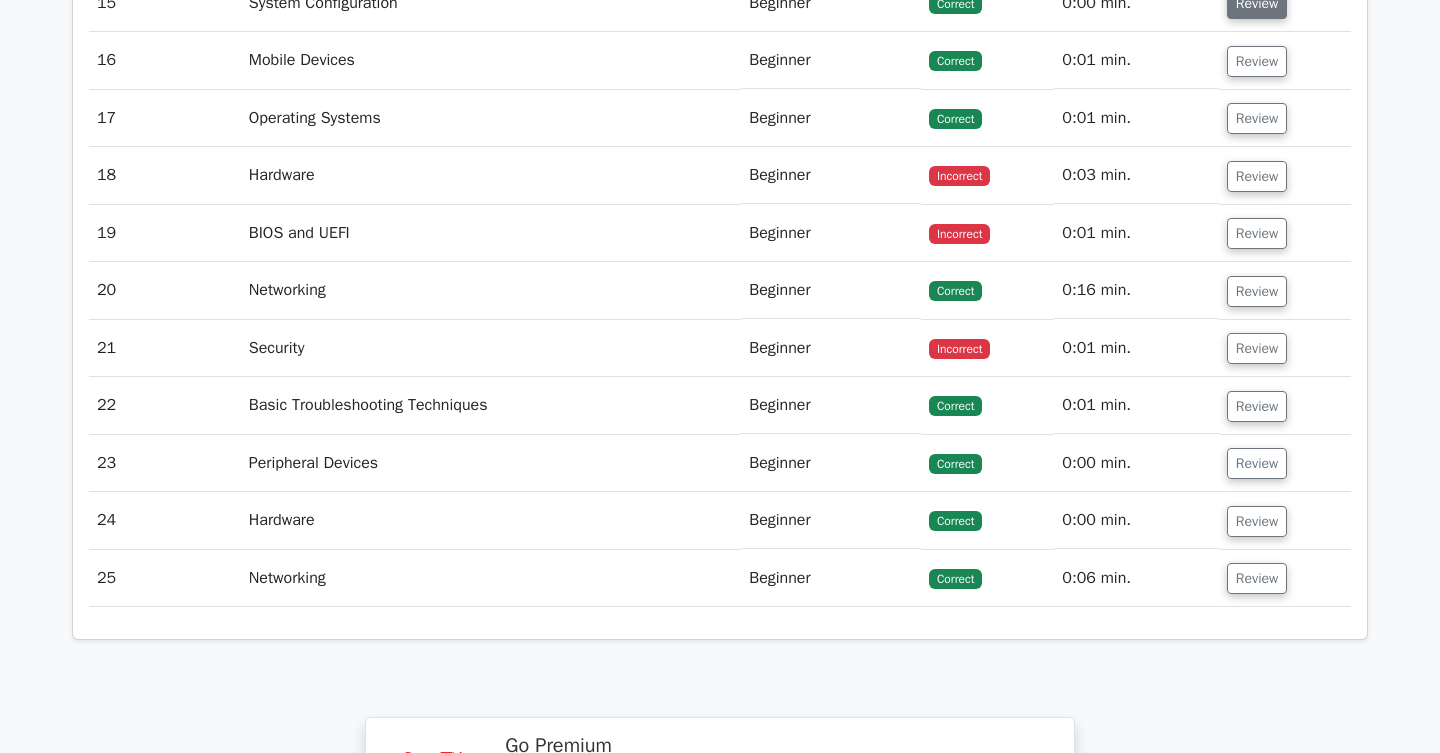 scroll, scrollTop: 4394, scrollLeft: 0, axis: vertical 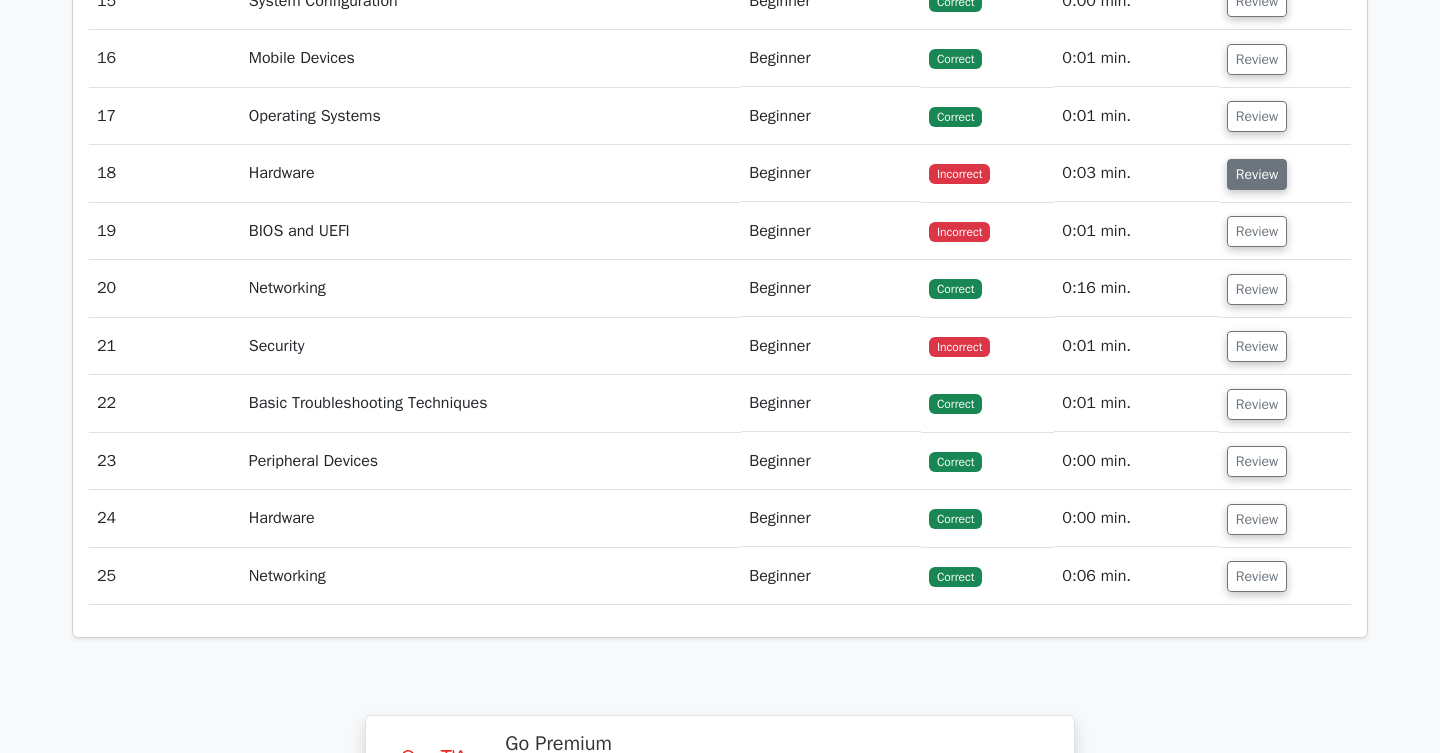 click on "Review" at bounding box center (1257, 174) 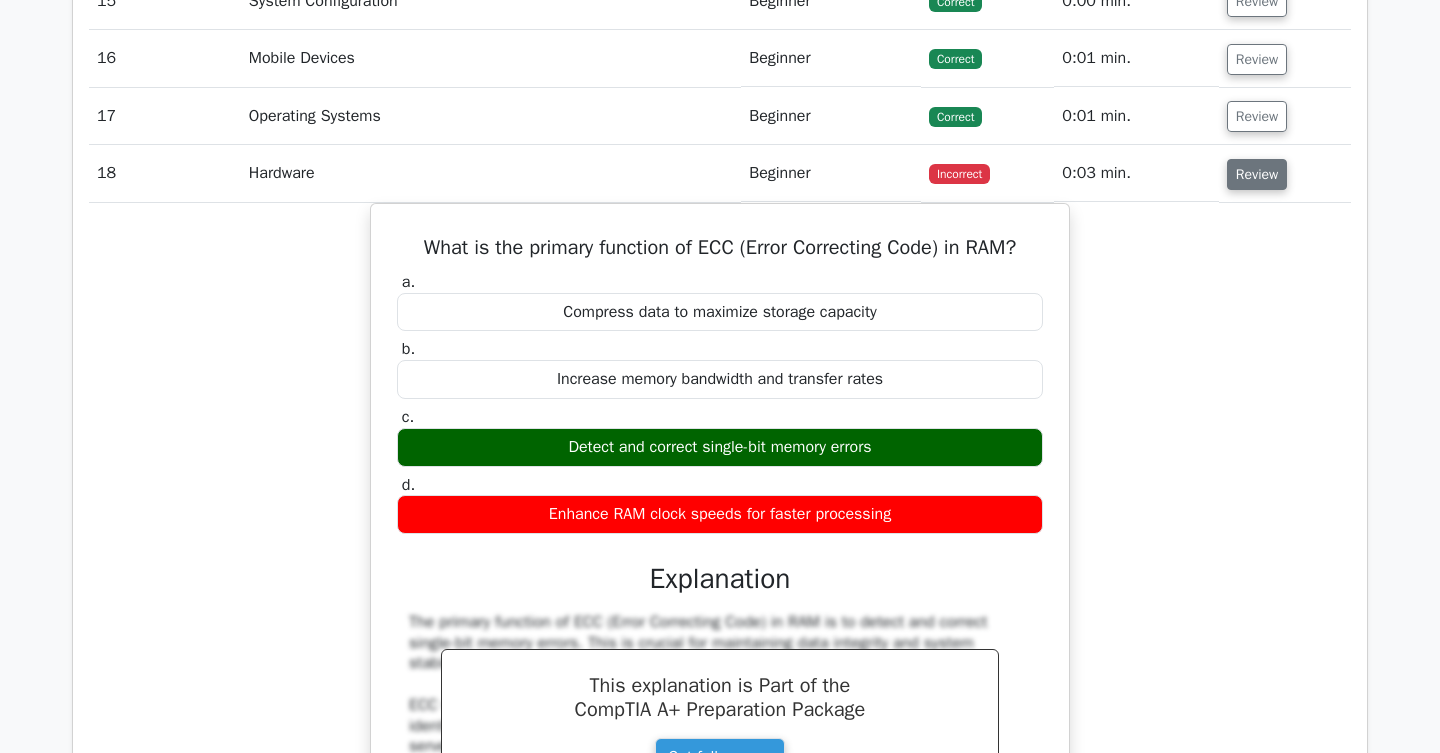 click on "Review" at bounding box center [1257, 174] 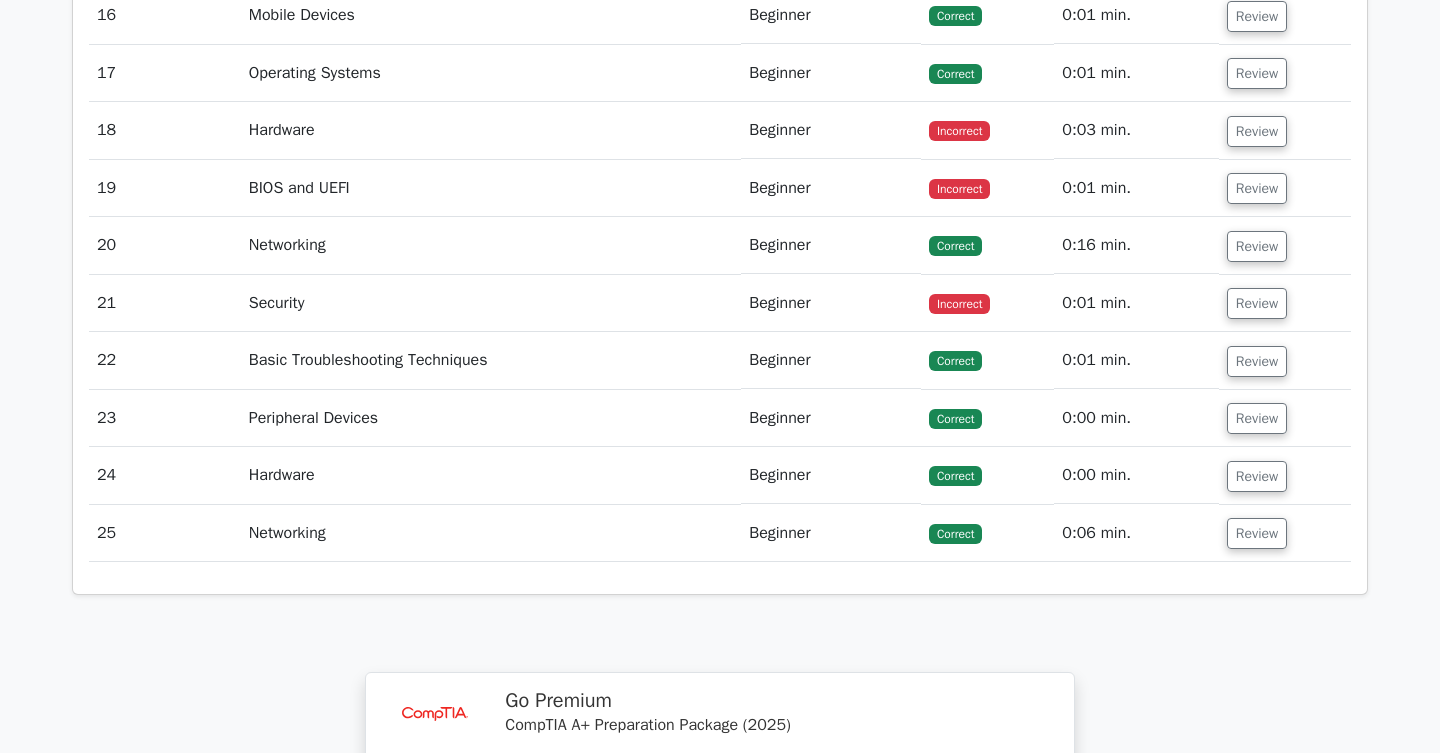 scroll, scrollTop: 4429, scrollLeft: 0, axis: vertical 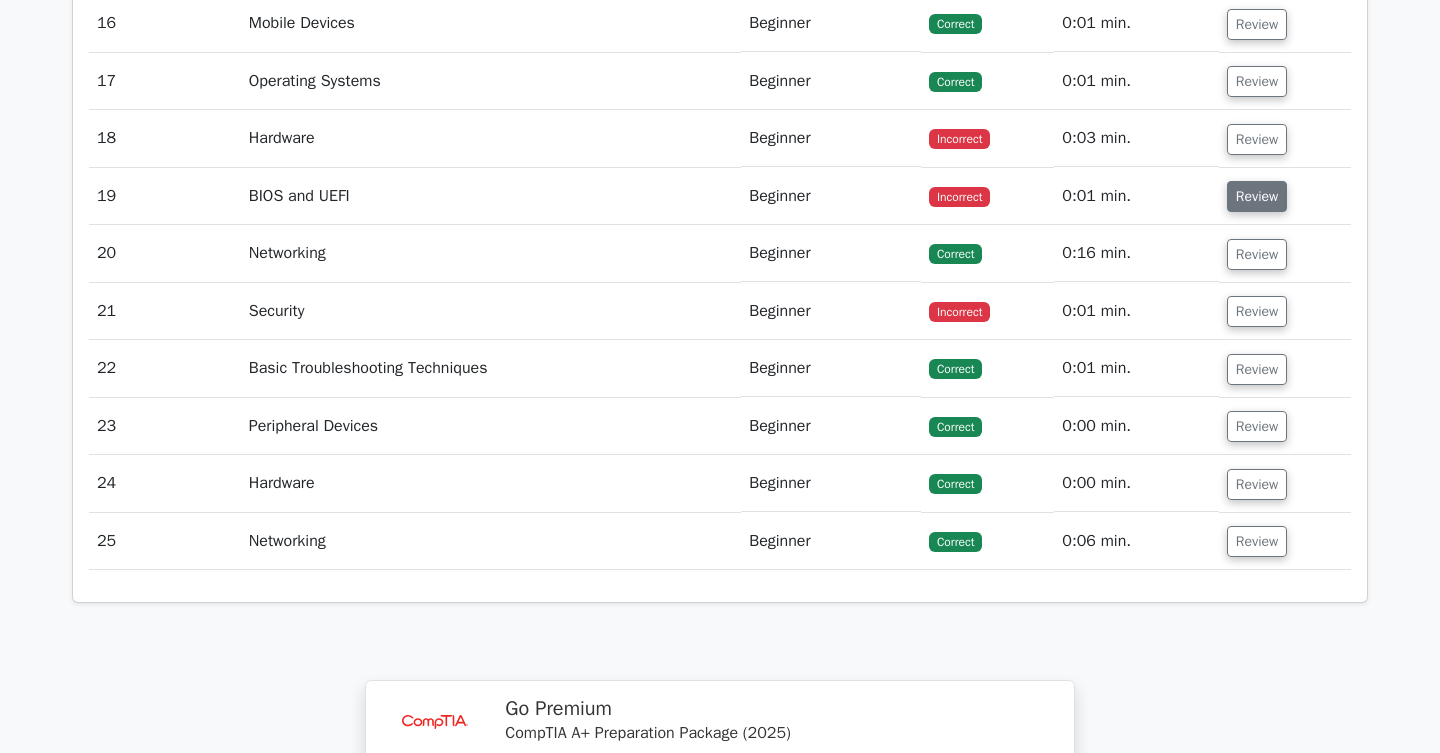 click on "Review" at bounding box center [1257, 196] 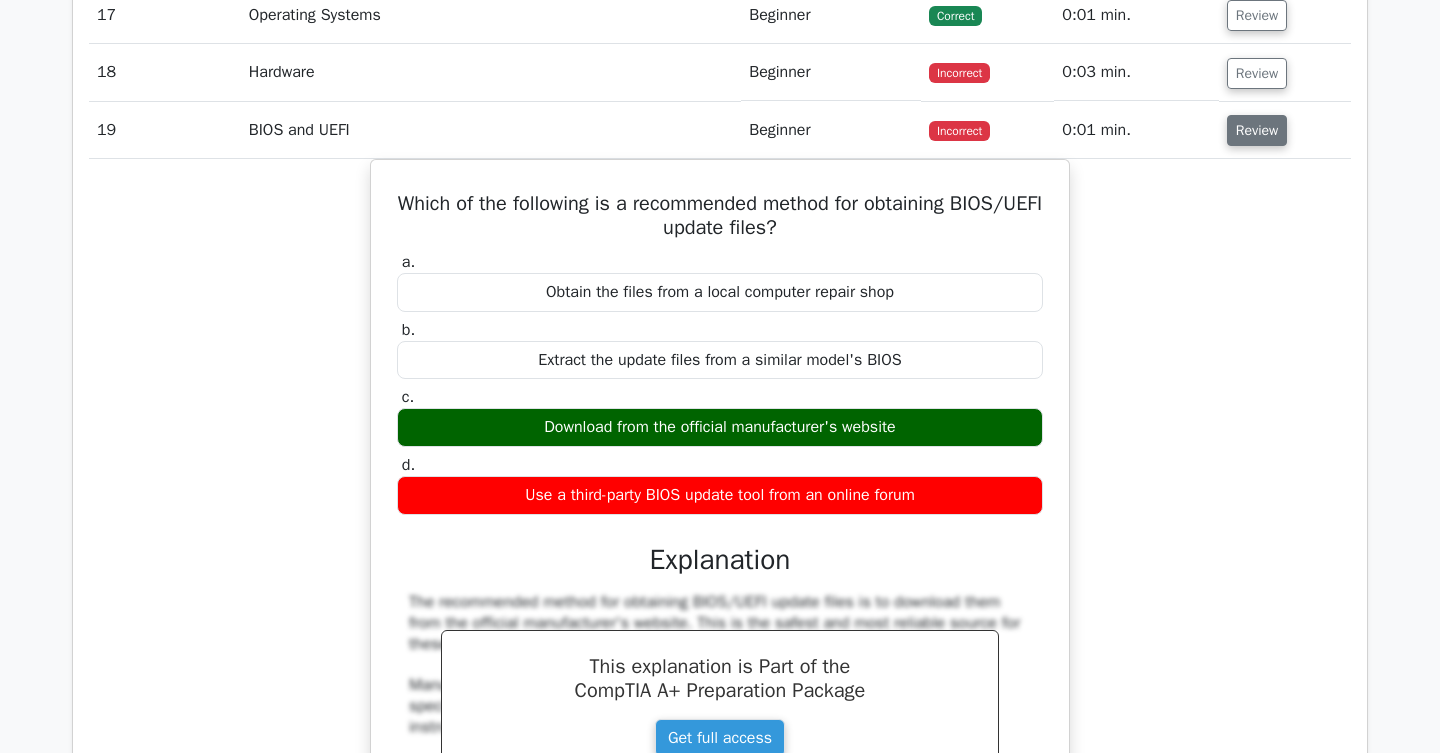 scroll, scrollTop: 4506, scrollLeft: 0, axis: vertical 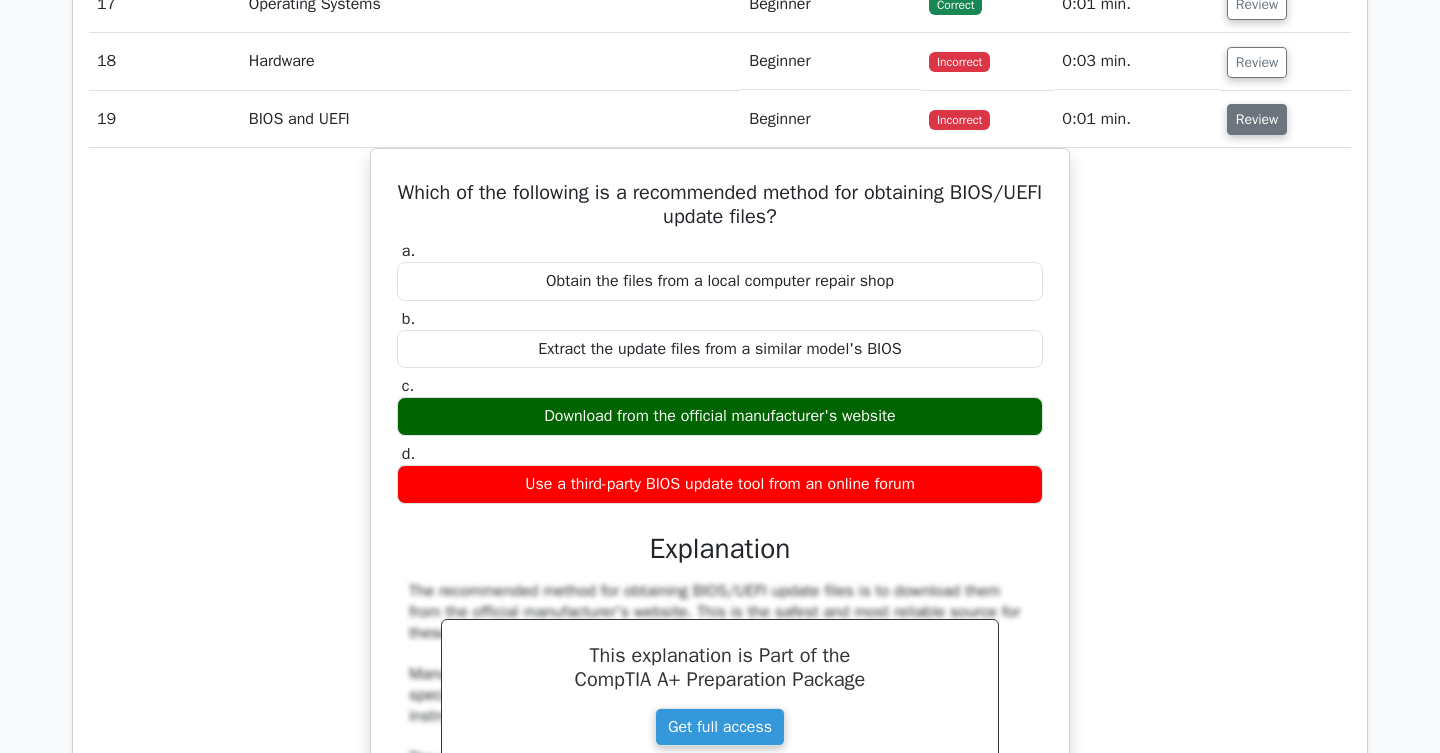 click on "Review" at bounding box center [1257, 119] 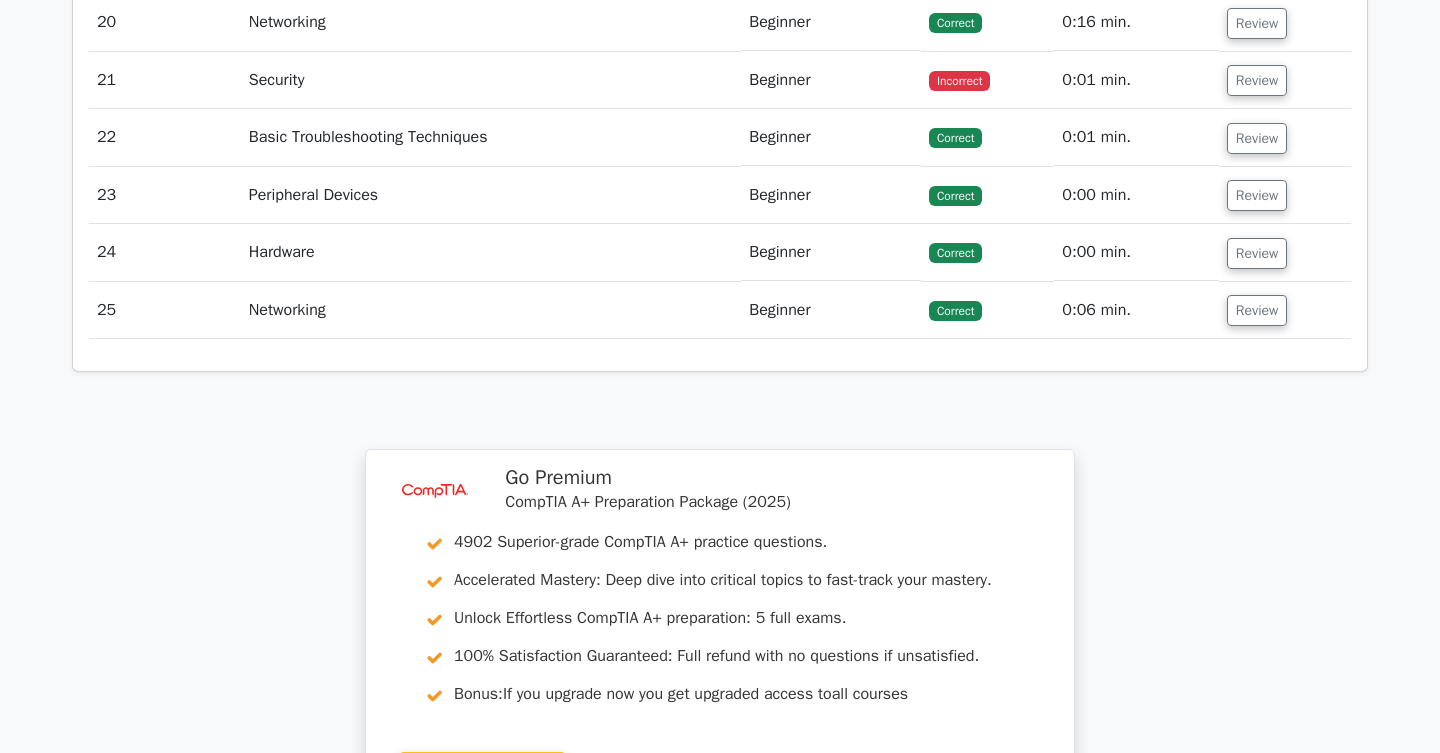 scroll, scrollTop: 4663, scrollLeft: 0, axis: vertical 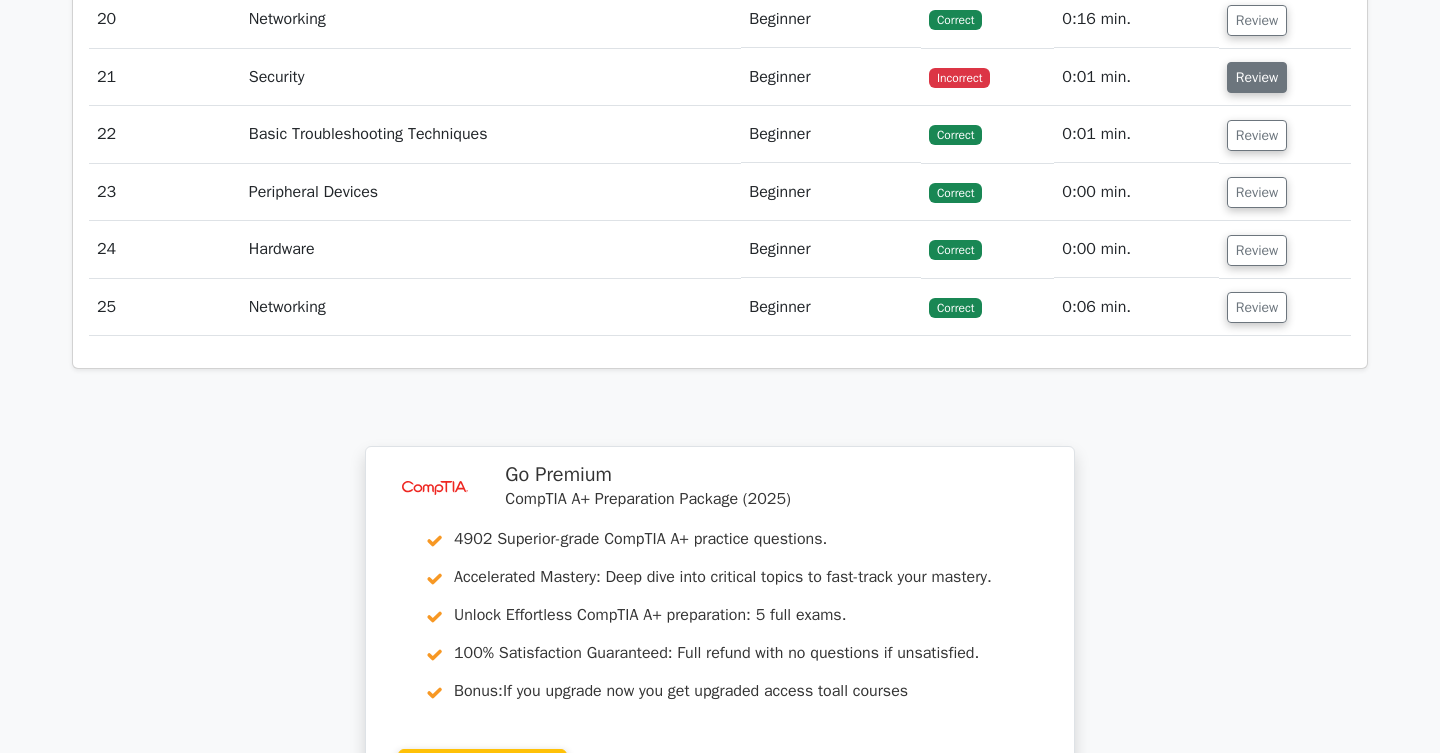 click on "Review" at bounding box center [1257, 77] 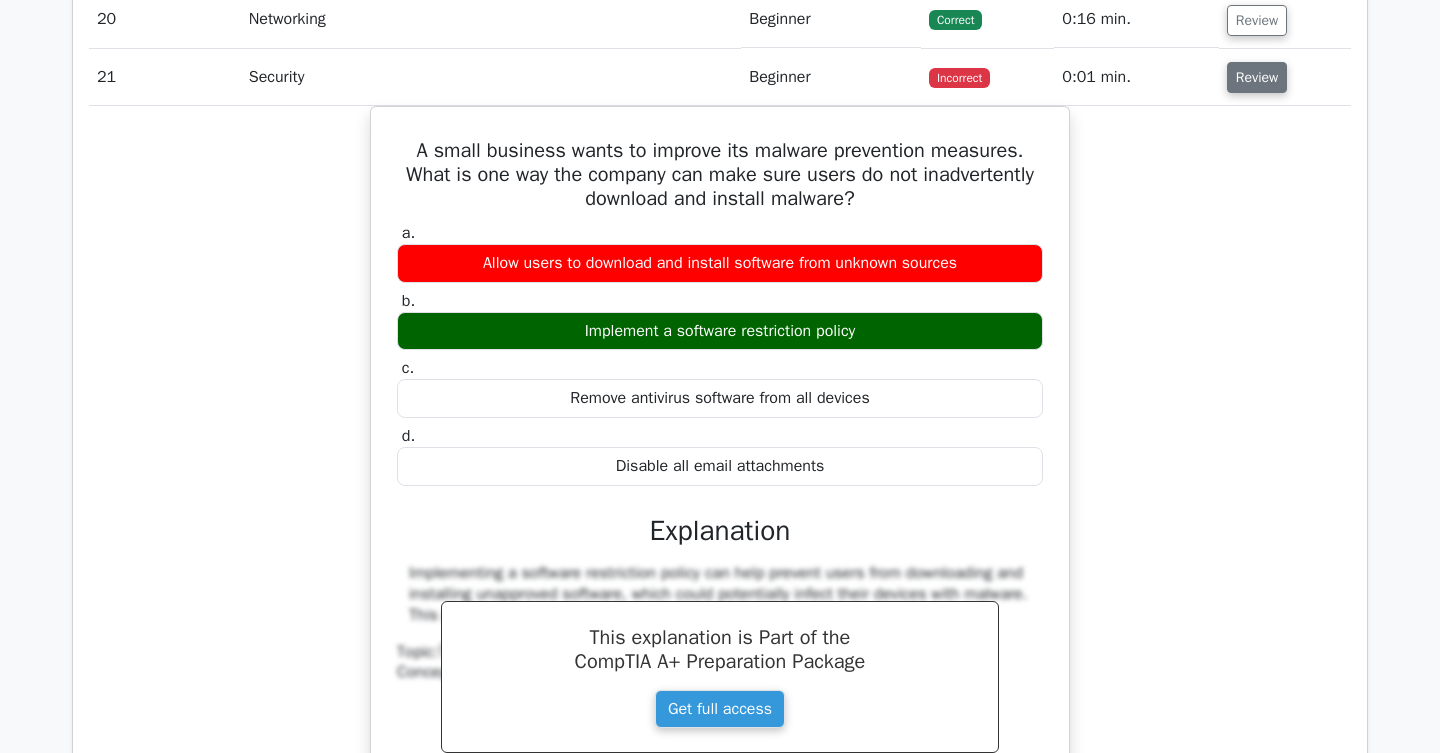 click on "Review" at bounding box center [1257, 77] 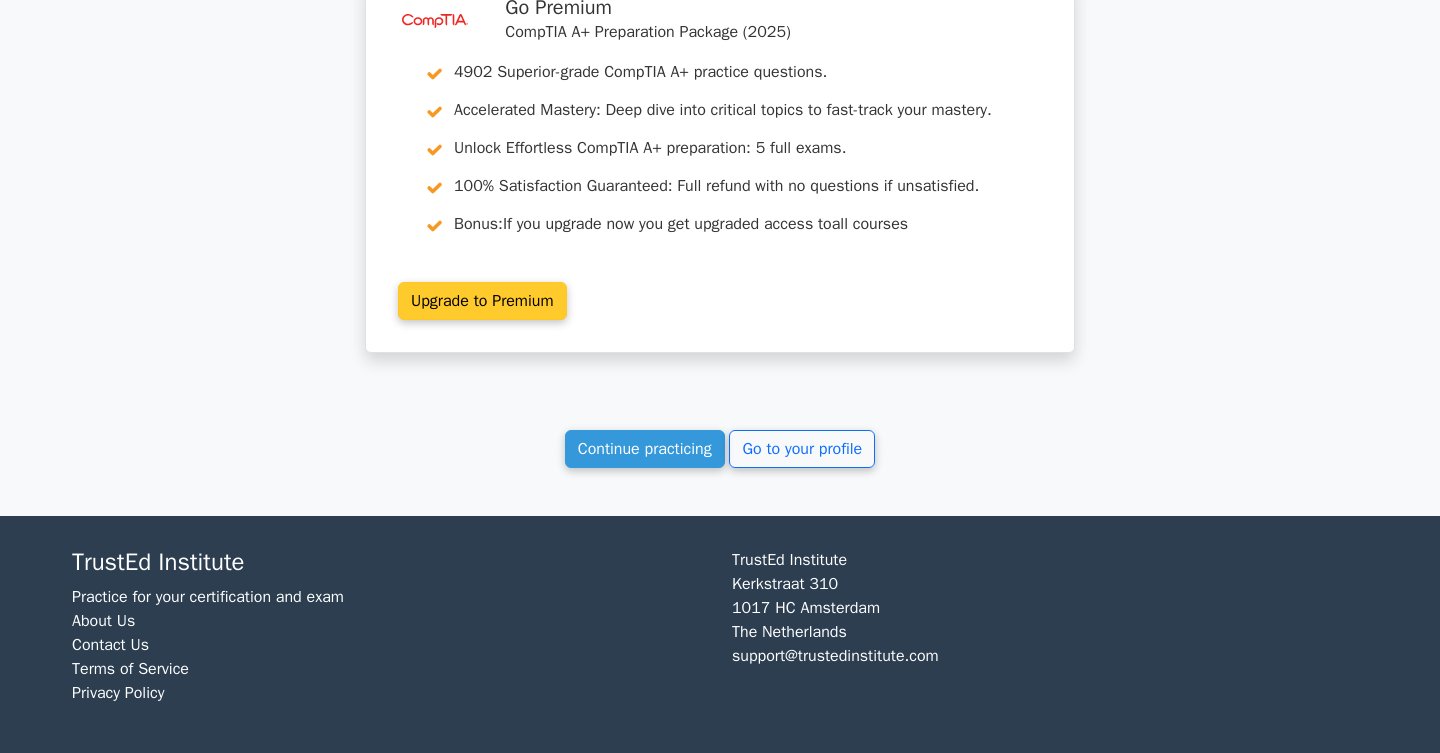scroll, scrollTop: 5126, scrollLeft: 0, axis: vertical 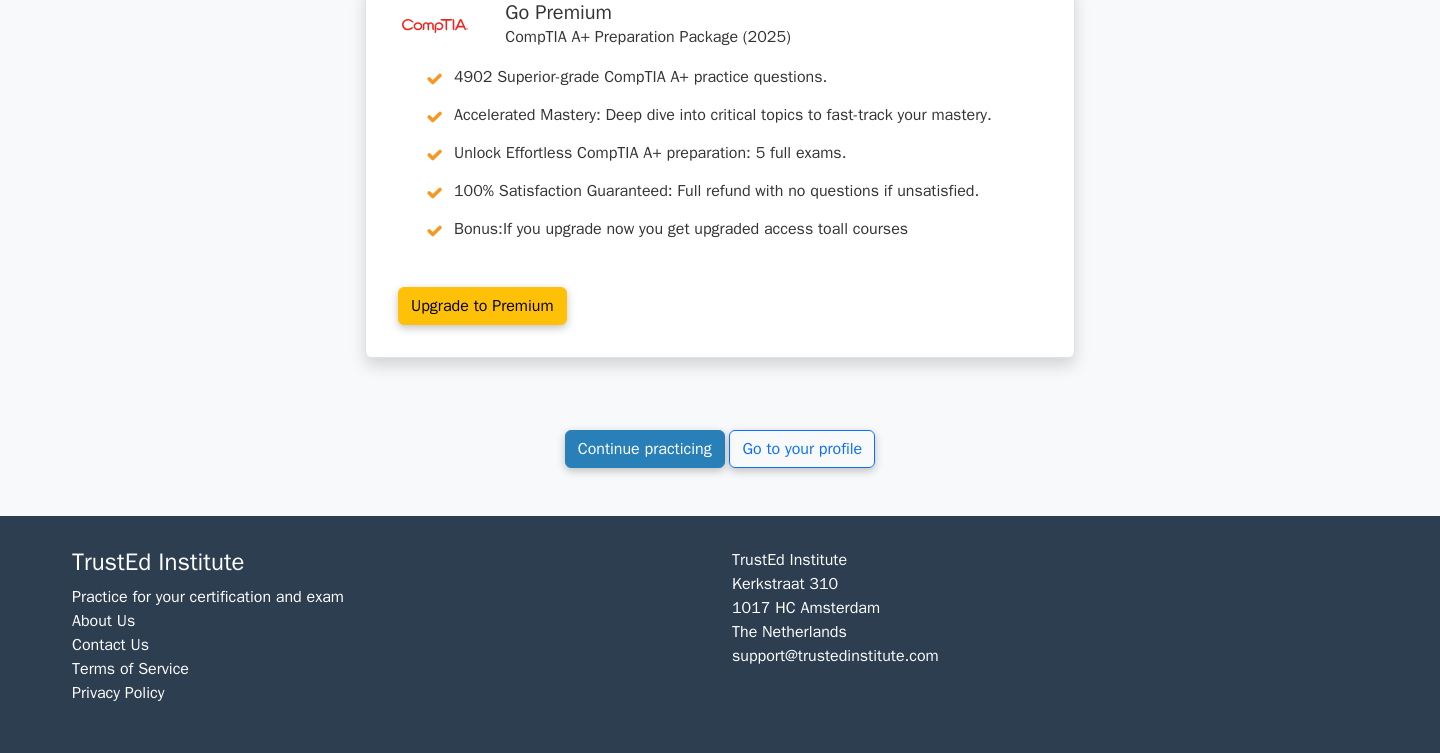 click on "Continue practicing" at bounding box center (645, 449) 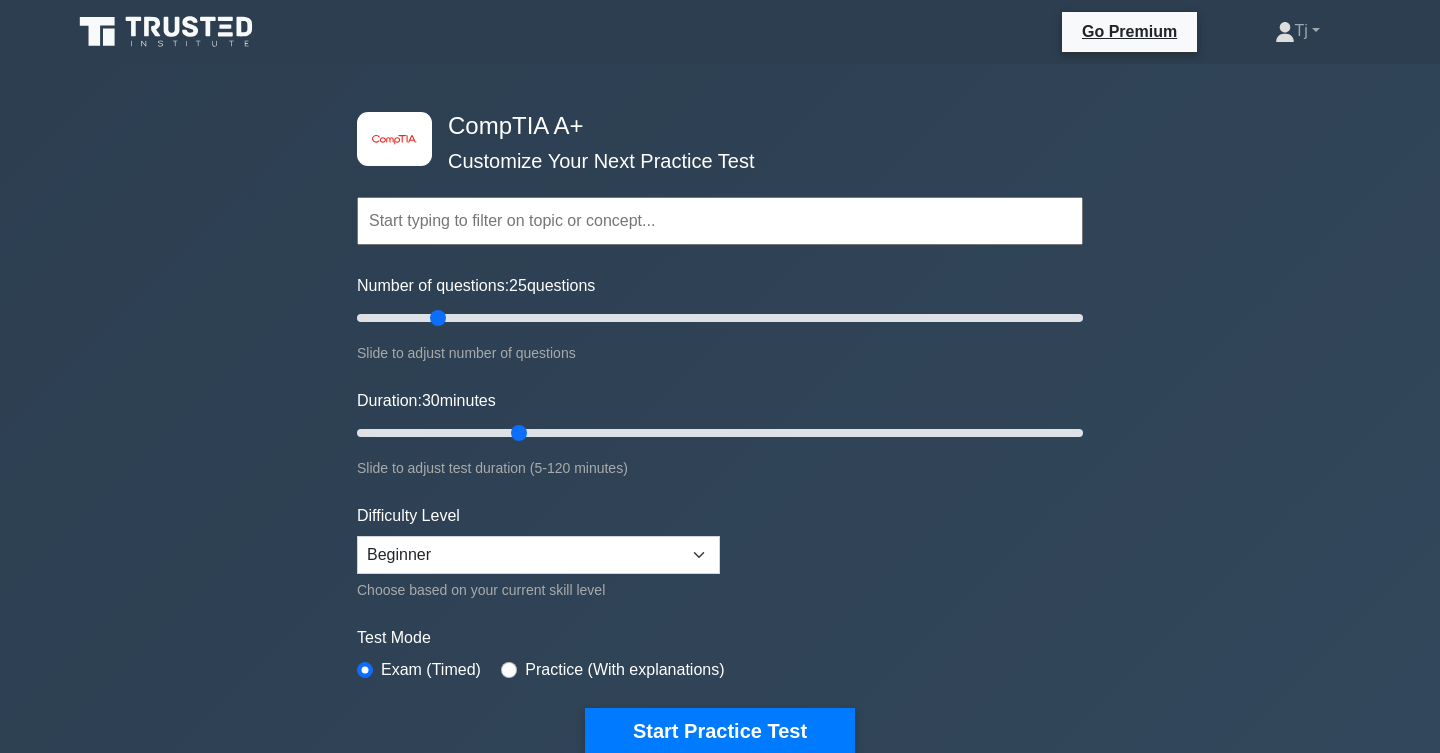 scroll, scrollTop: 0, scrollLeft: 0, axis: both 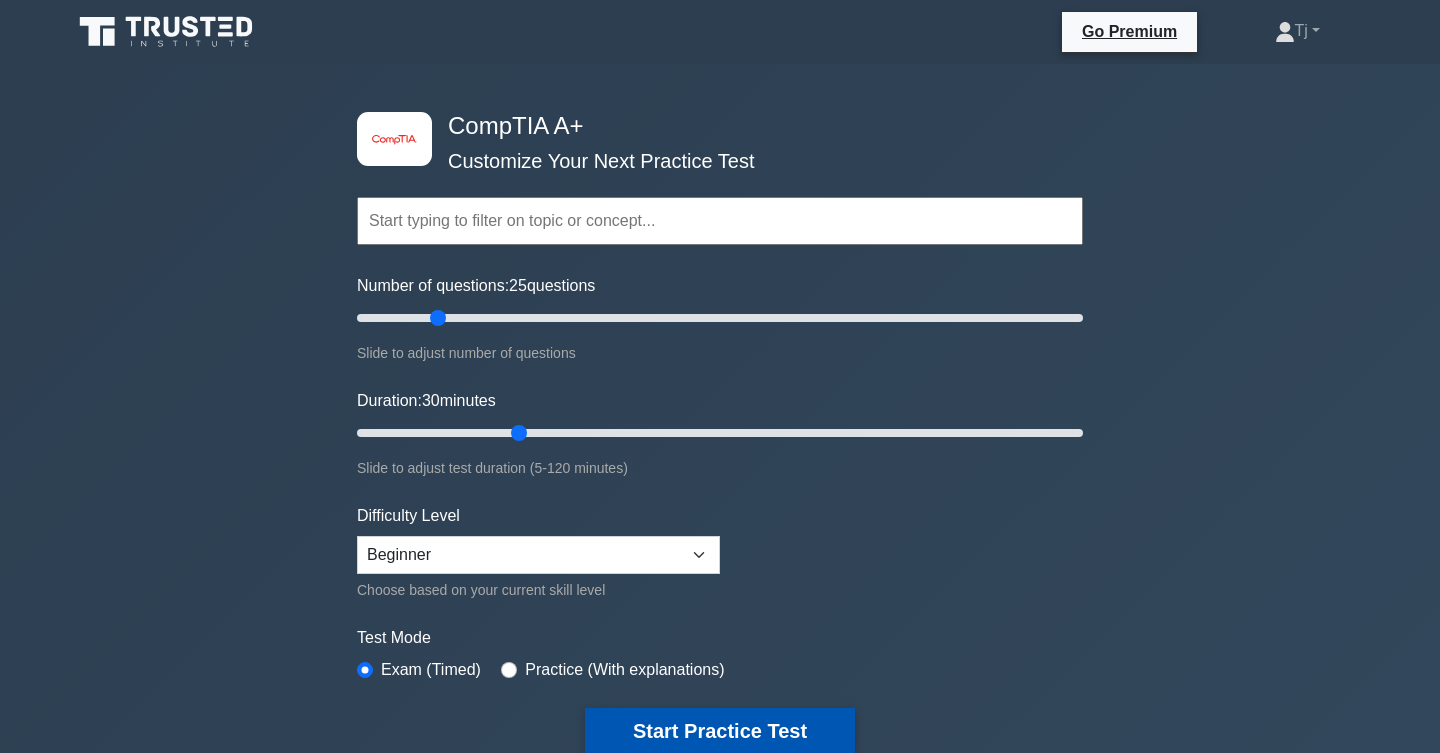 click on "Start Practice Test" at bounding box center [720, 731] 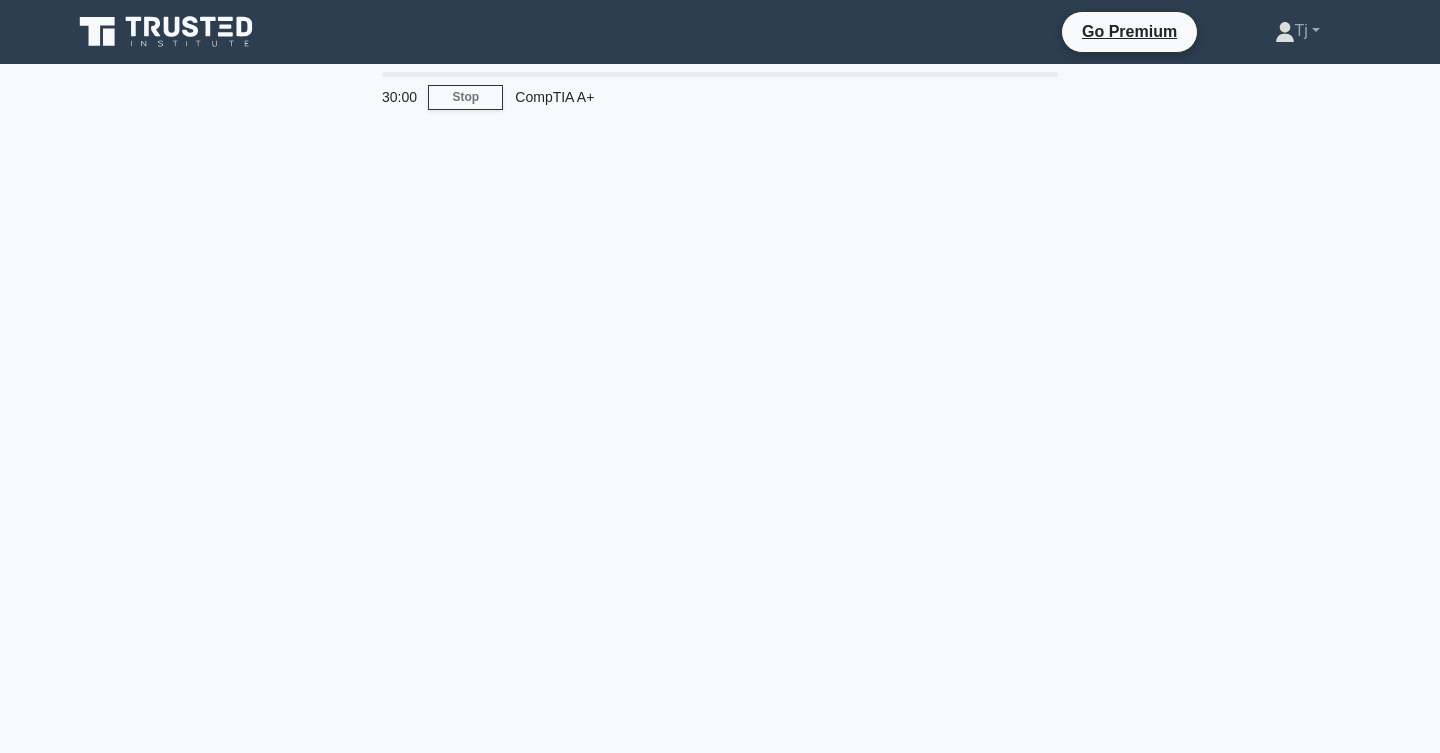 scroll, scrollTop: 0, scrollLeft: 0, axis: both 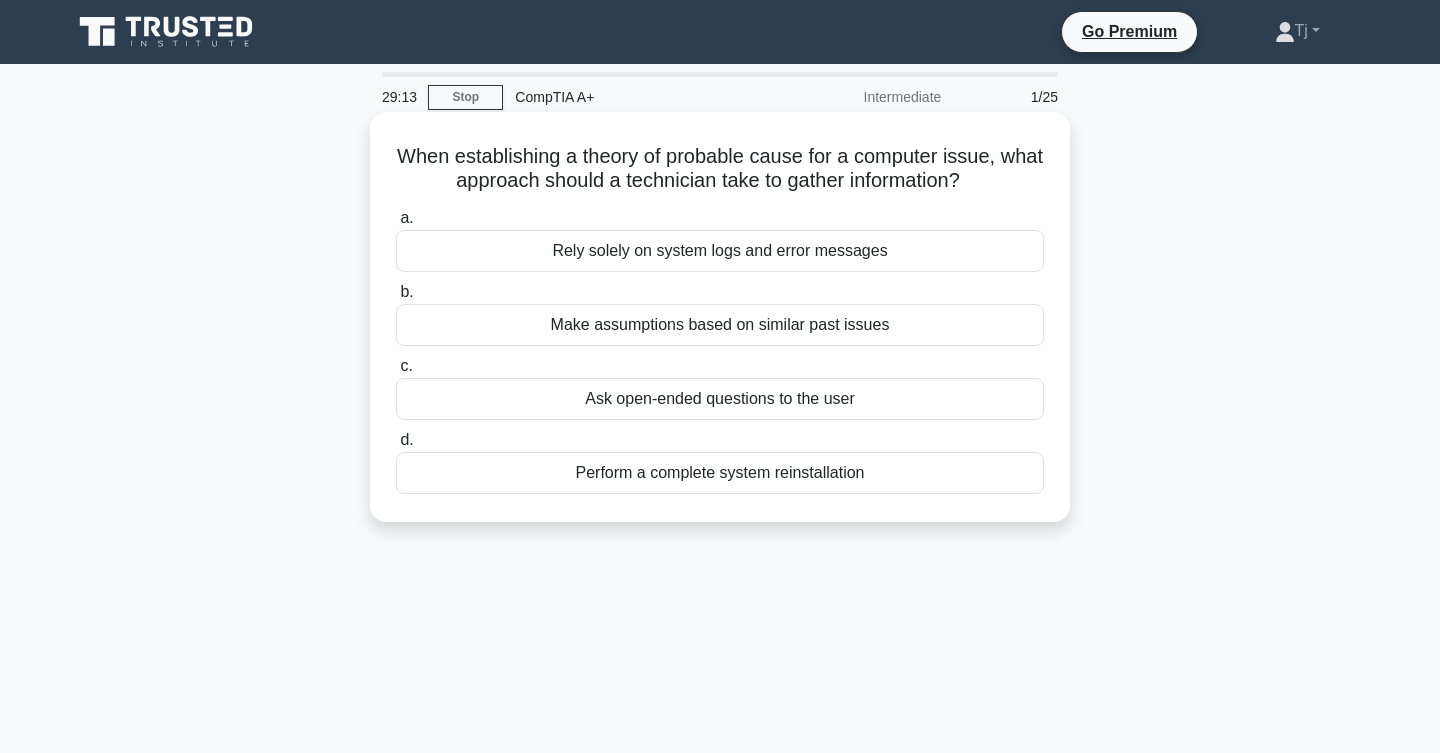 click on "Ask open-ended questions to the user" at bounding box center (720, 399) 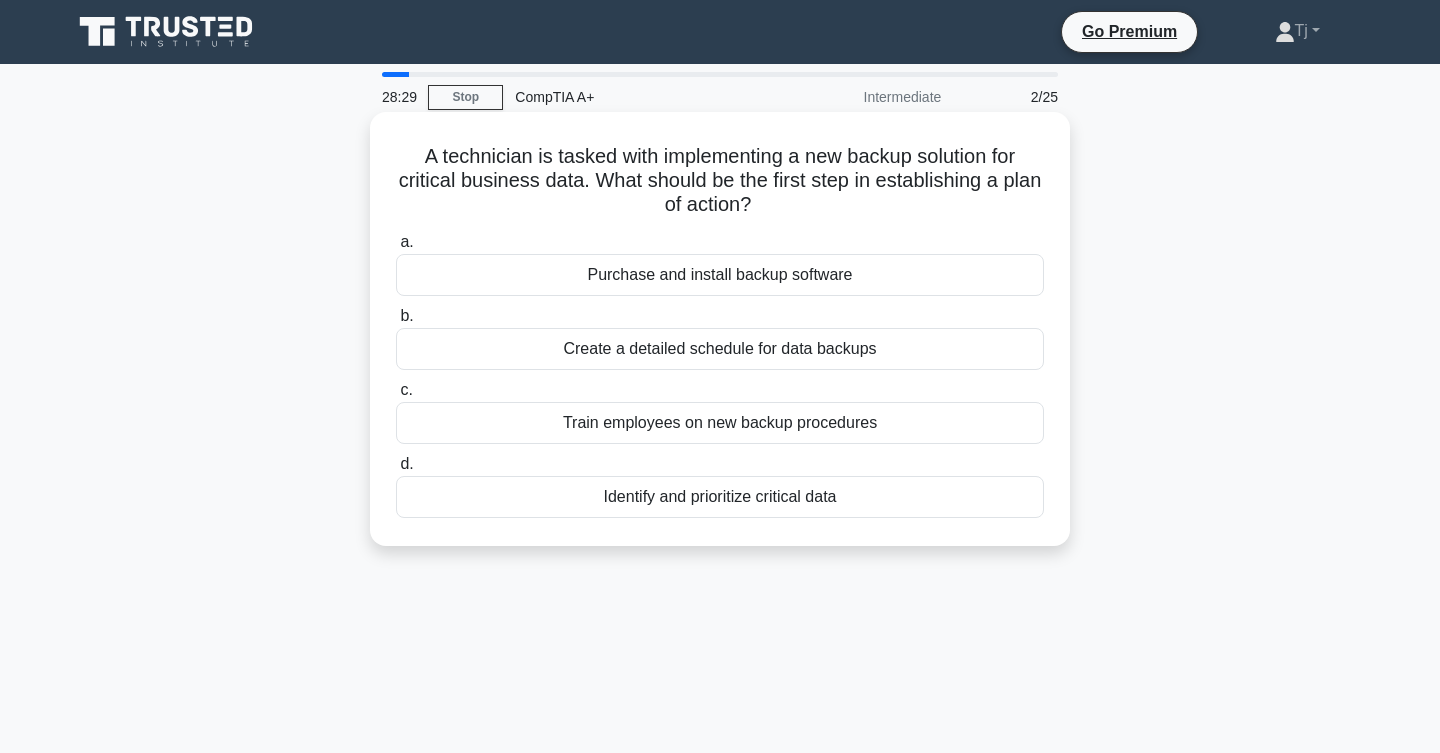 click on "Purchase and install backup software" at bounding box center [720, 275] 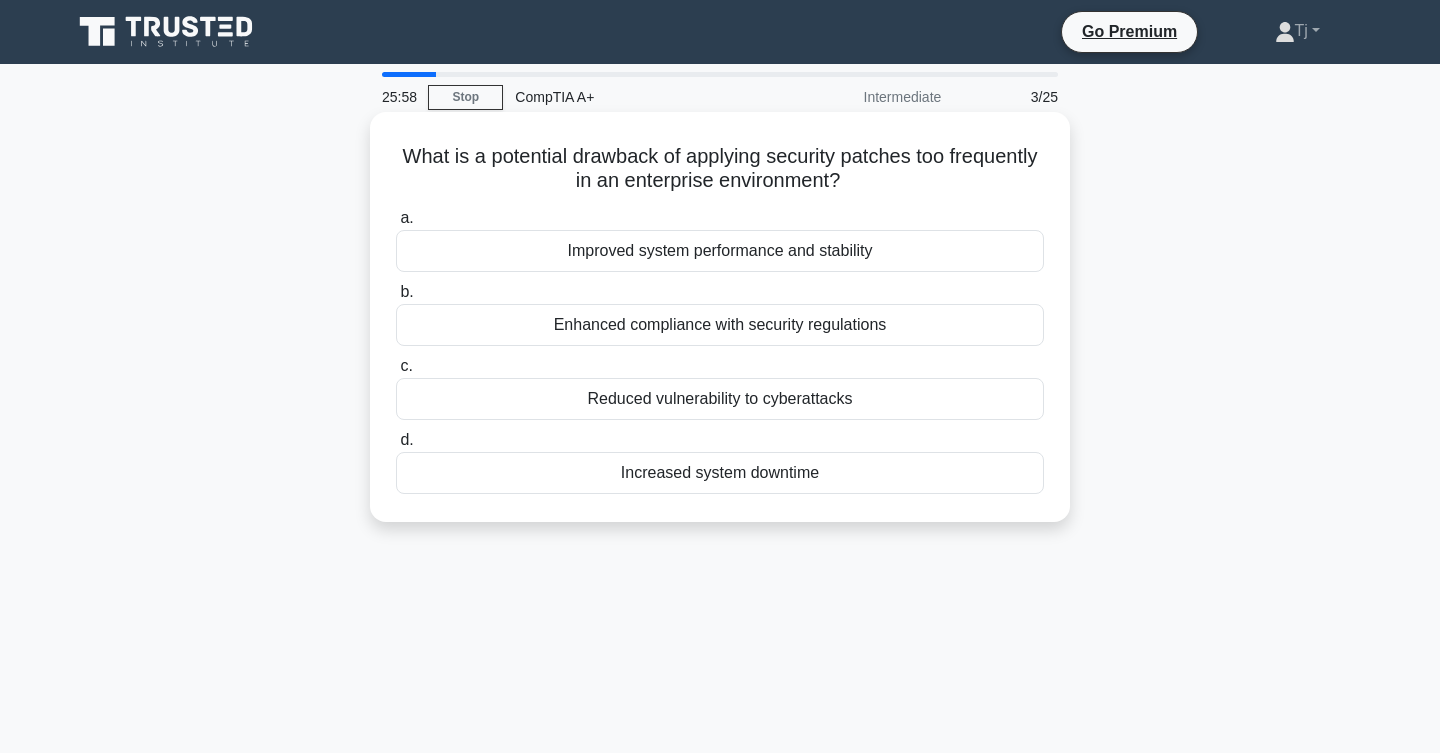 click on "Enhanced compliance with security regulations" at bounding box center (720, 325) 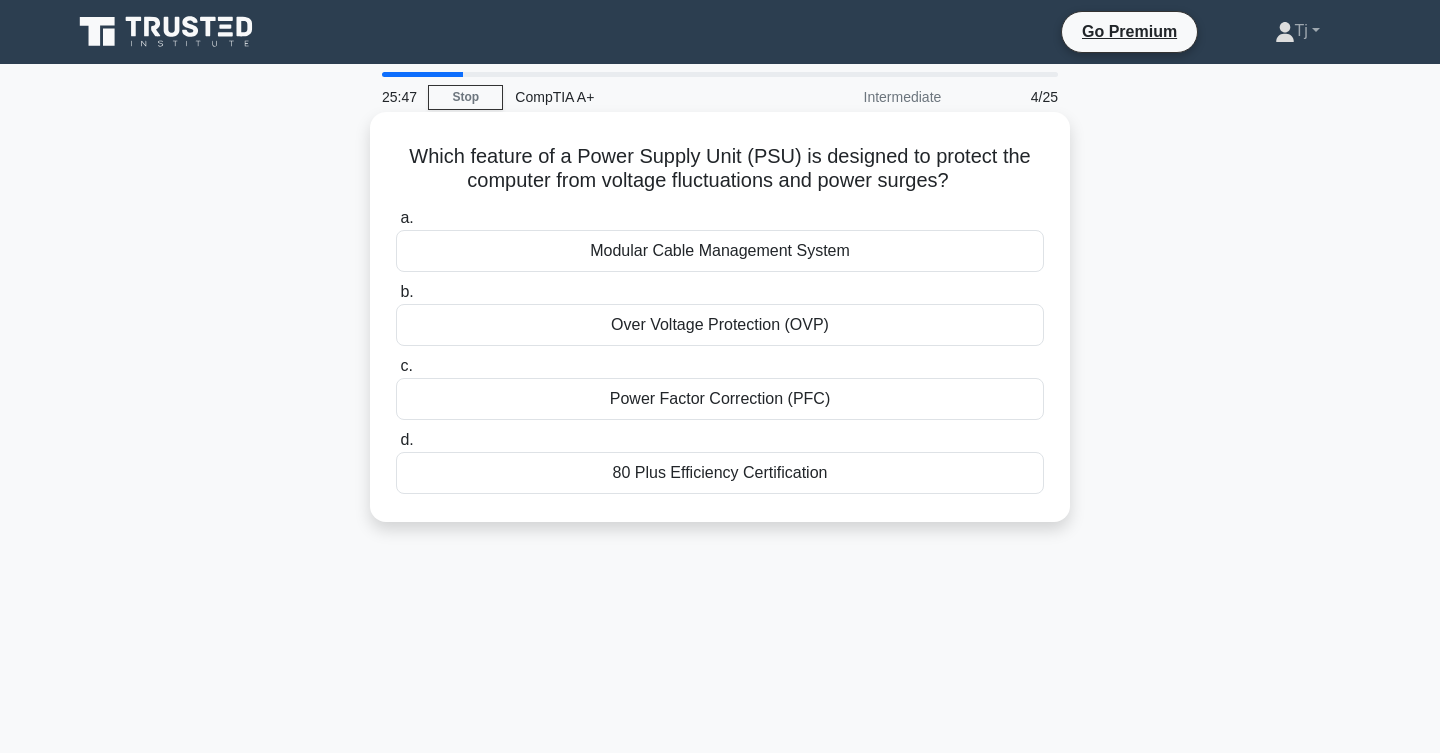 click on "Modular Cable Management System" at bounding box center (720, 251) 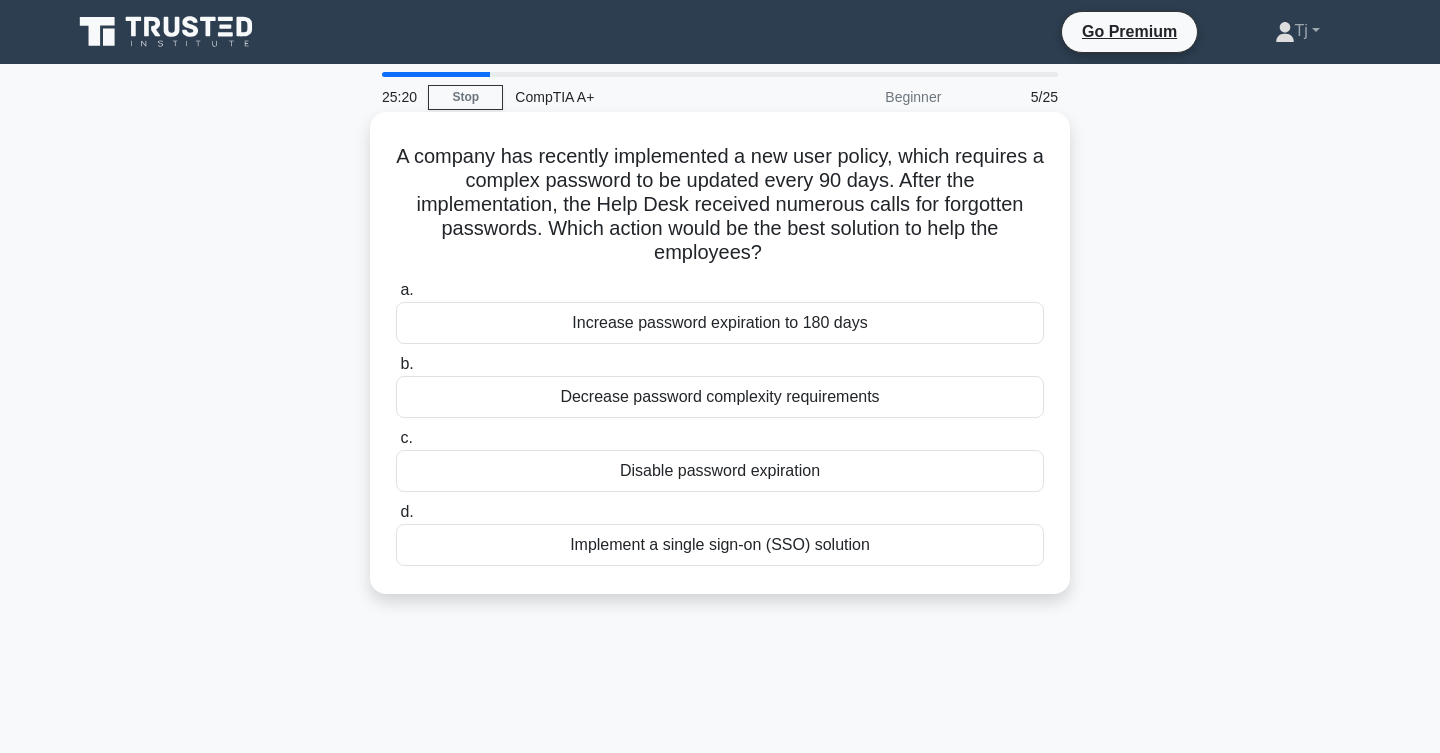 click on "Implement a single sign-on (SSO) solution" at bounding box center (720, 545) 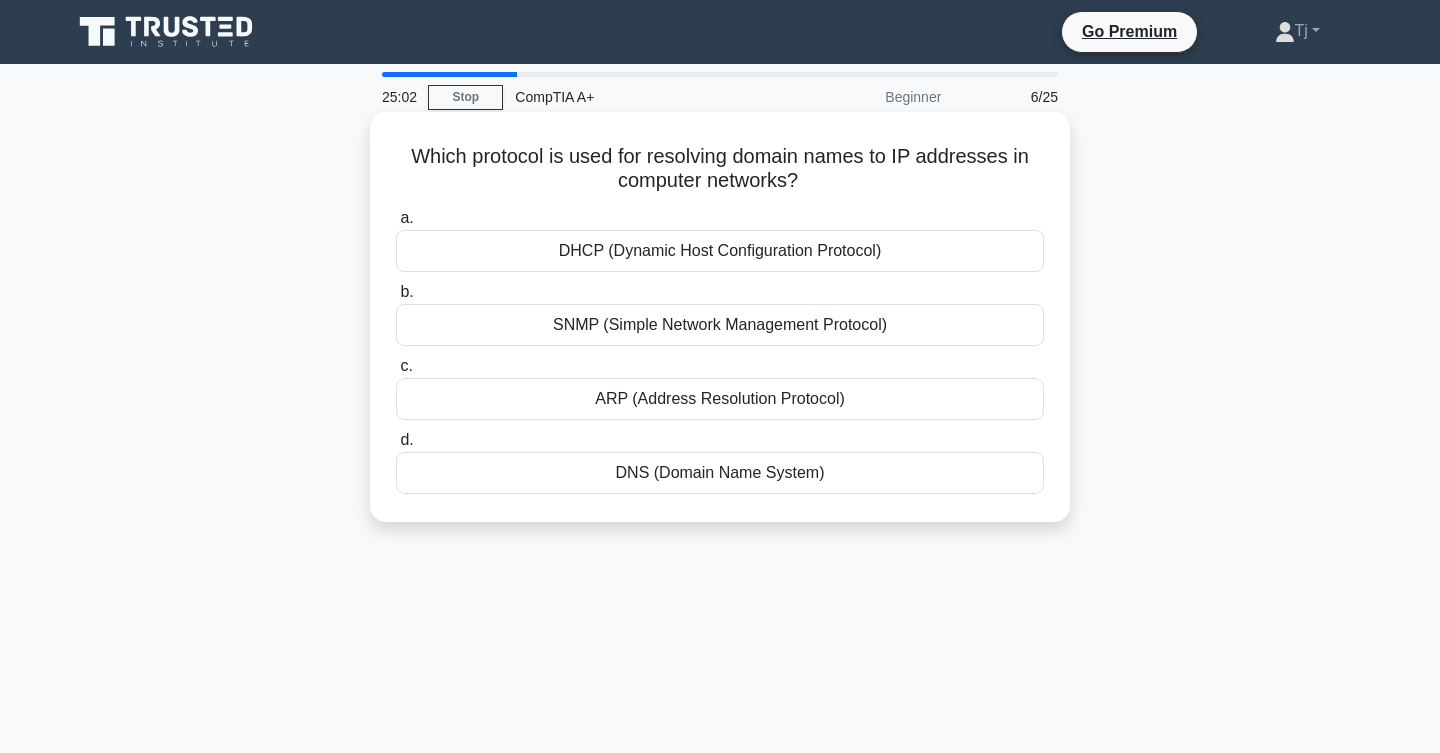 click on "ARP (Address Resolution Protocol)" at bounding box center (720, 399) 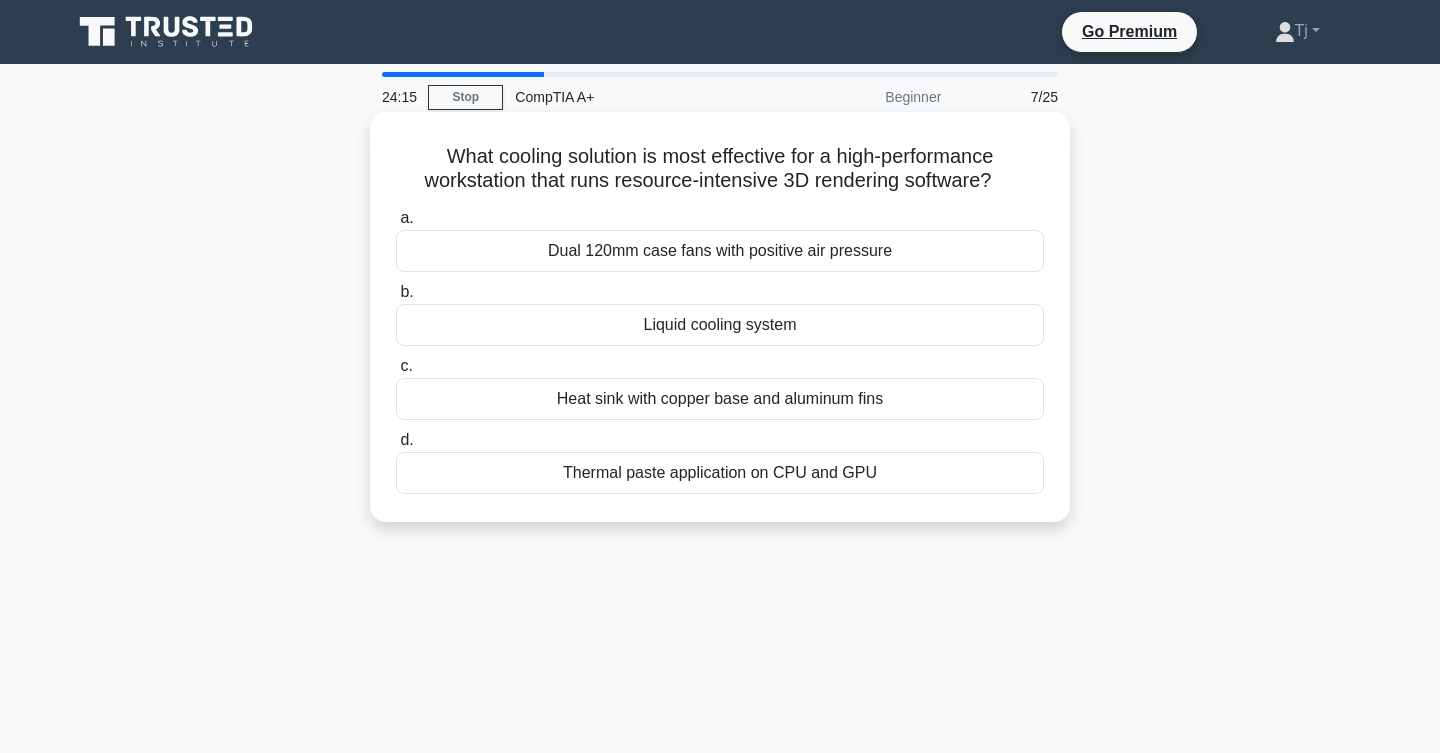 scroll, scrollTop: 0, scrollLeft: 0, axis: both 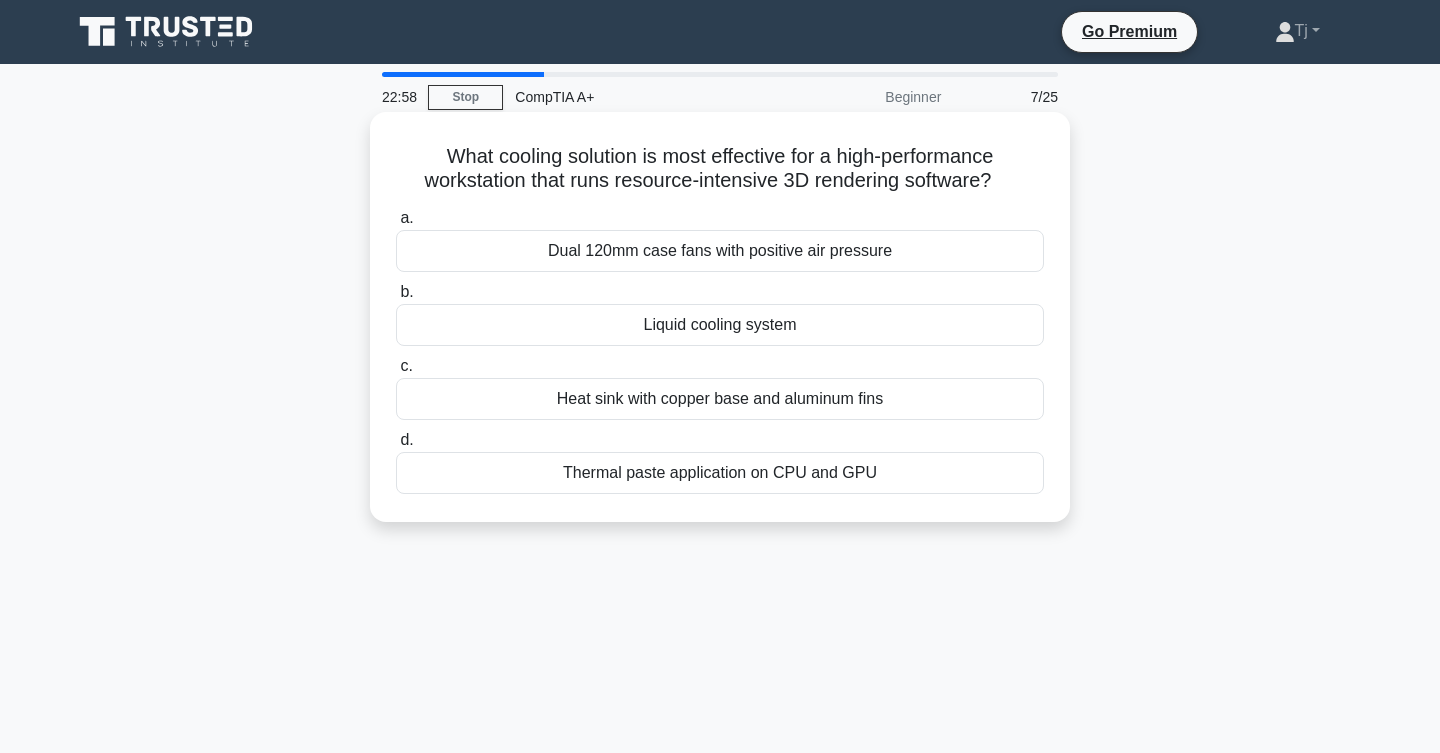 click on "Dual 120mm case fans with positive air pressure" at bounding box center [720, 251] 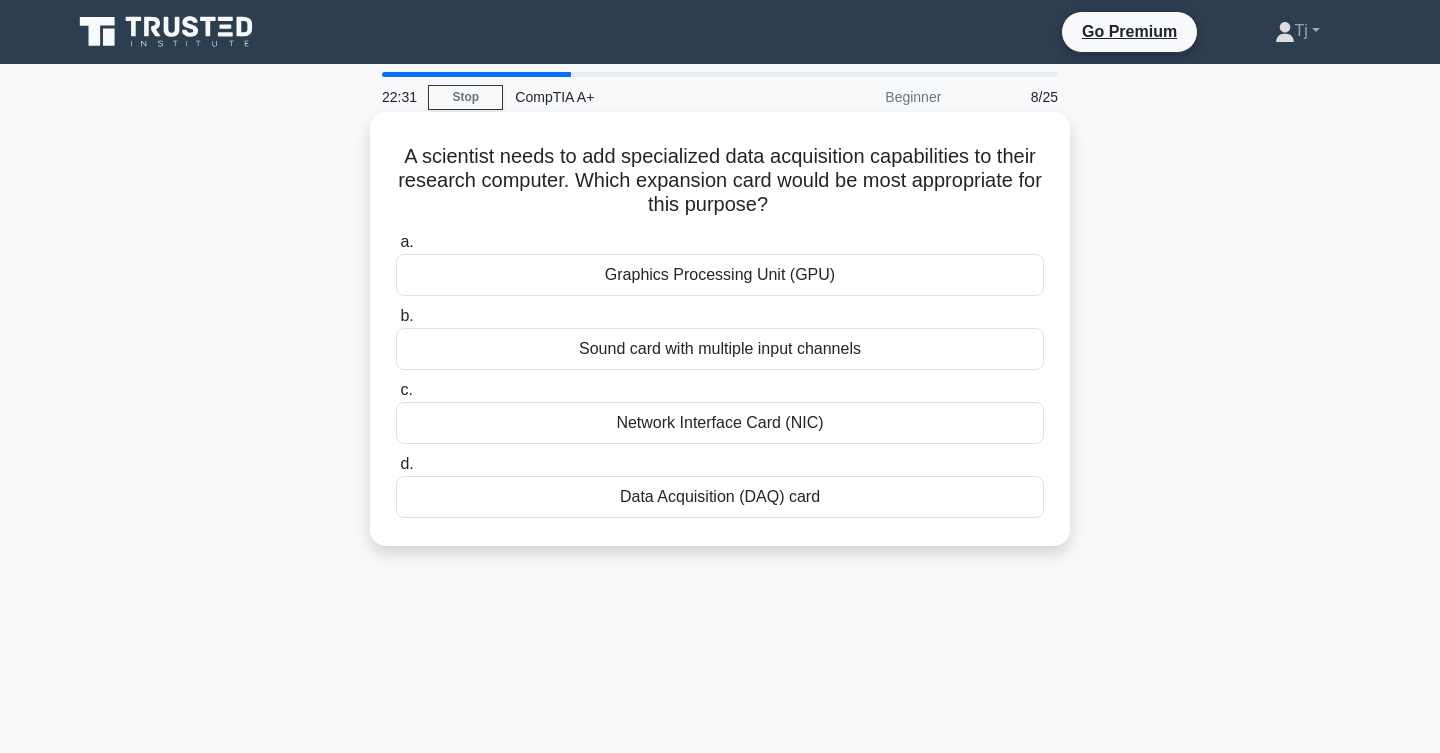 click on "Data Acquisition (DAQ) card" at bounding box center (720, 497) 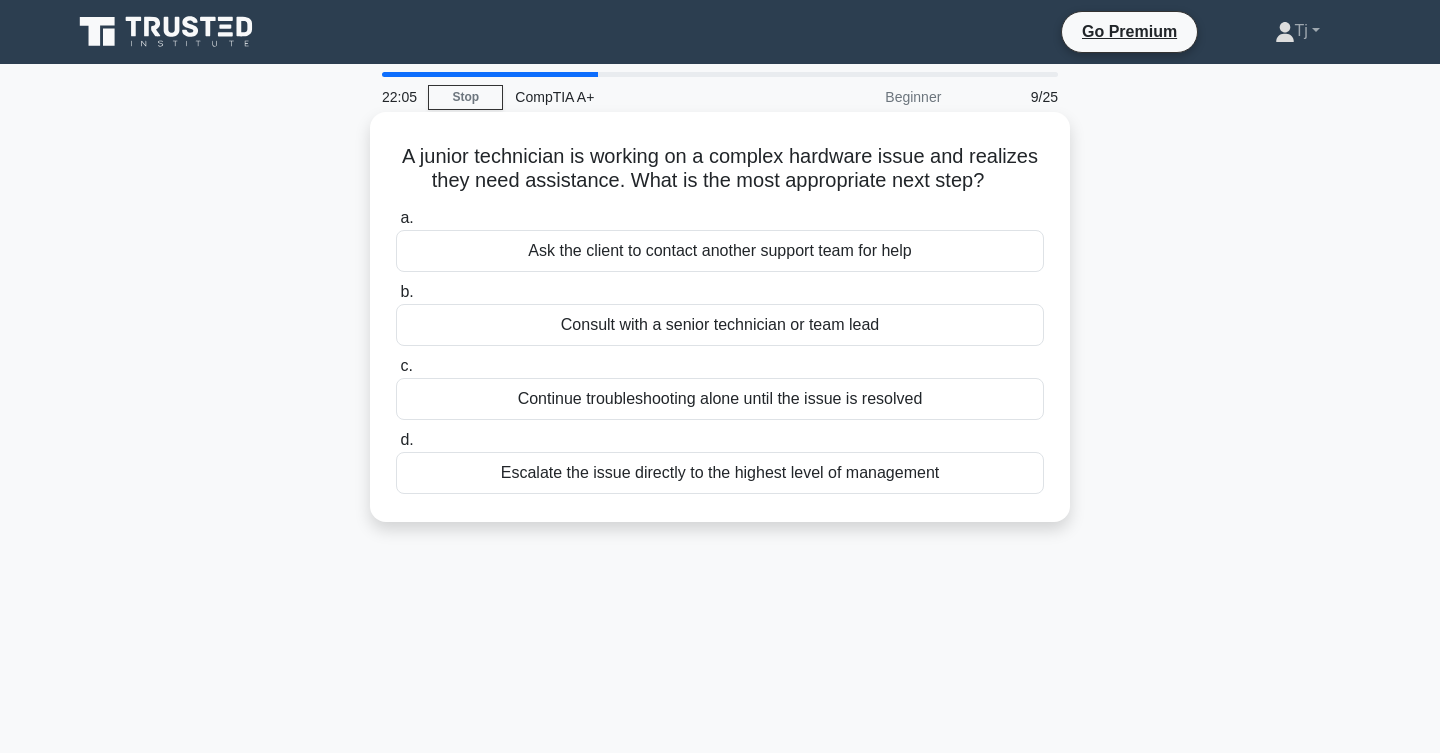 click on "Consult with a senior technician or team lead" at bounding box center (720, 325) 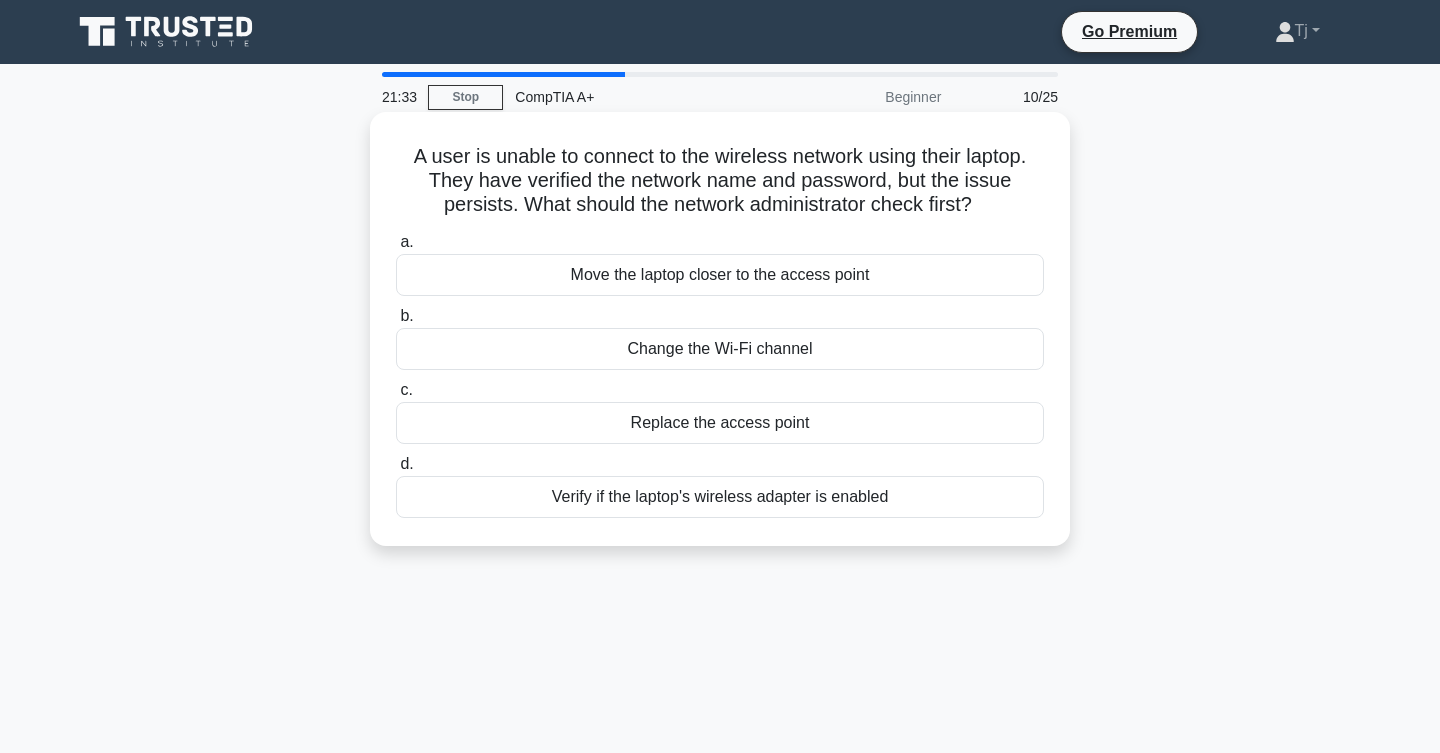 click on "Move the laptop closer to the access point" at bounding box center [720, 275] 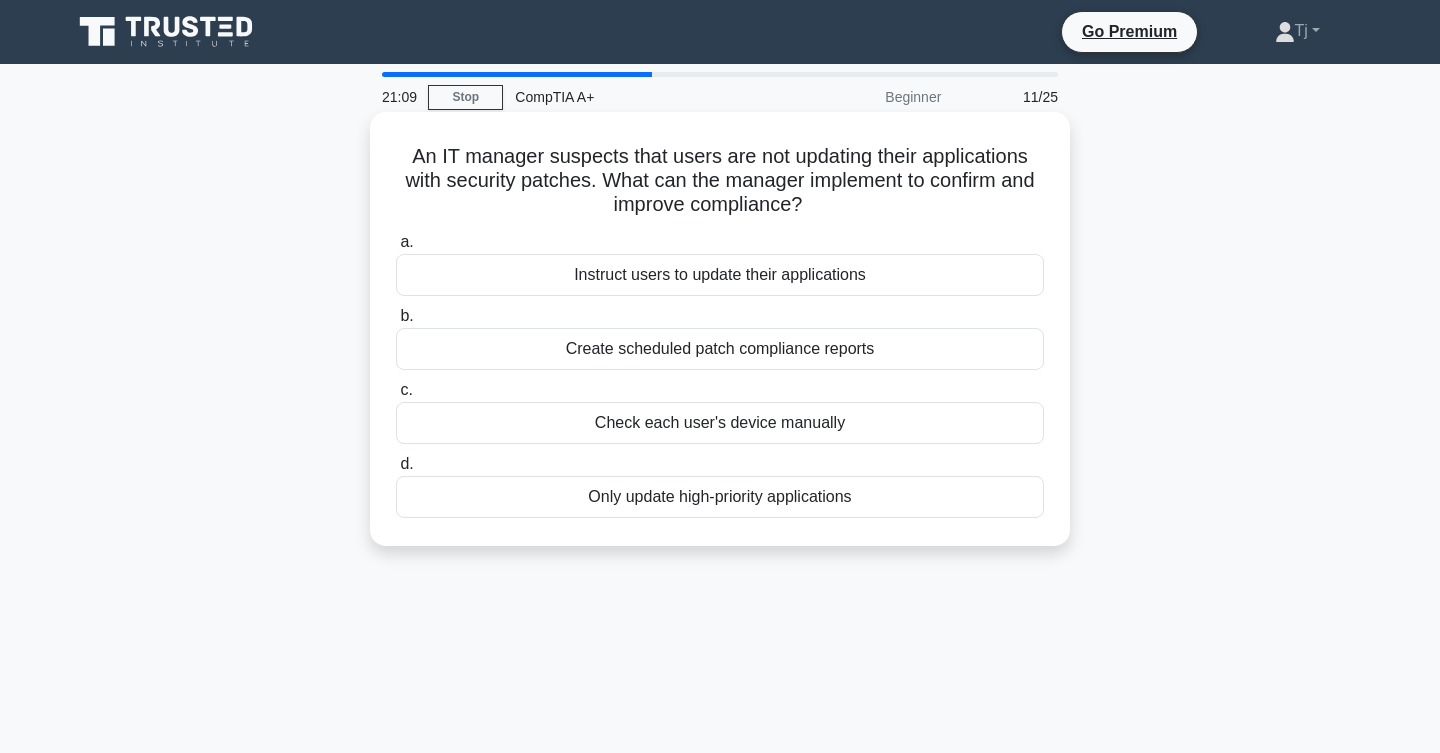 click on "Only update high-priority applications" at bounding box center (720, 497) 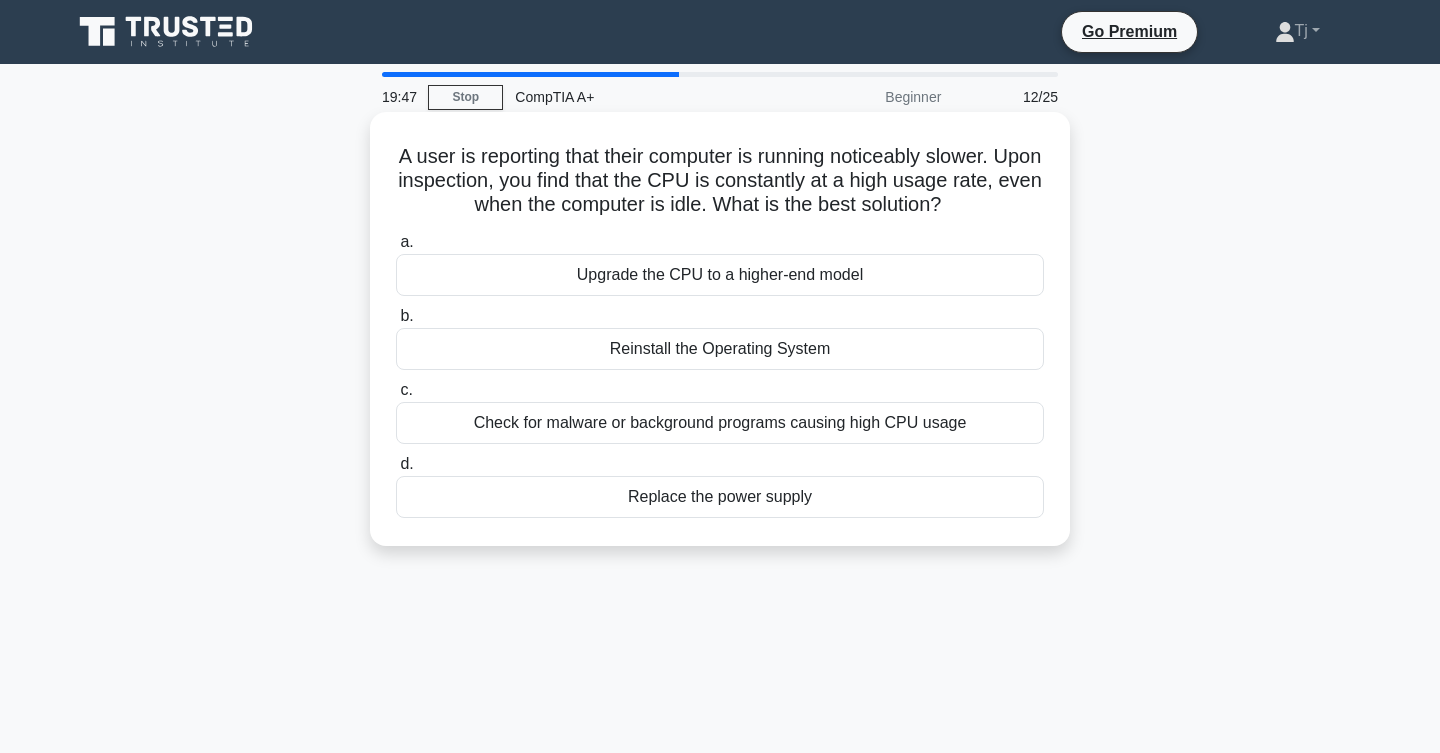 click on "Check for malware or background programs causing high CPU usage" at bounding box center (720, 423) 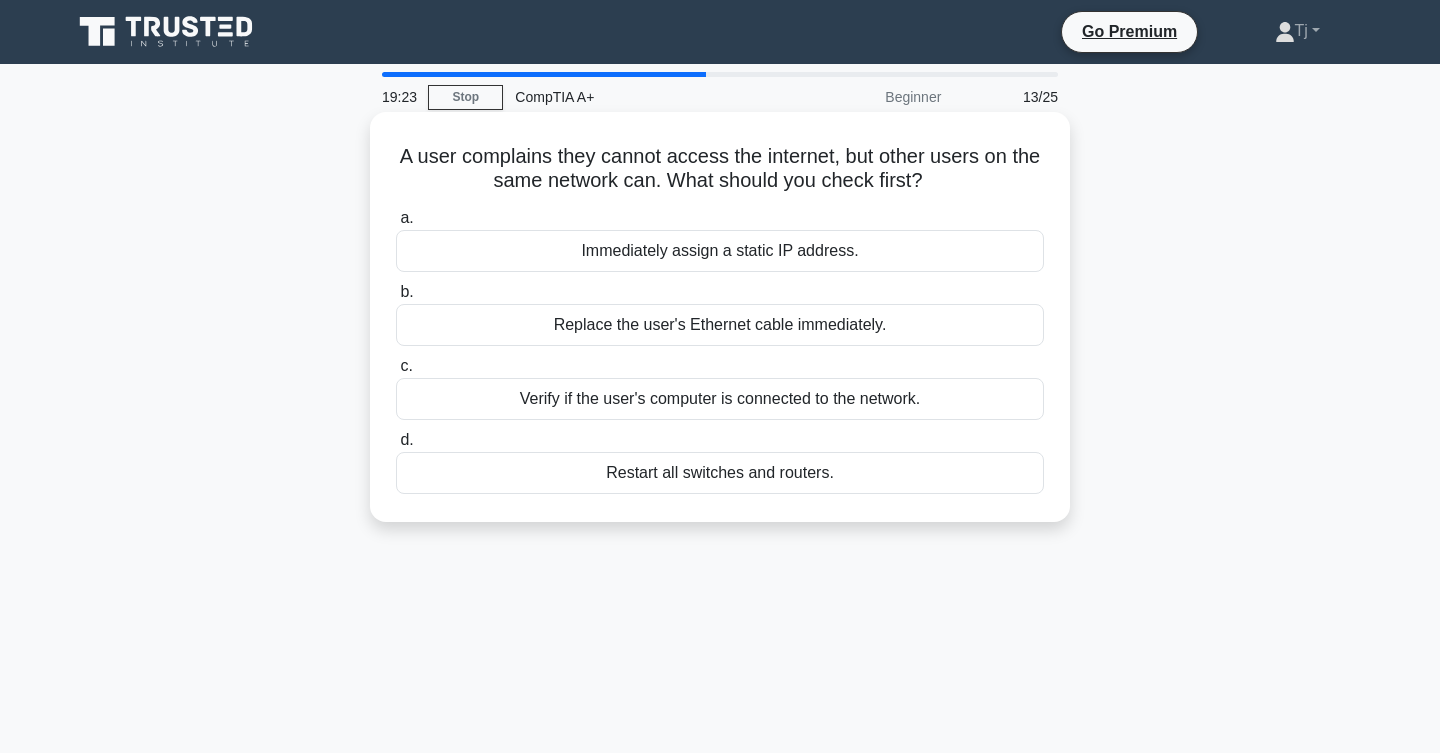 click on "Verify if the user's computer is connected to the network." at bounding box center [720, 399] 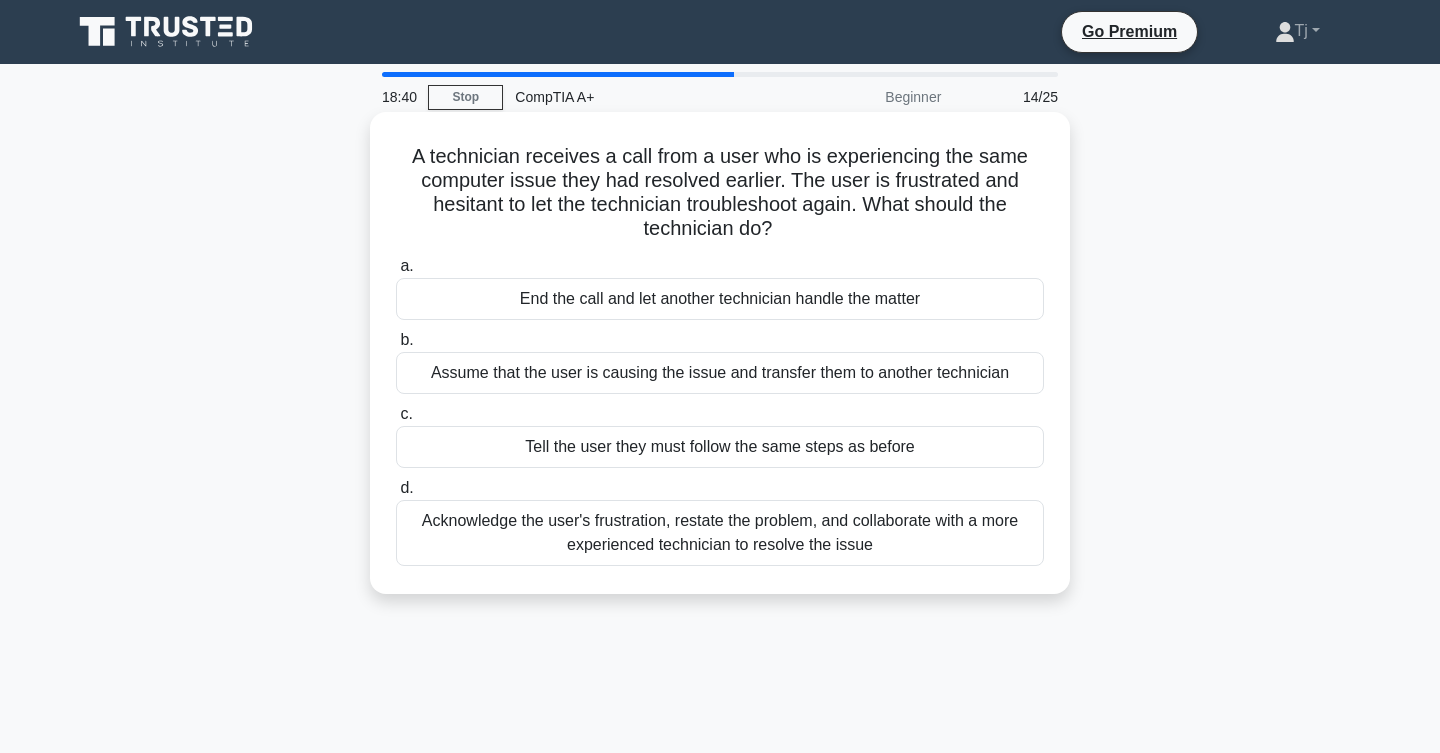 click on "Acknowledge the user's frustration, restate the problem, and collaborate with a more experienced technician to resolve the issue" at bounding box center [720, 533] 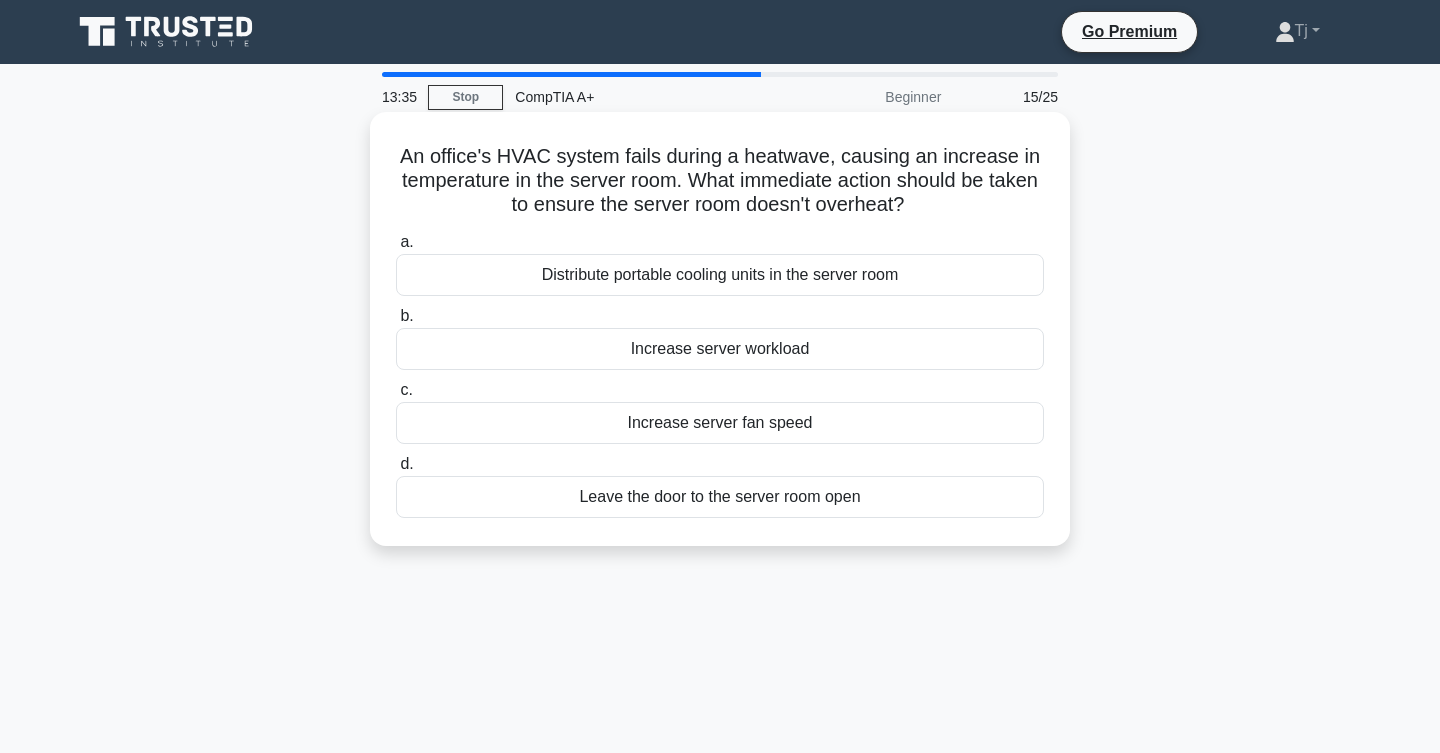 click on "Distribute portable cooling units in the server room" at bounding box center [720, 275] 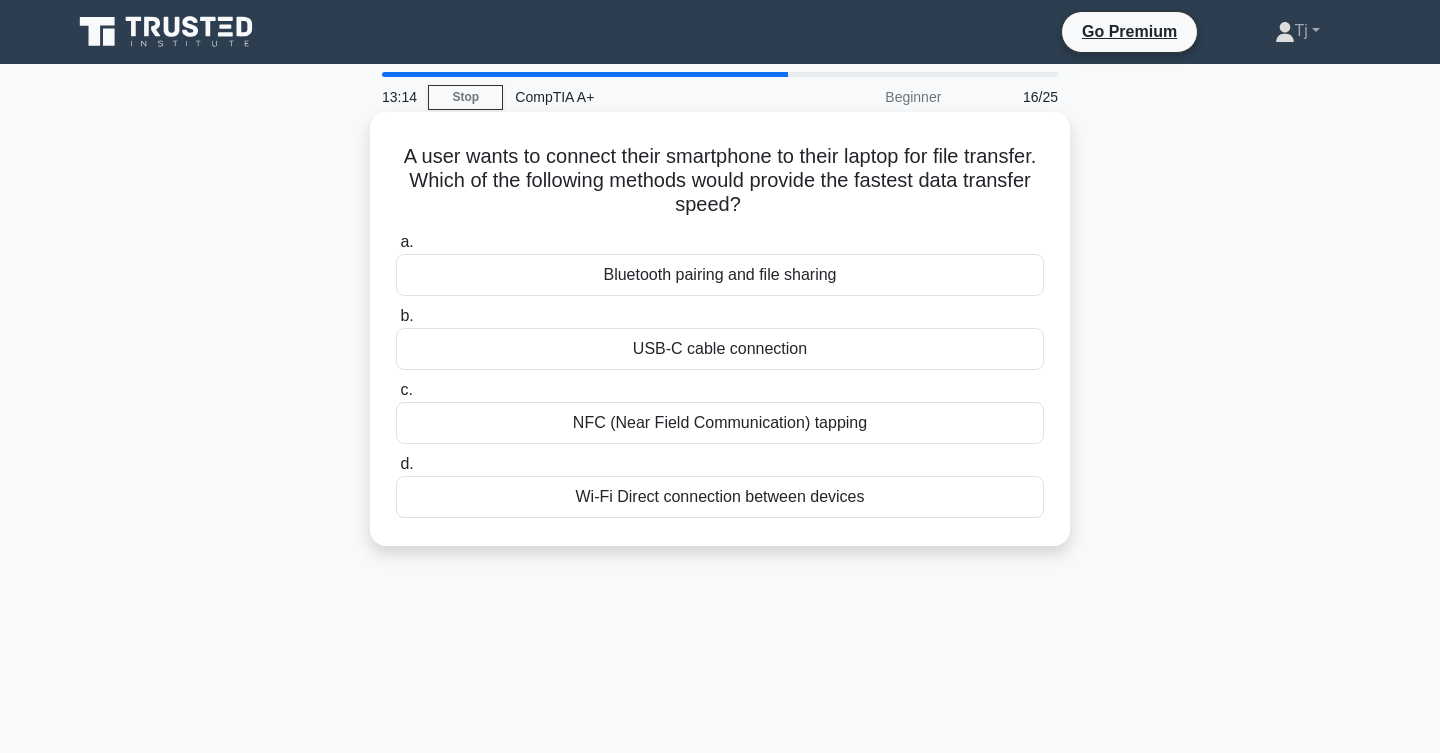 click on "Wi-Fi Direct connection between devices" at bounding box center (720, 497) 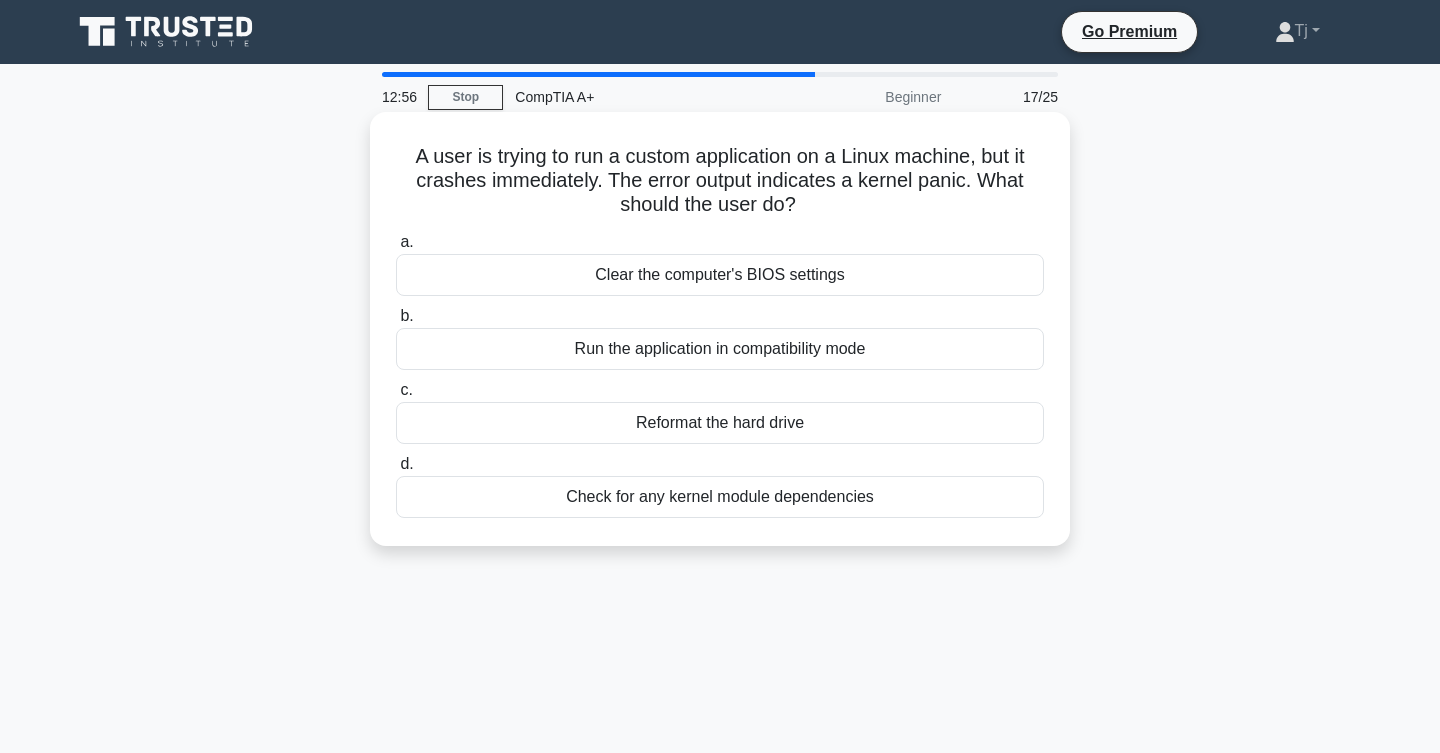 click on "Check for any kernel module dependencies" at bounding box center (720, 497) 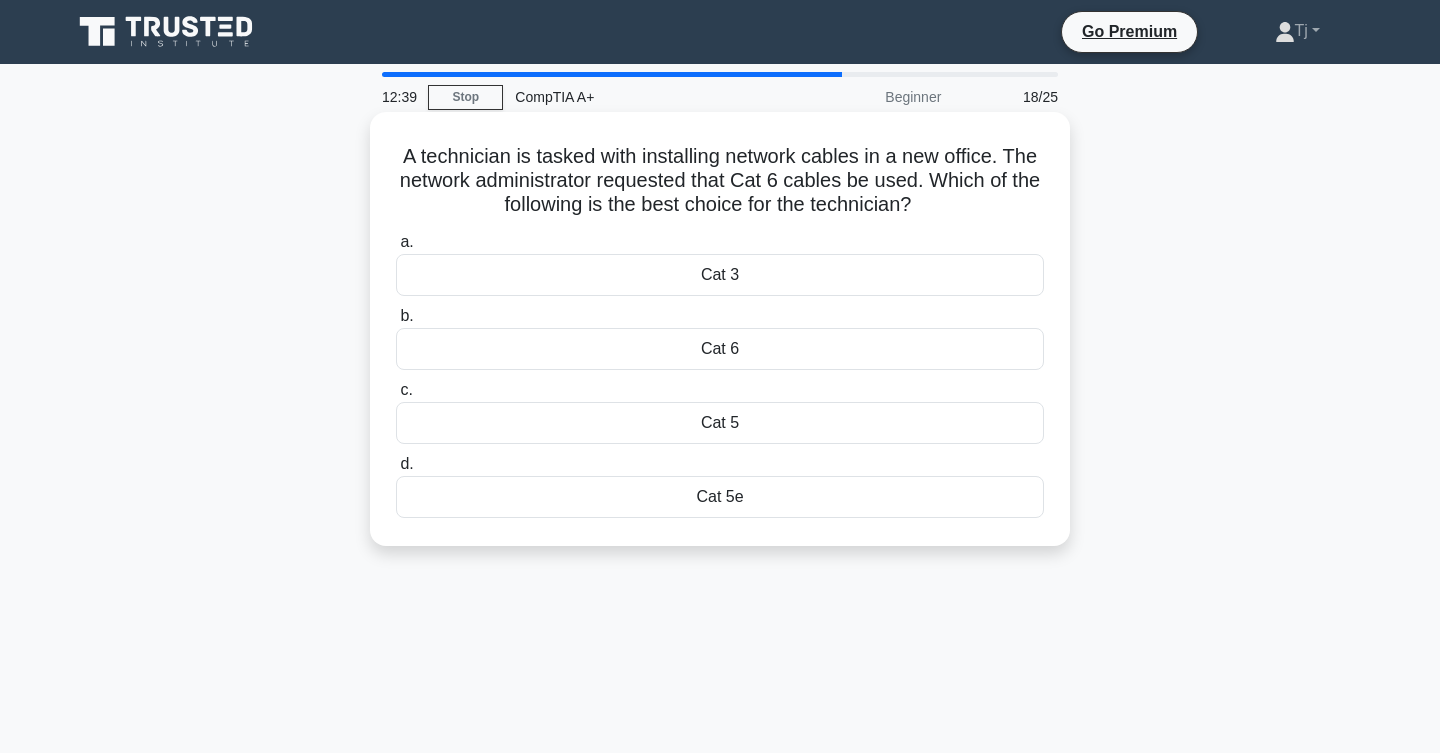 click on "Cat 6" at bounding box center [720, 349] 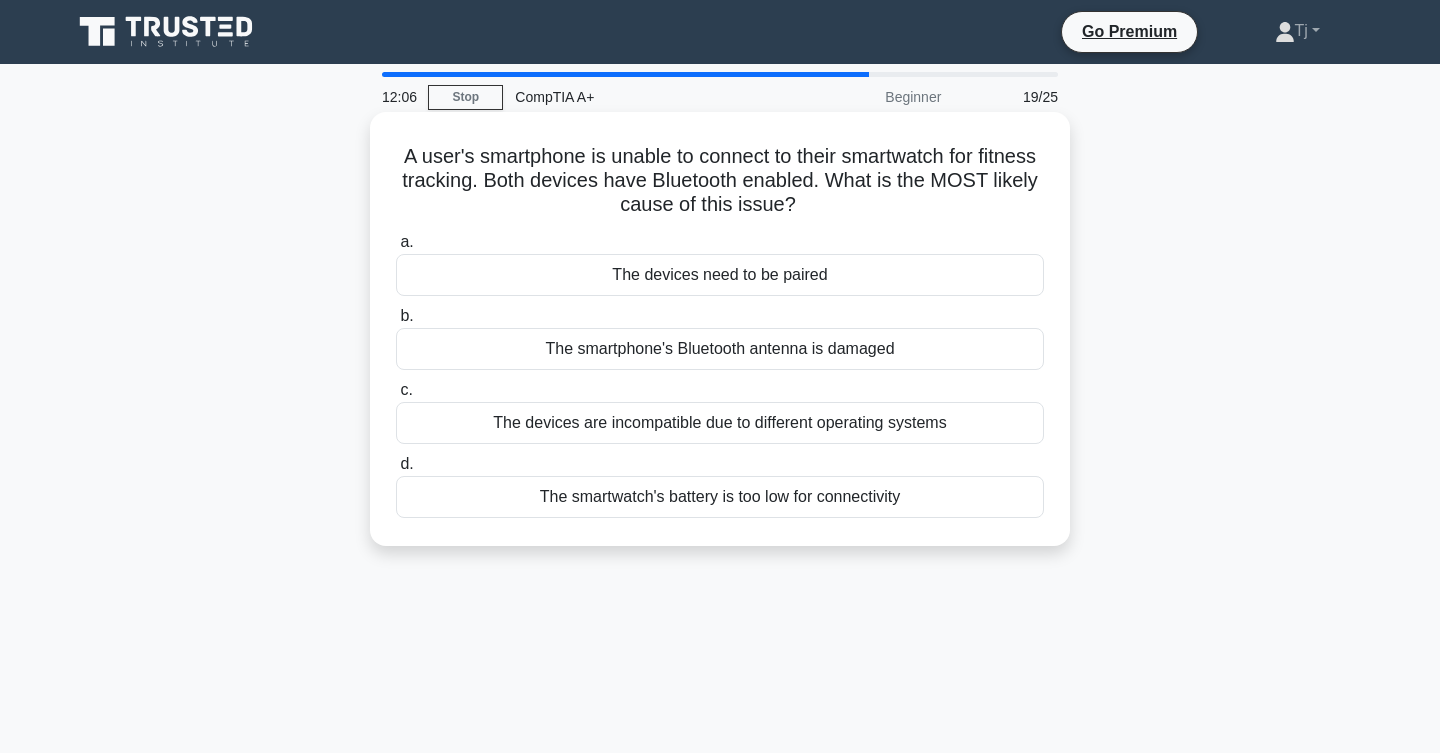 click on "The devices are incompatible due to different operating systems" at bounding box center (720, 423) 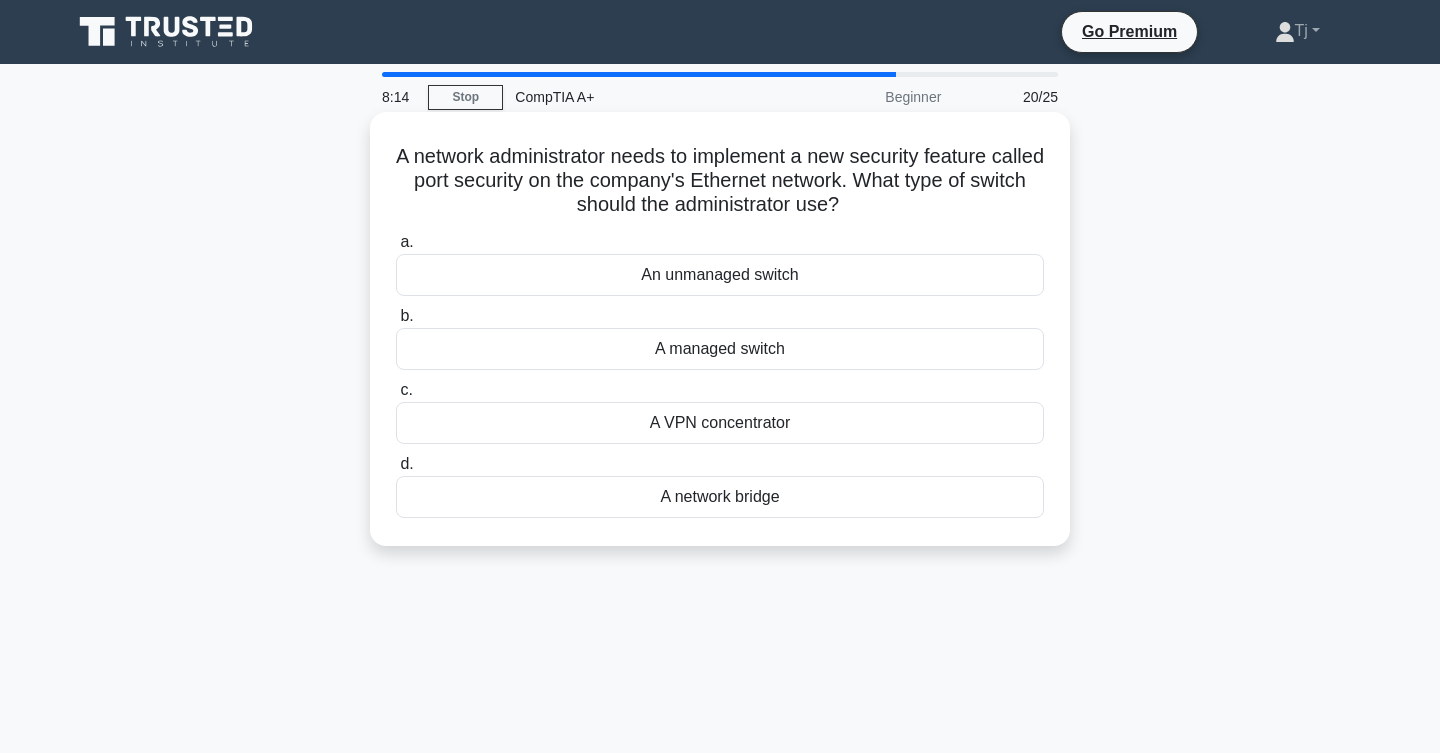click on "A network bridge" at bounding box center (720, 497) 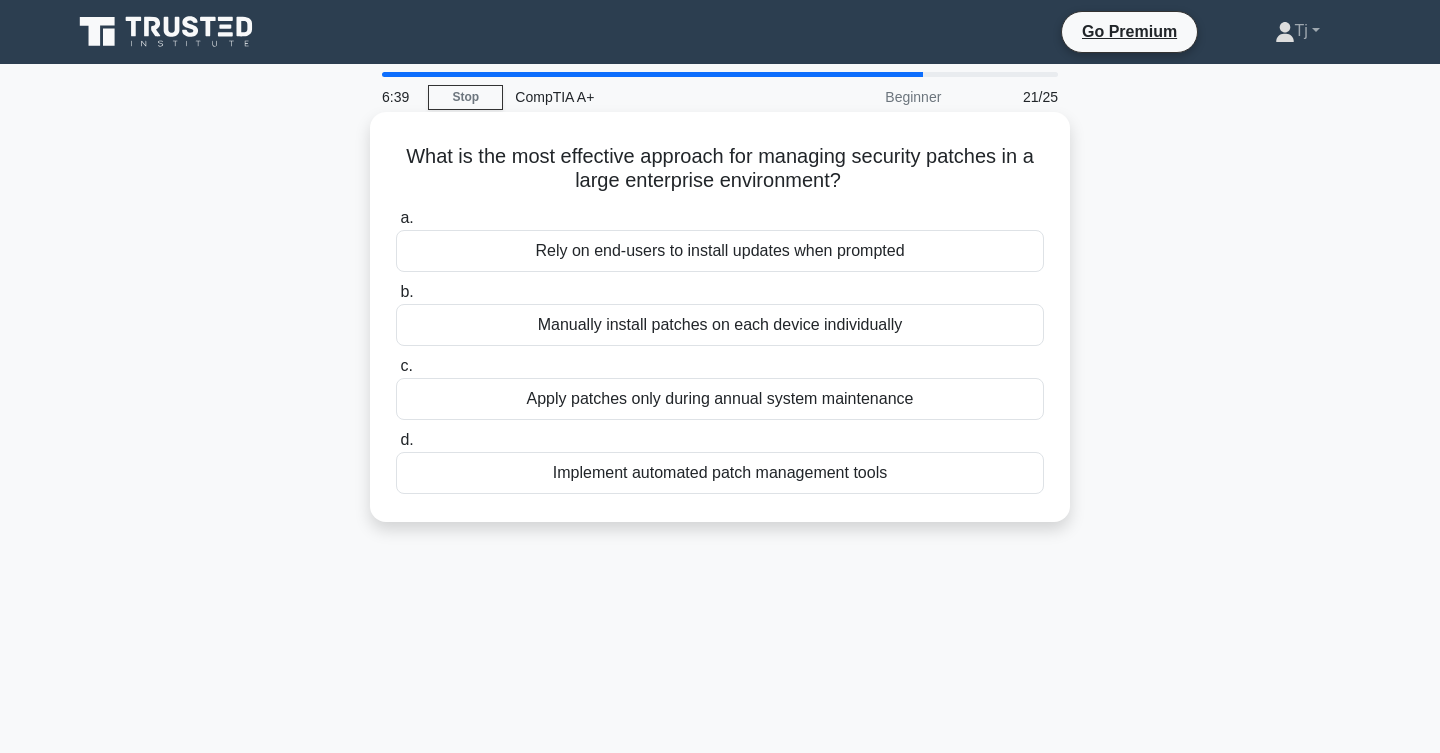click on "Implement automated patch management tools" at bounding box center [720, 473] 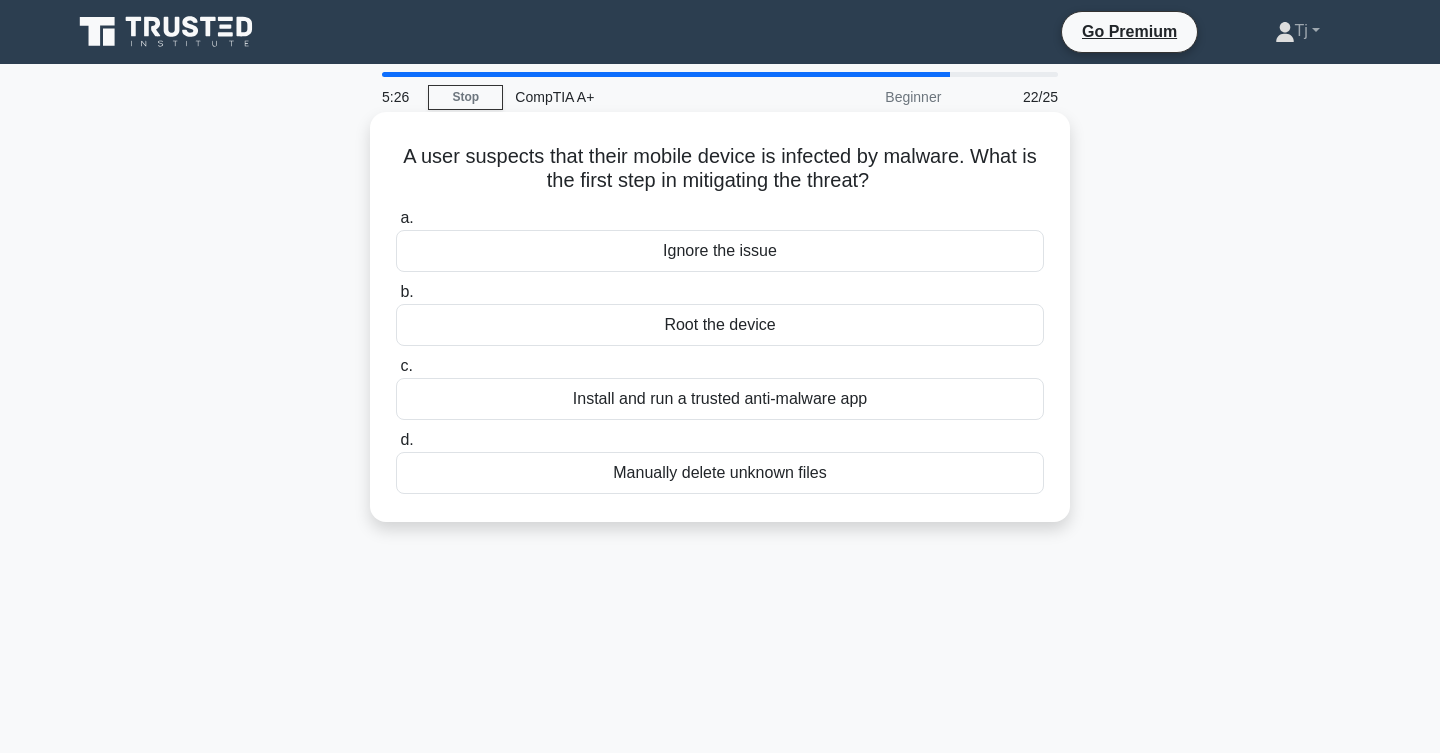 click on "Install and run a trusted anti-malware app" at bounding box center [720, 399] 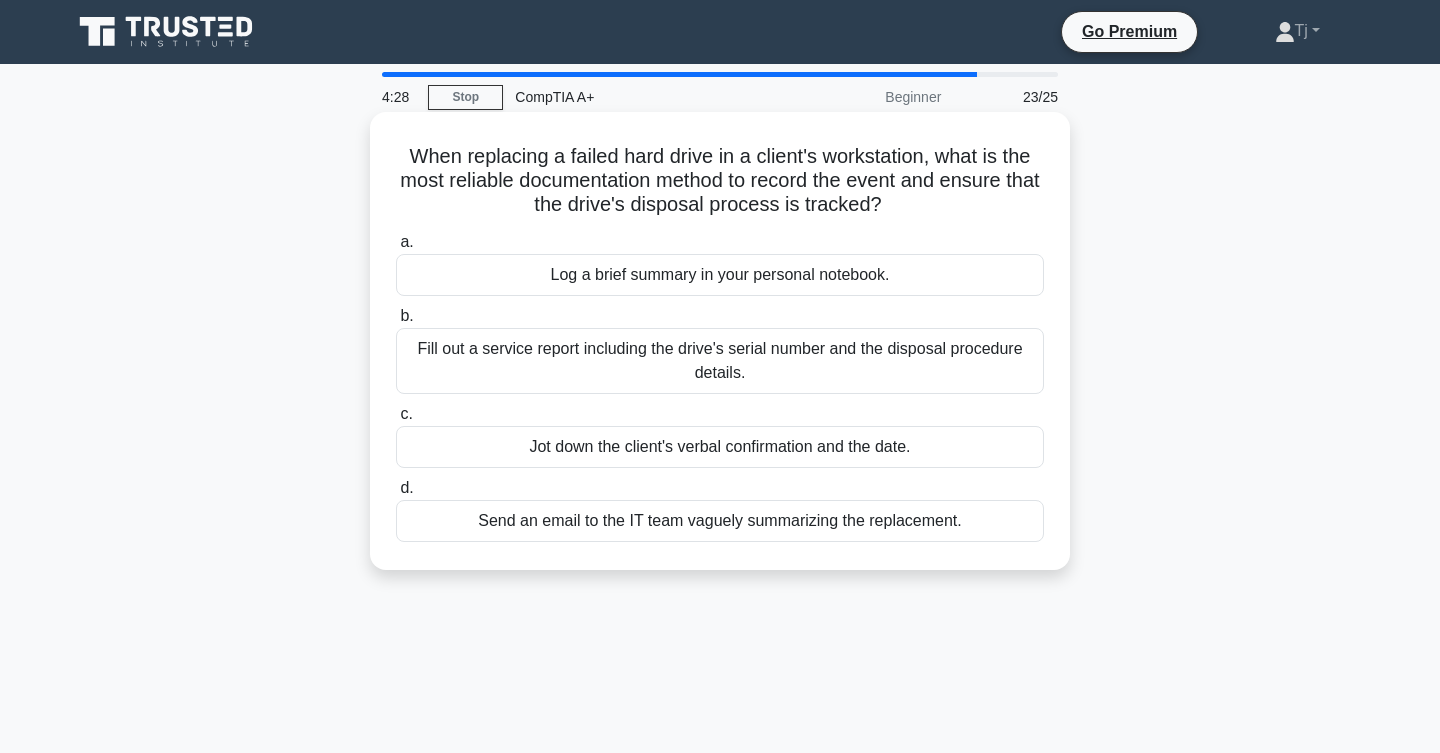 click on "Fill out a service report including the drive's serial number and the disposal procedure details." at bounding box center (720, 361) 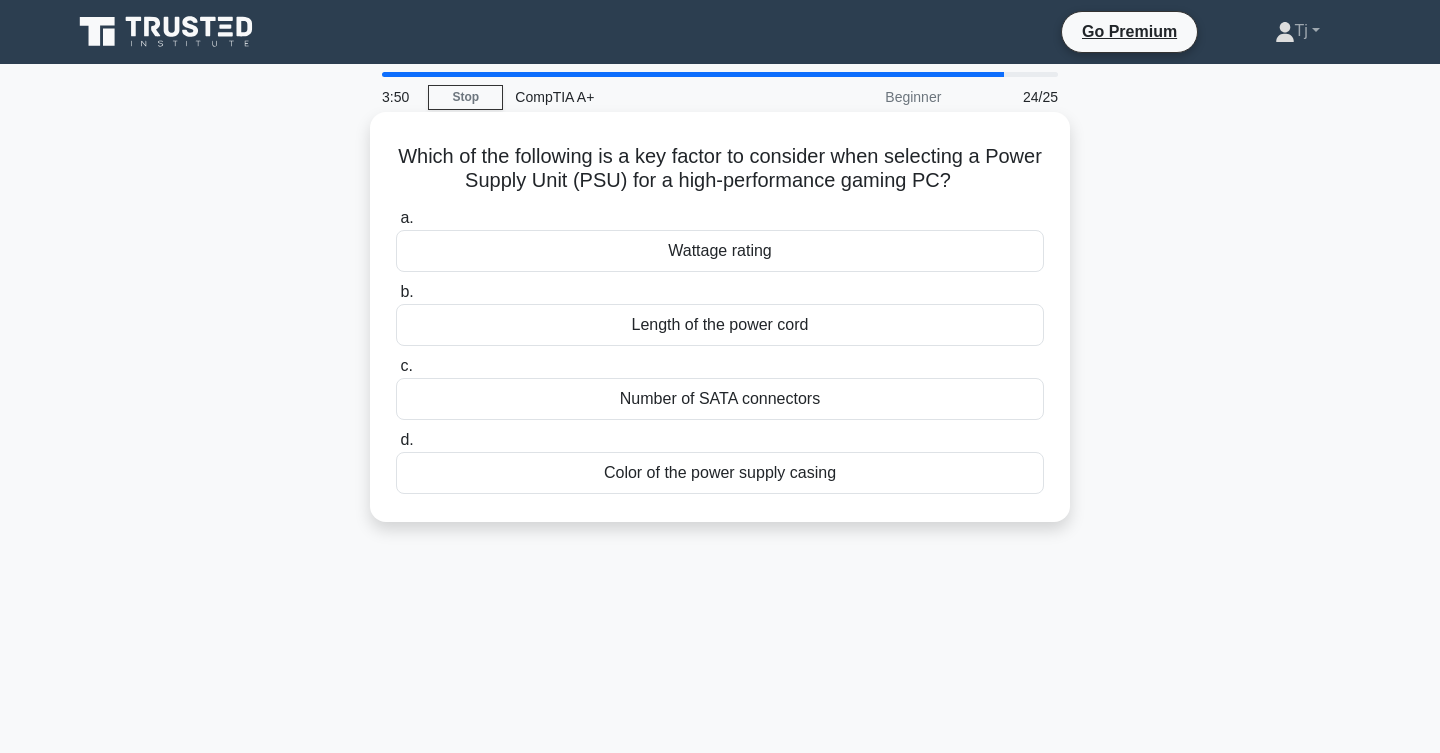 click on "Color of the power supply casing" at bounding box center [720, 473] 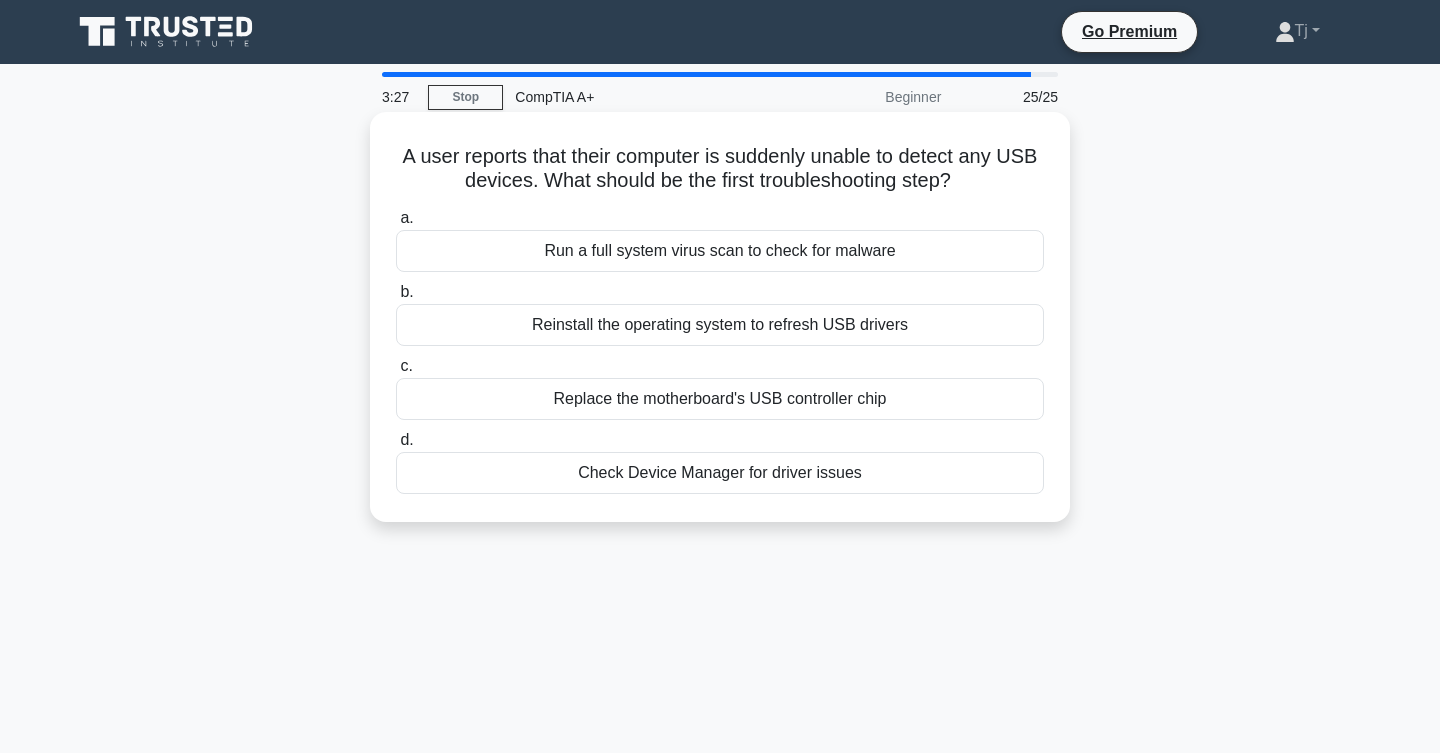 click on "Check Device Manager for driver issues" at bounding box center [720, 473] 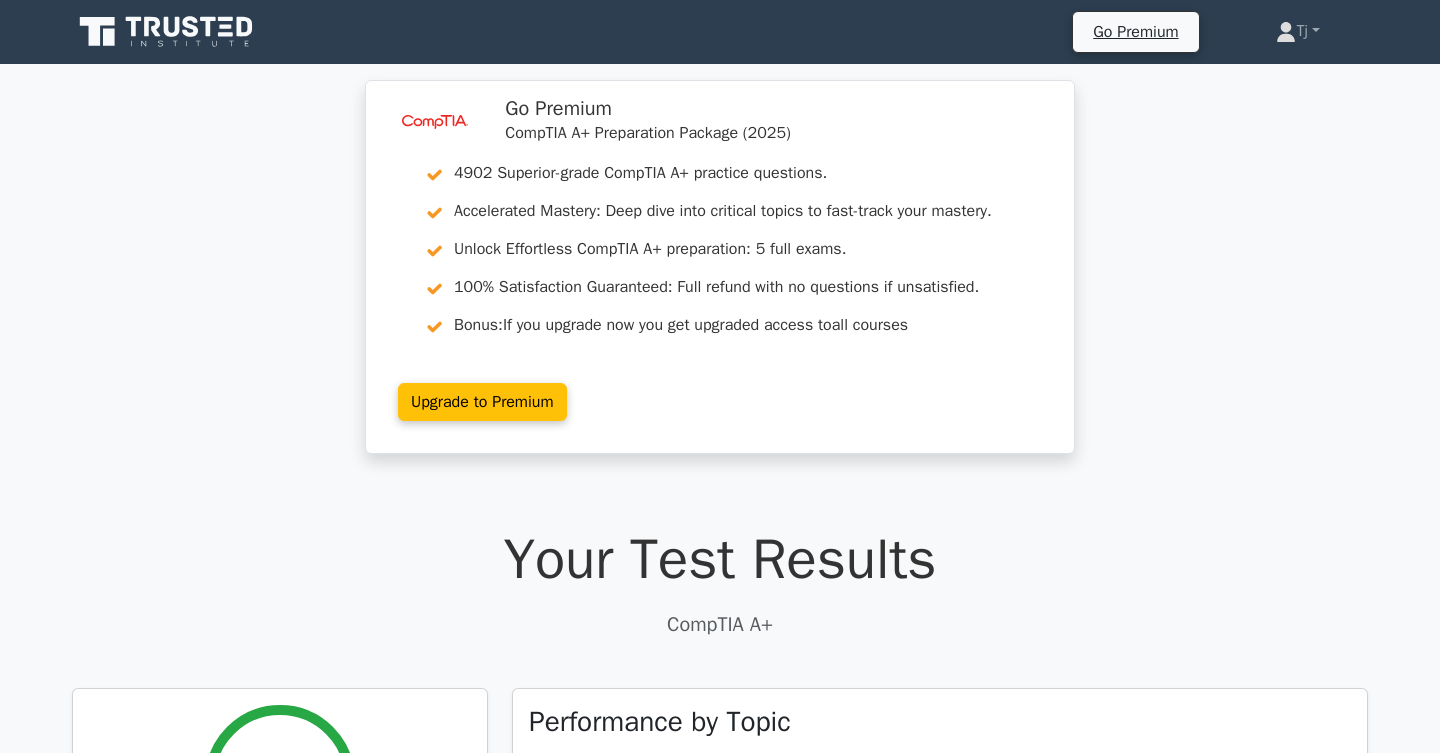 scroll, scrollTop: 0, scrollLeft: 0, axis: both 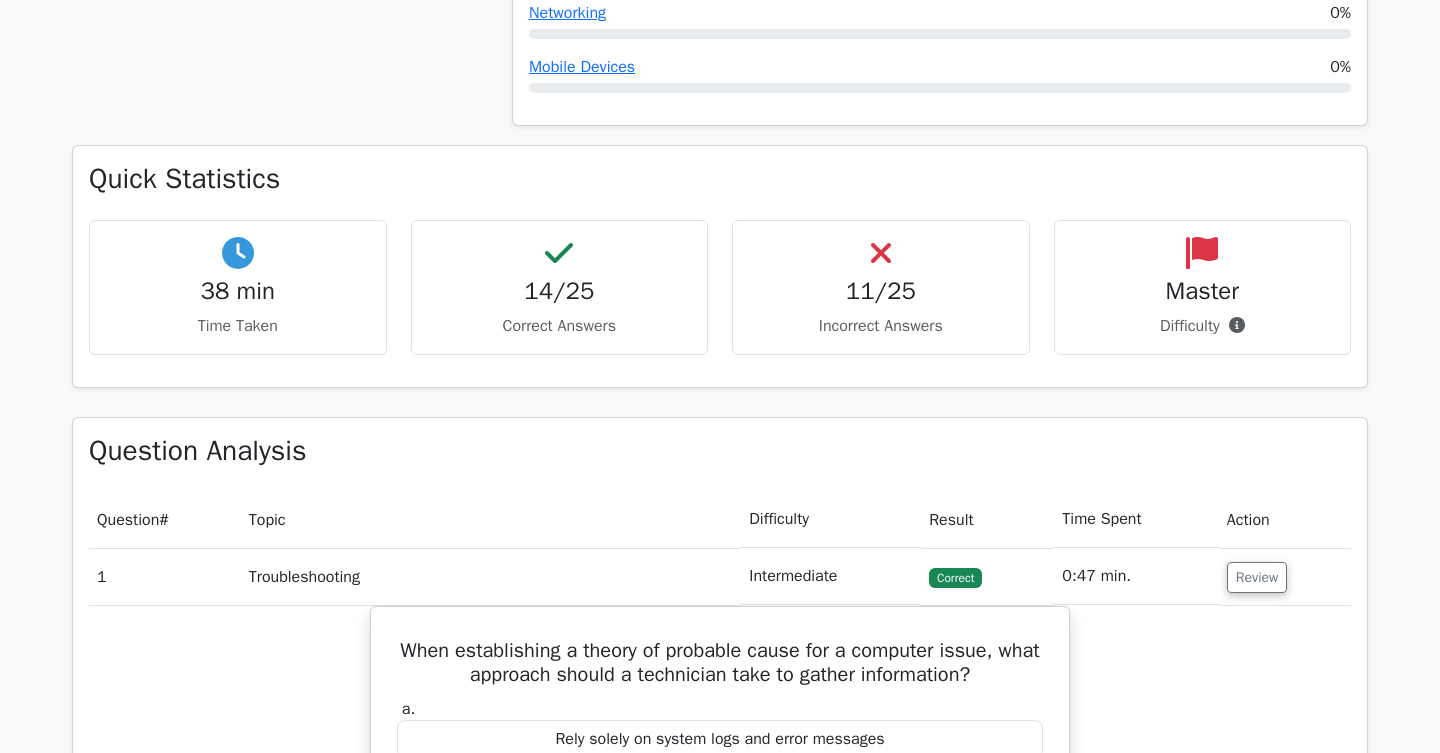 click on "11/25
Incorrect Answers" at bounding box center (881, 287) 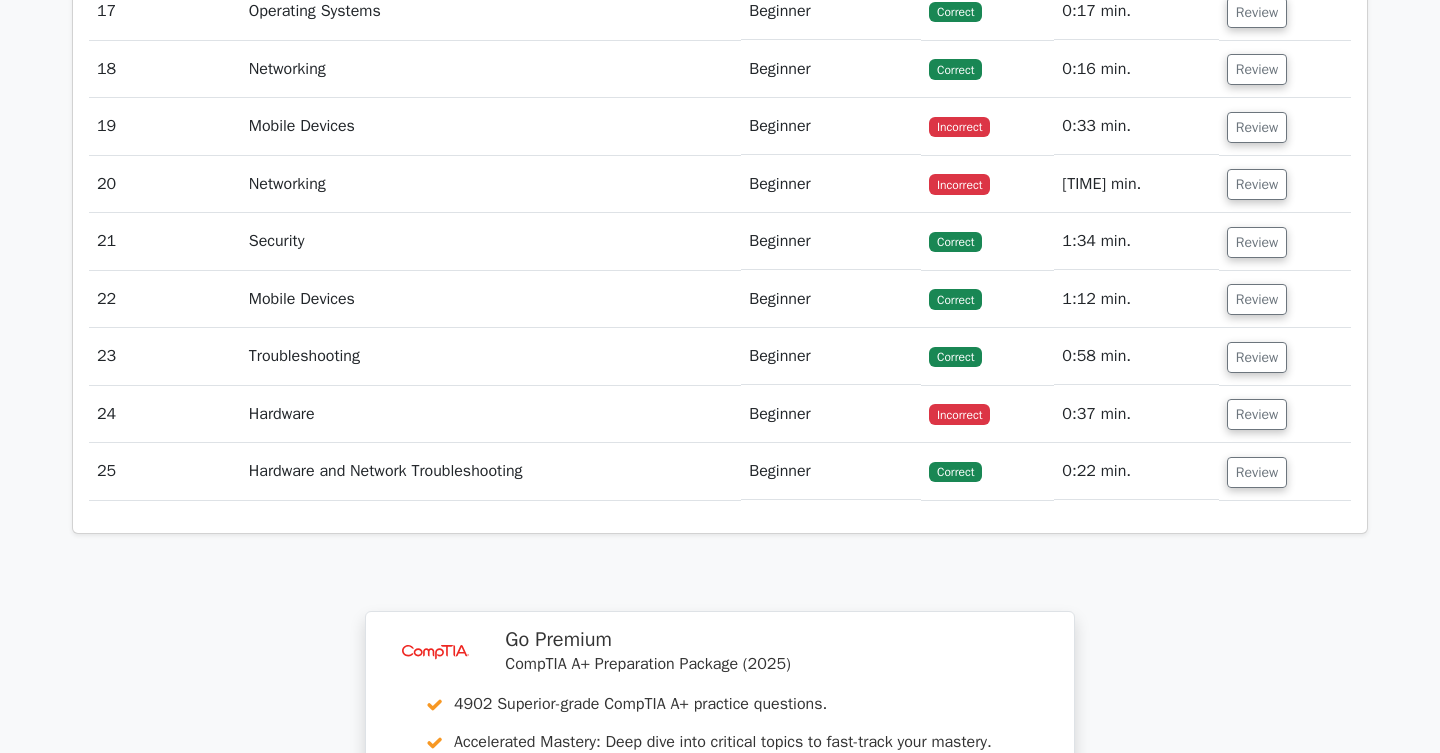 scroll, scrollTop: 3653, scrollLeft: 0, axis: vertical 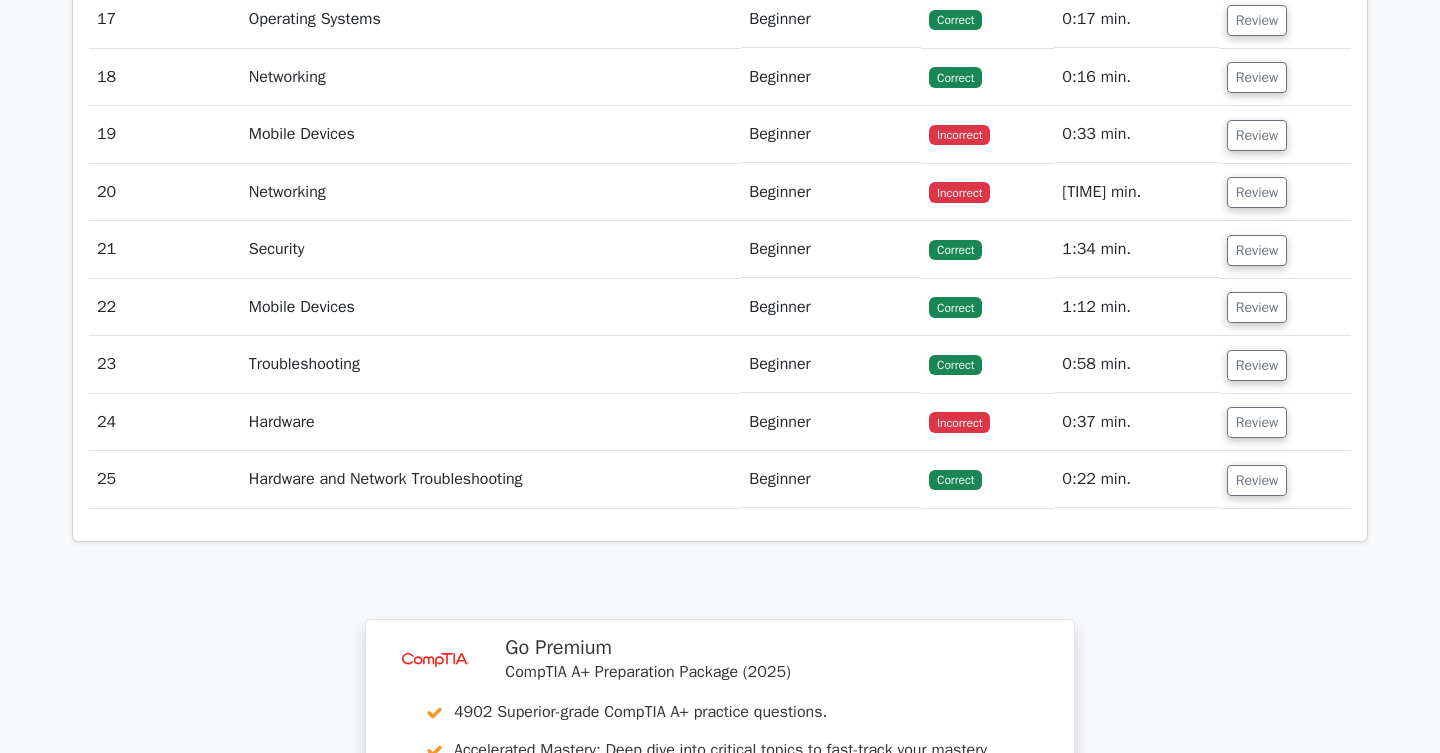 click on "Correct" at bounding box center (955, 480) 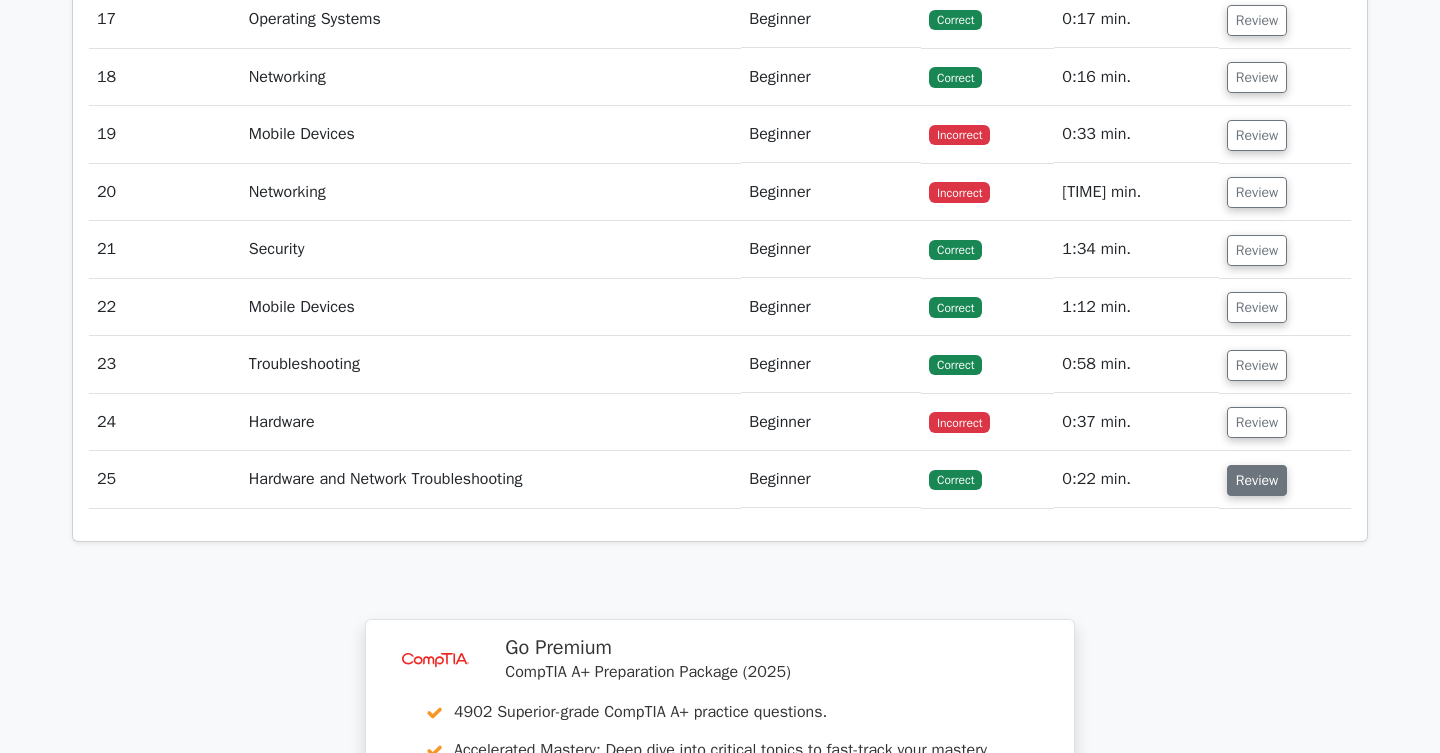 click on "Review" at bounding box center [1257, 480] 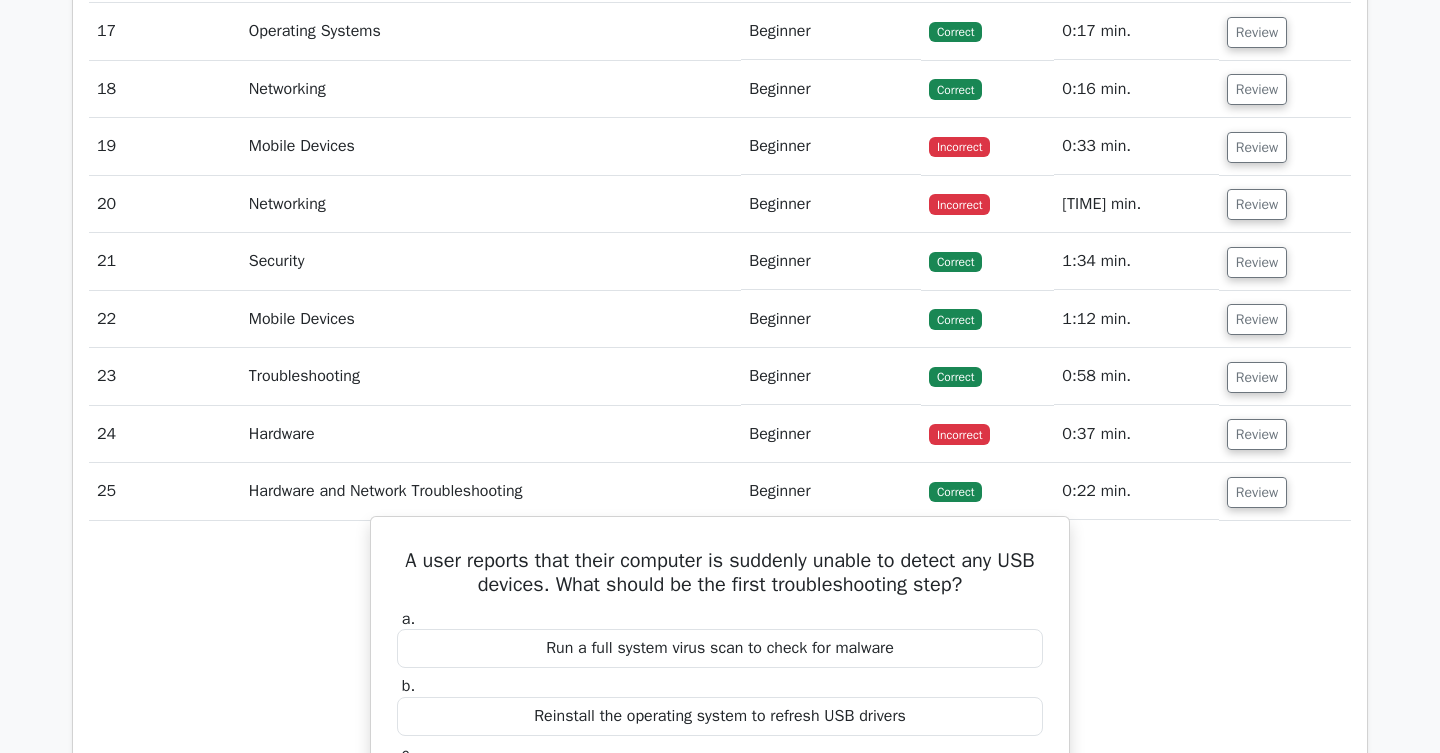 scroll, scrollTop: 3640, scrollLeft: 0, axis: vertical 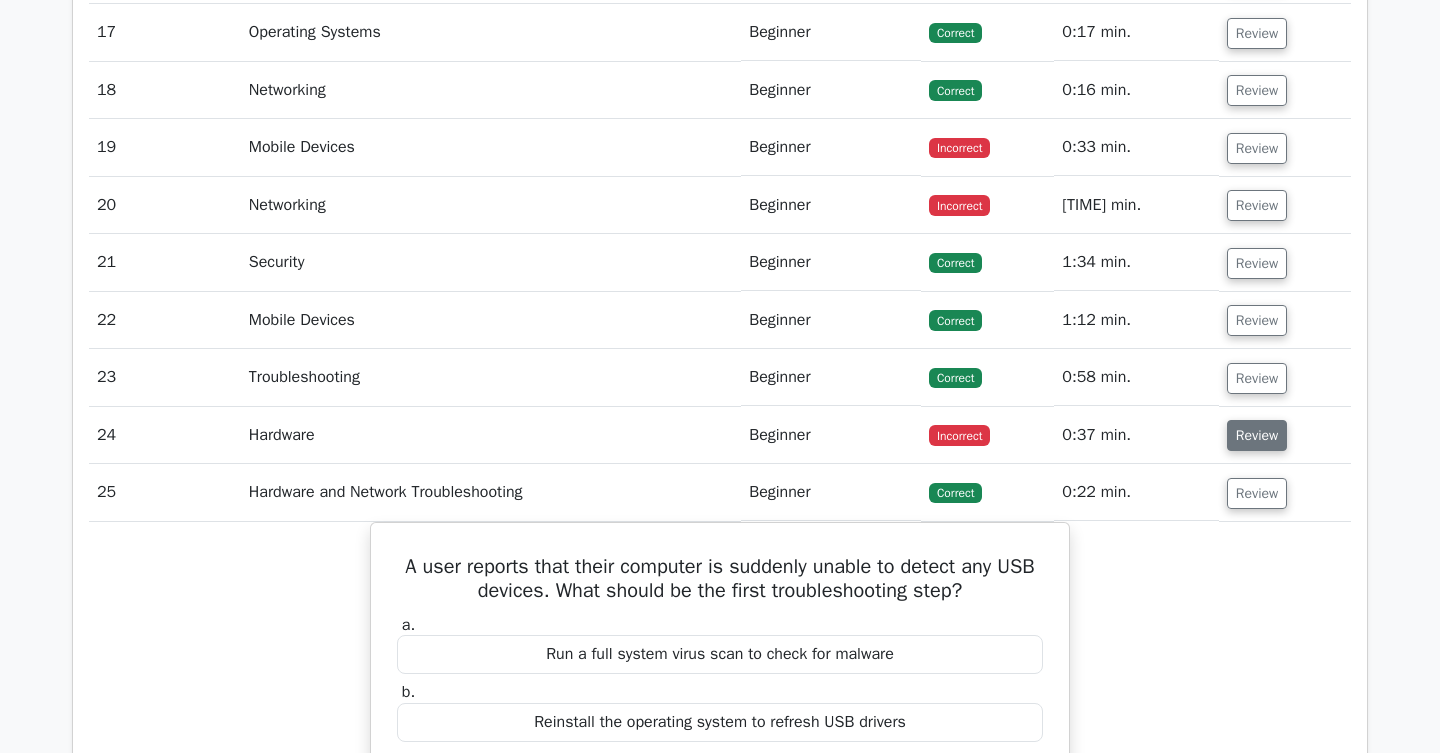 click on "Review" at bounding box center (1257, 435) 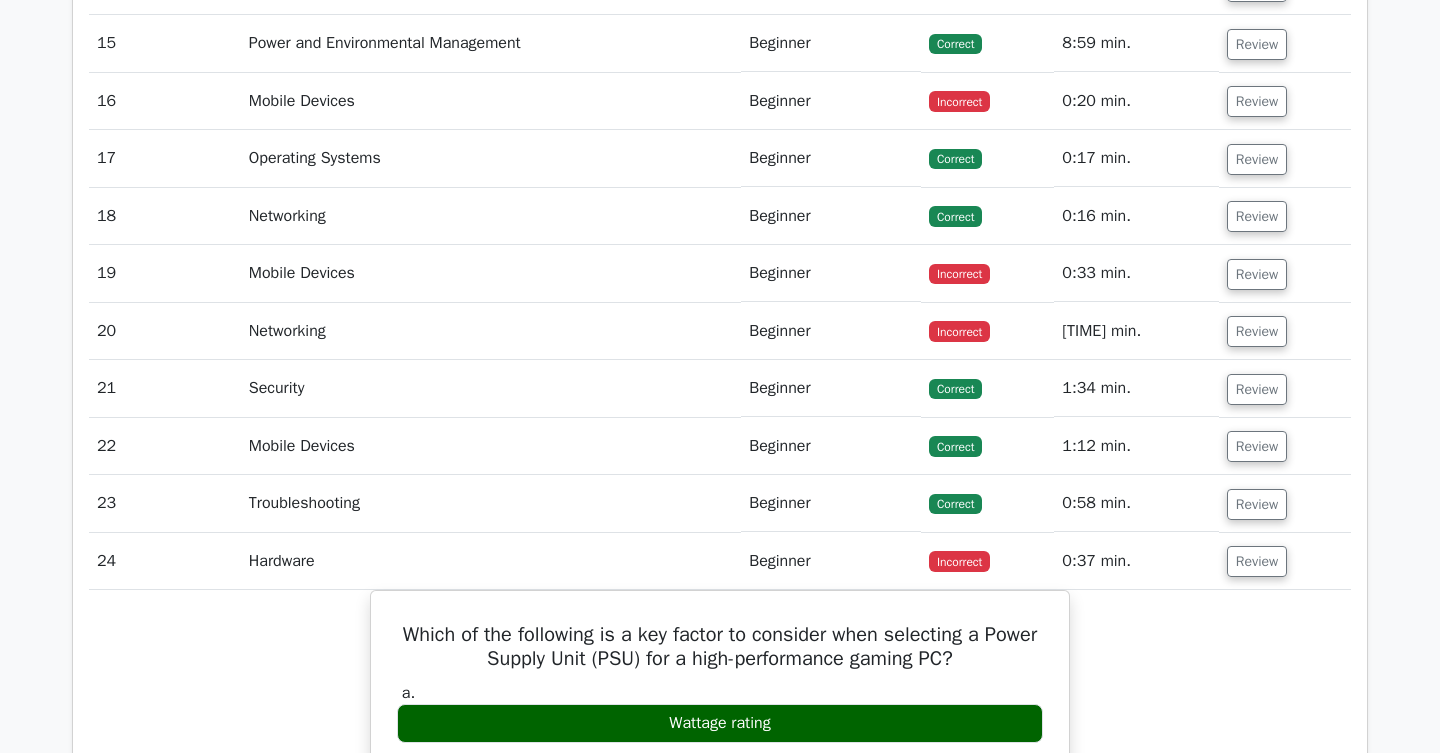 scroll, scrollTop: 3500, scrollLeft: 0, axis: vertical 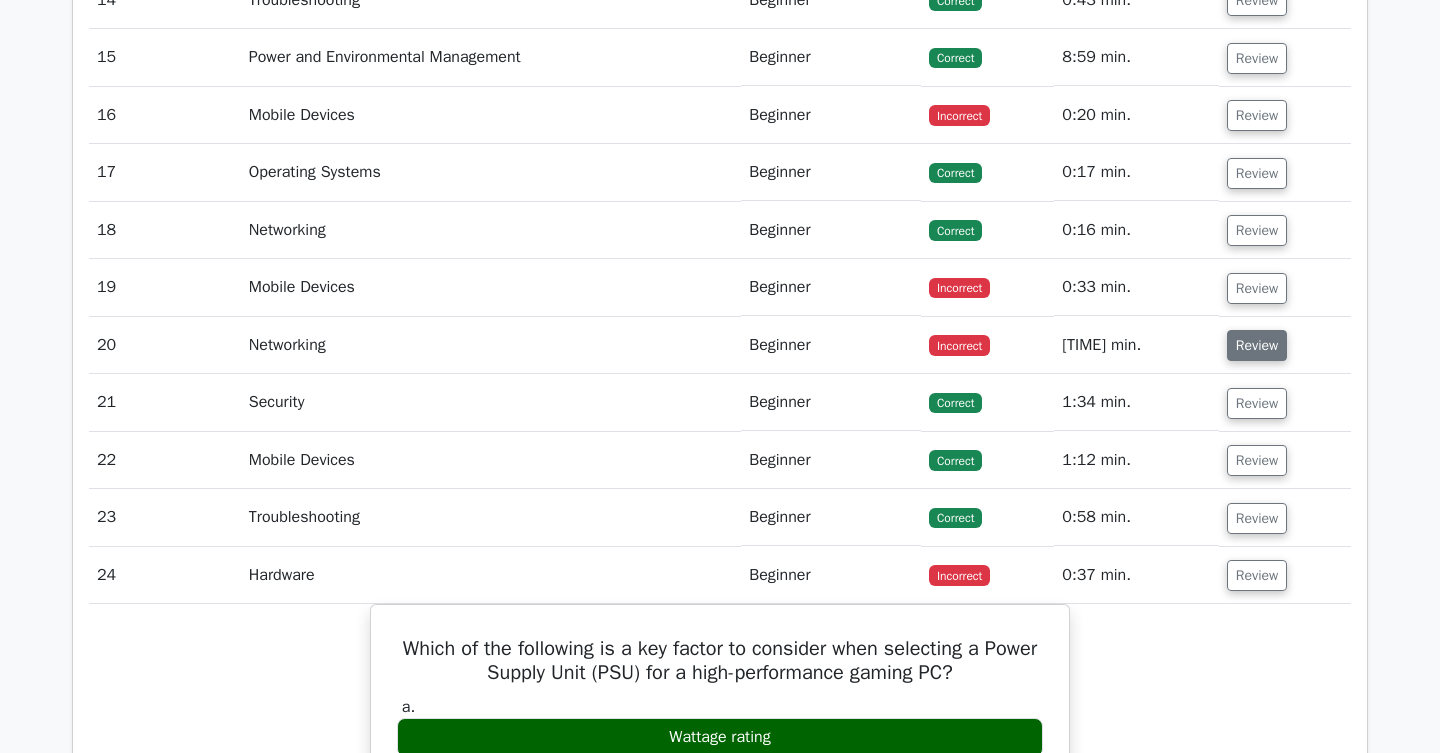 click on "Review" at bounding box center [1257, 345] 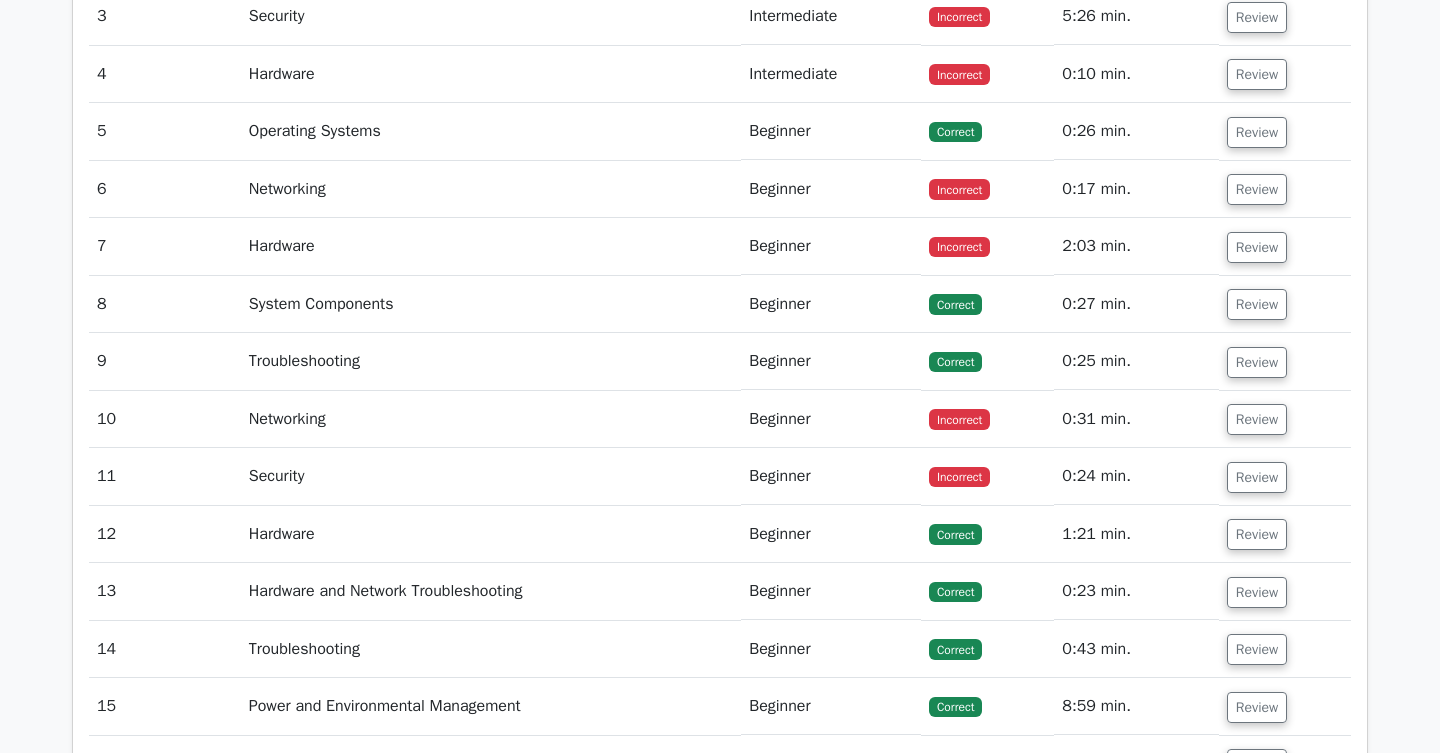 scroll, scrollTop: 2813, scrollLeft: 0, axis: vertical 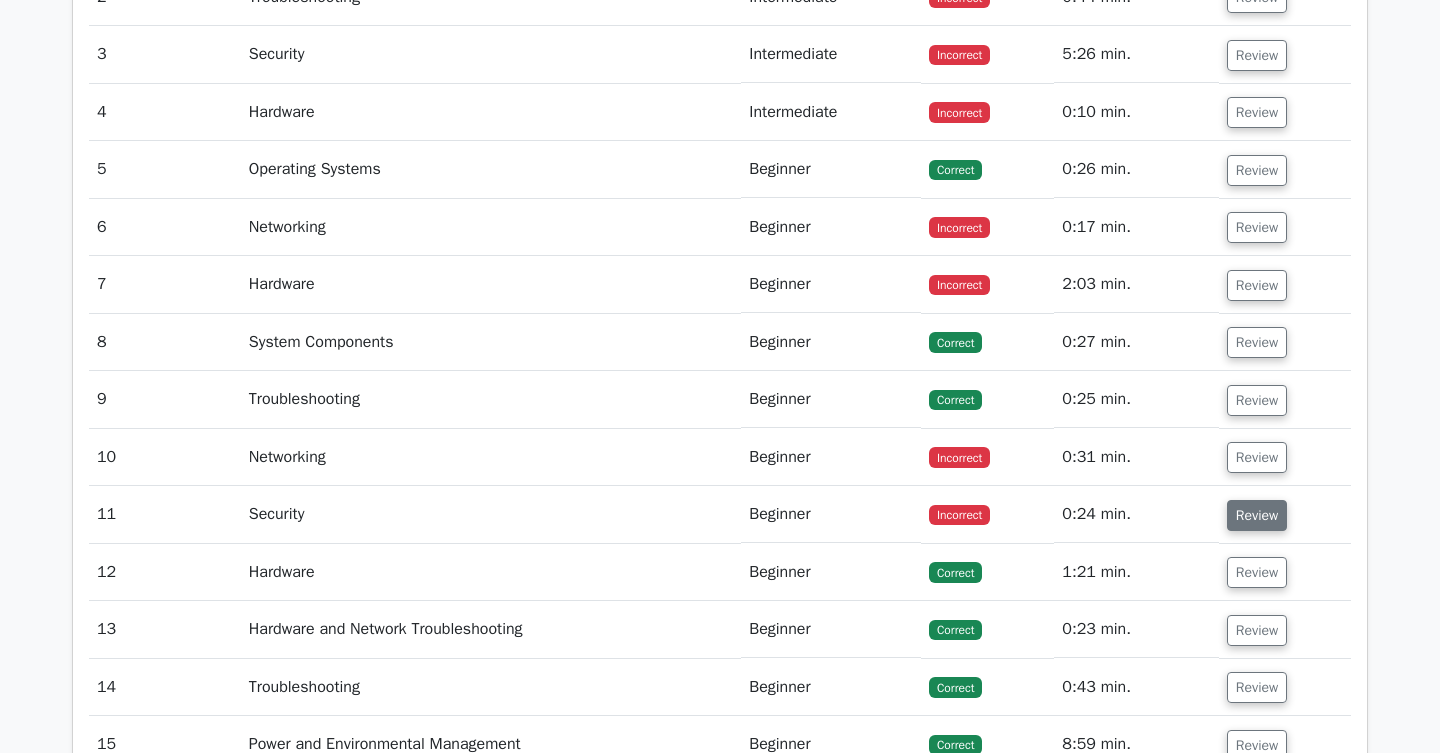click on "Review" at bounding box center [1257, 515] 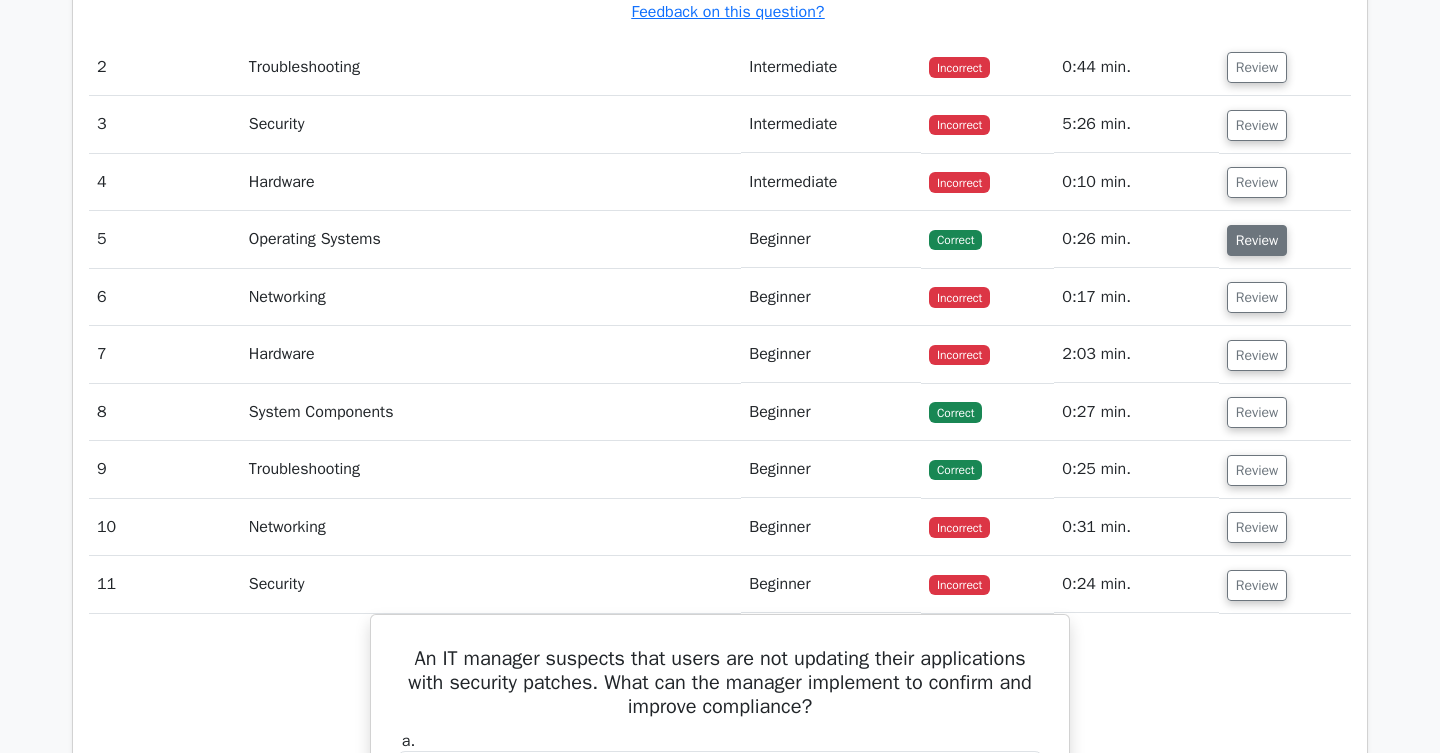 scroll, scrollTop: 2746, scrollLeft: 0, axis: vertical 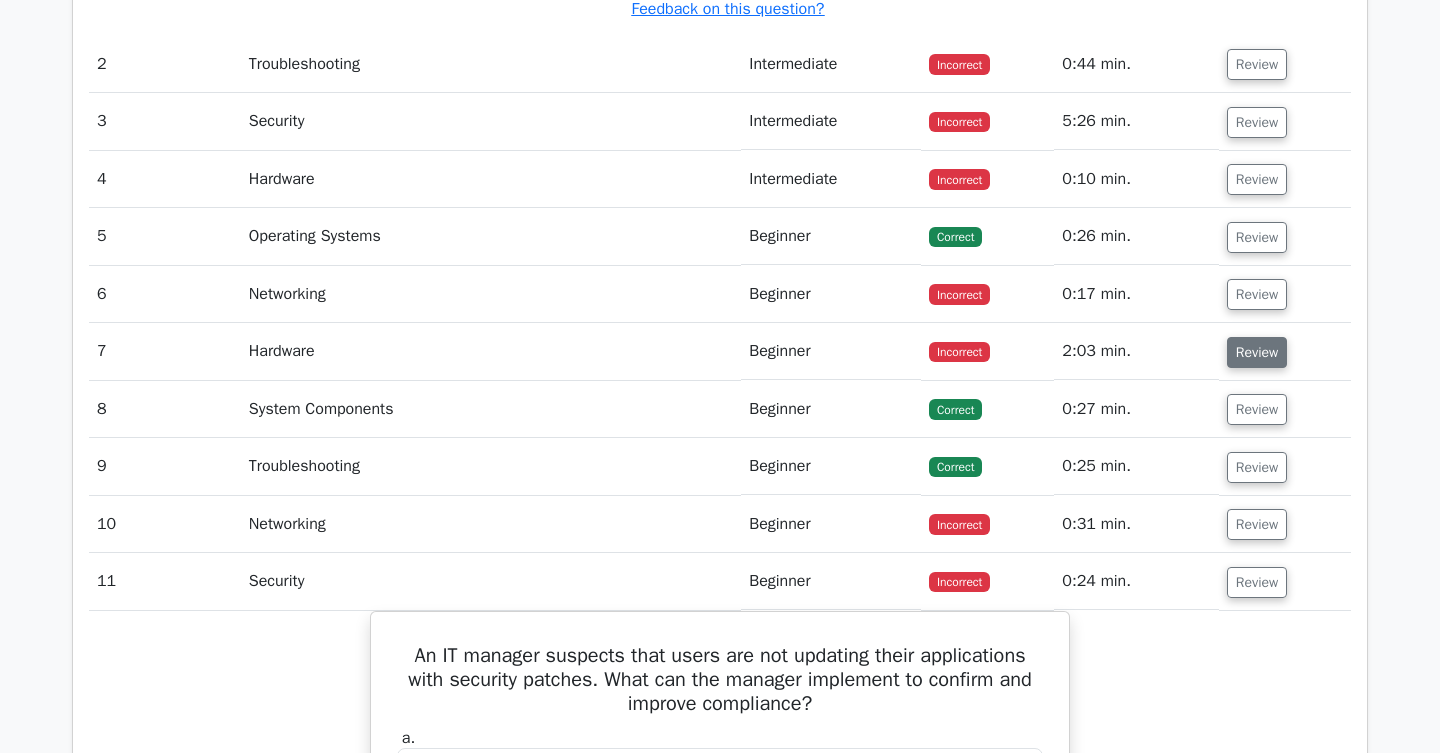 click on "Review" at bounding box center (1257, 352) 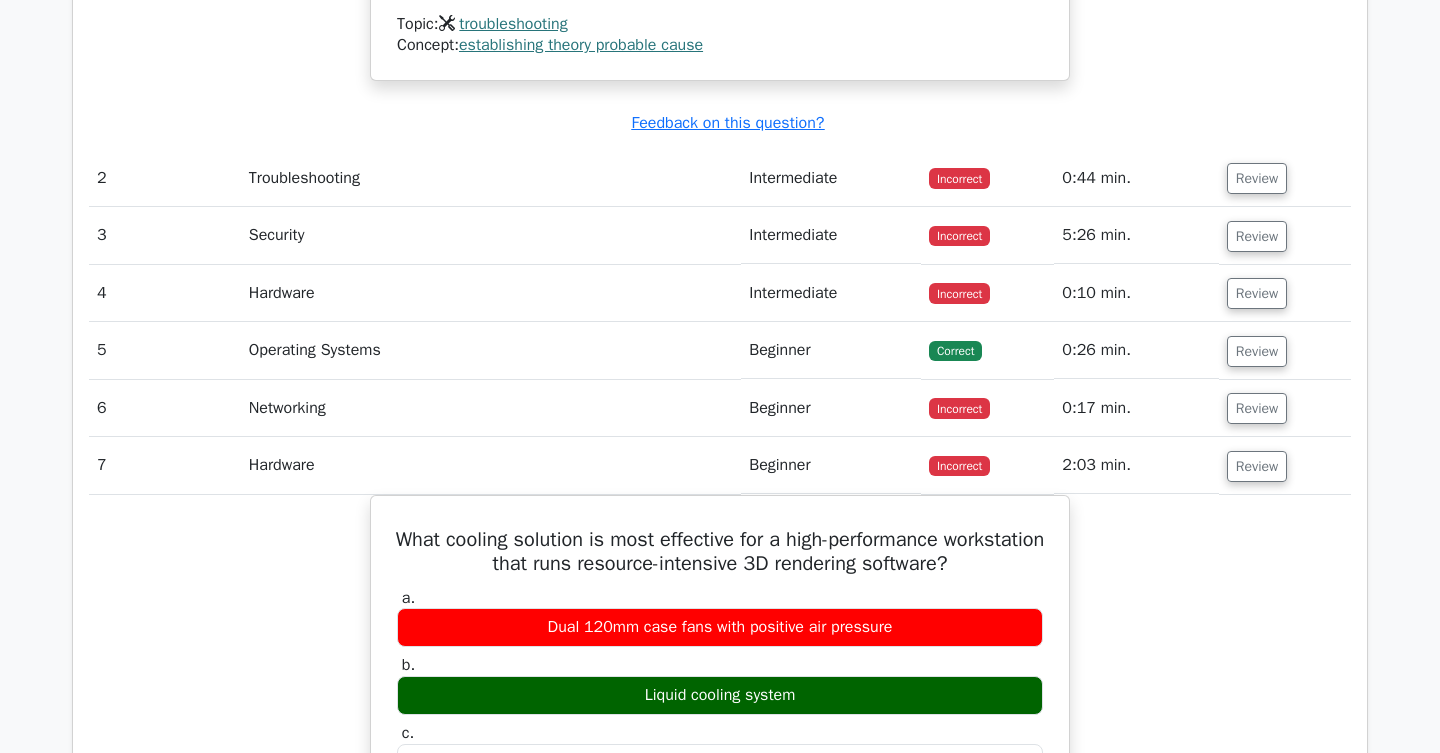 scroll, scrollTop: 2624, scrollLeft: 0, axis: vertical 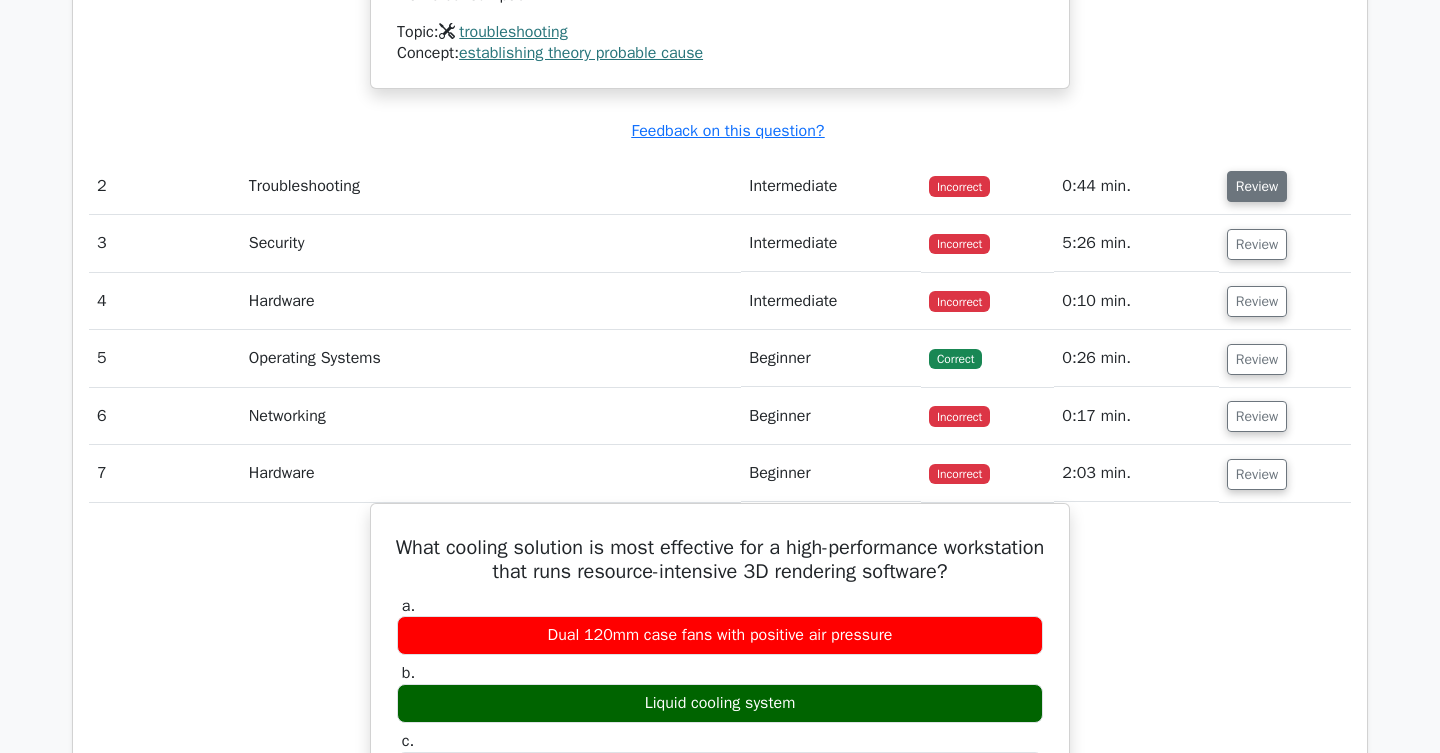 click on "Review" at bounding box center (1257, 186) 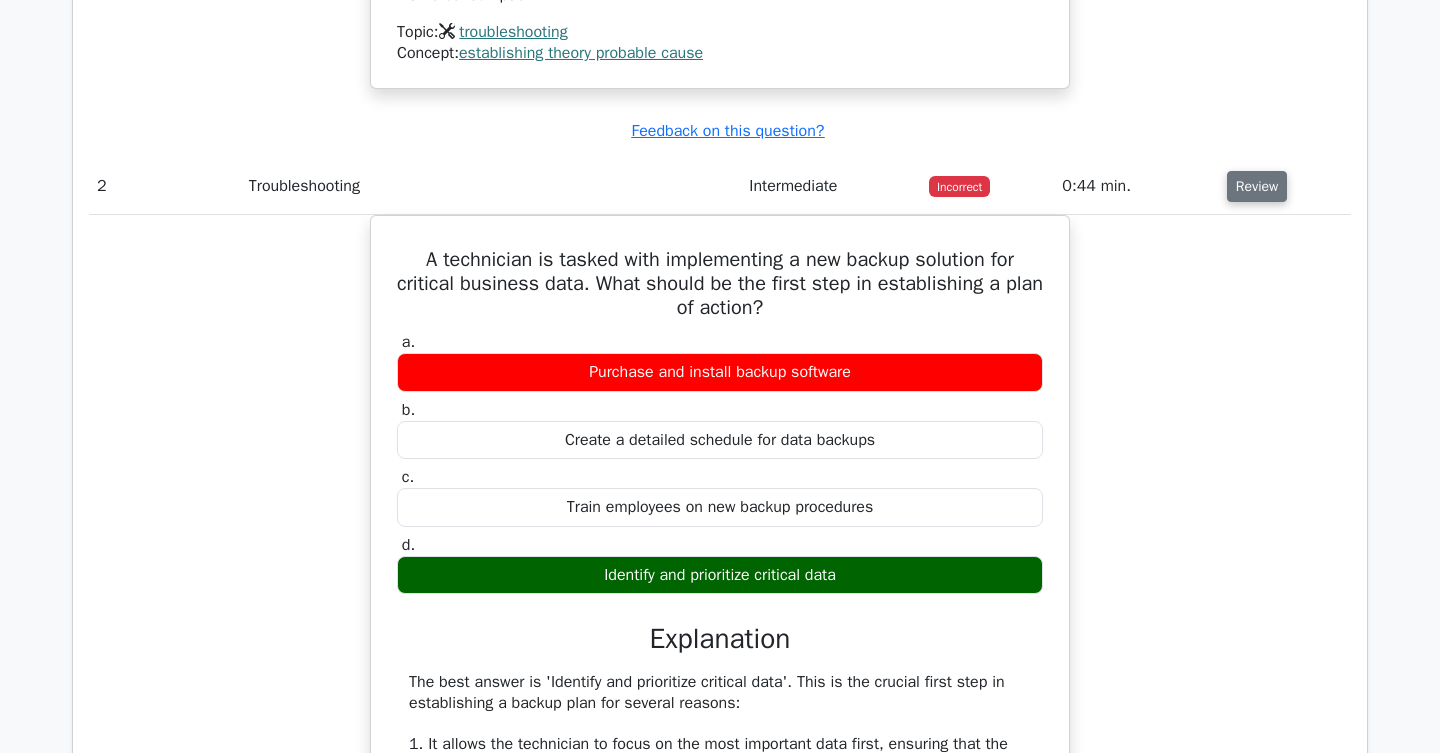 click on "Review" at bounding box center (1257, 186) 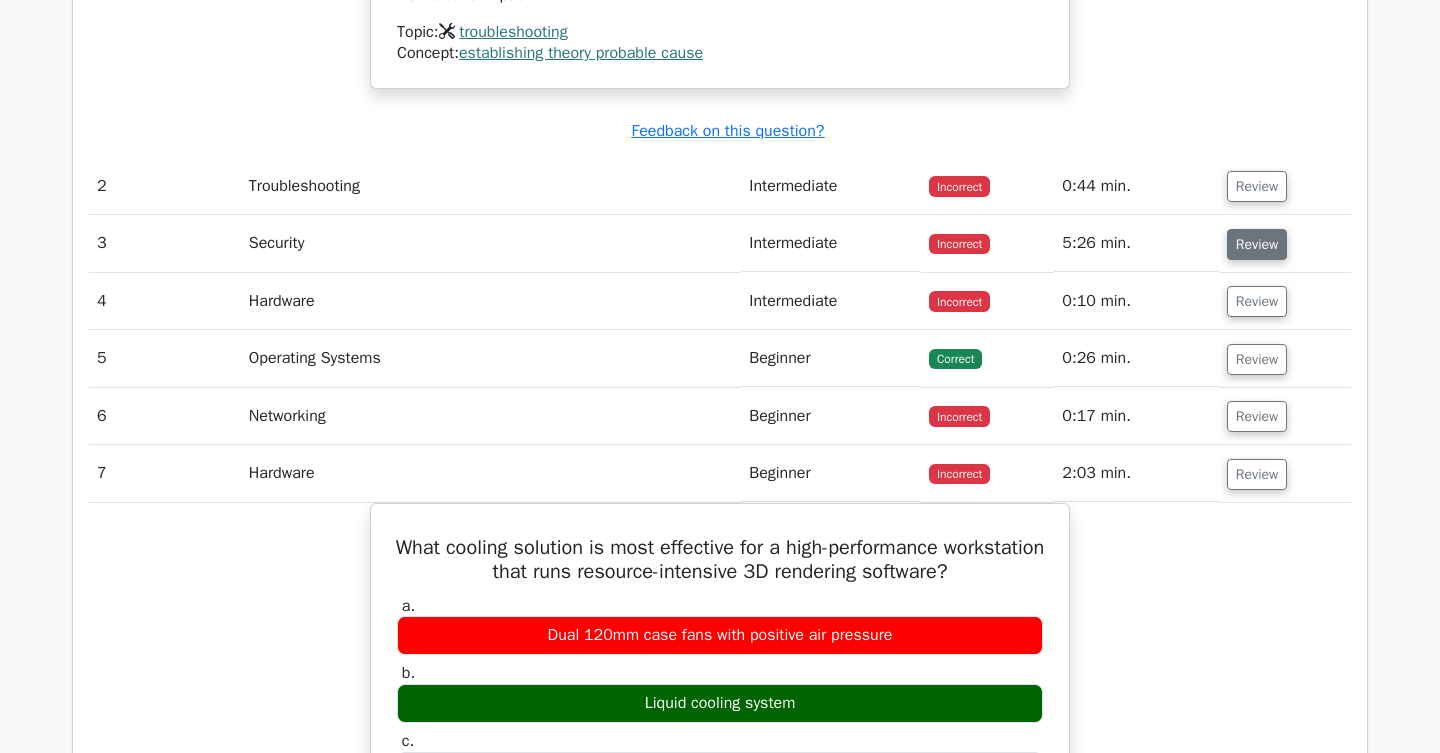 click on "Review" at bounding box center (1257, 244) 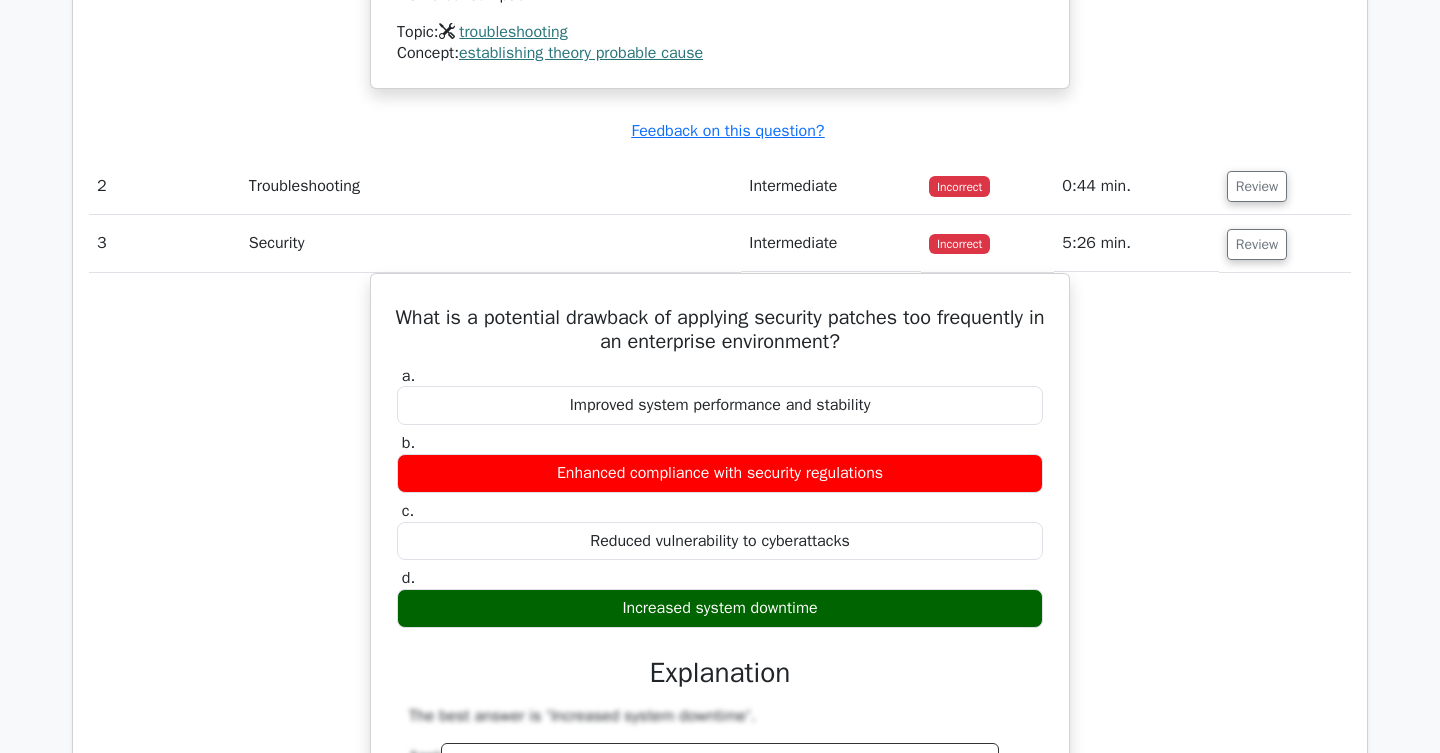 click on "Review" at bounding box center (1285, 186) 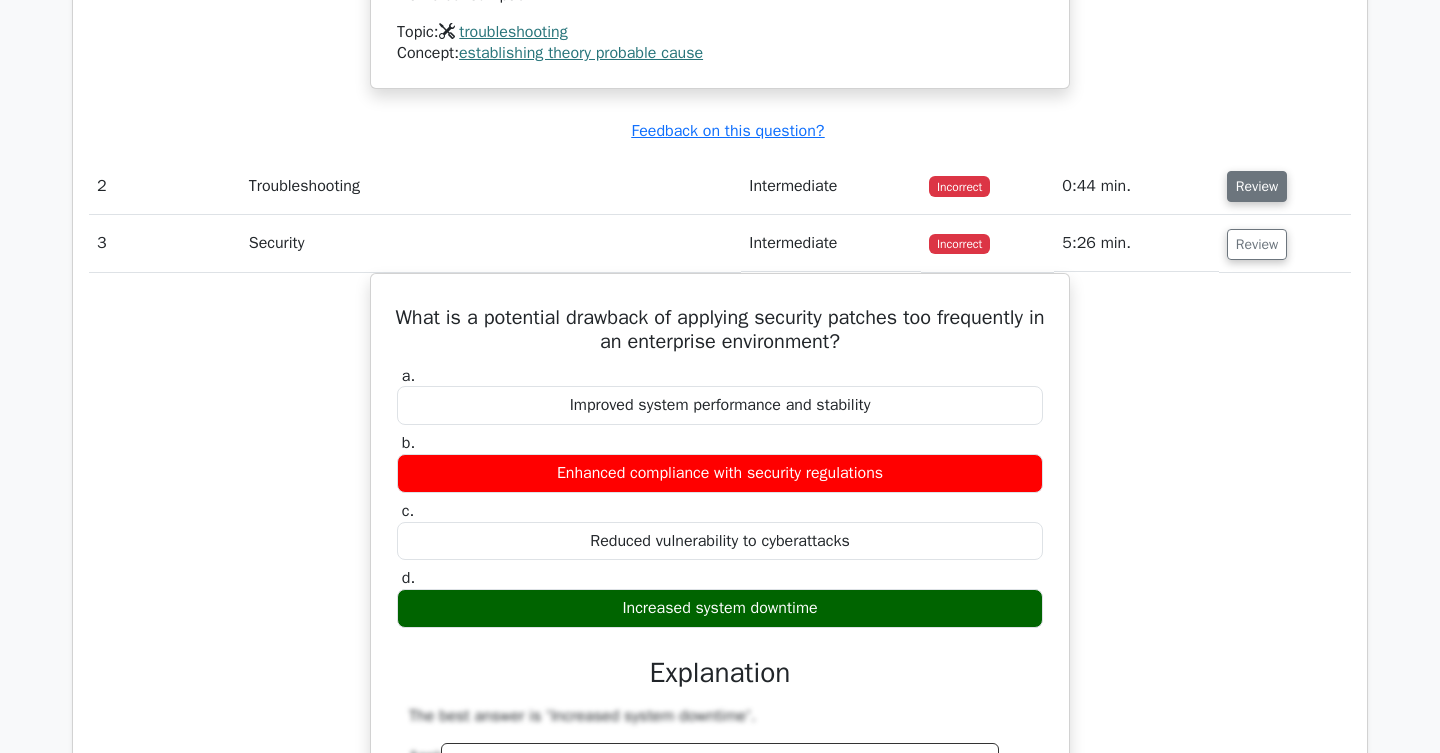 click on "Review" at bounding box center (1257, 186) 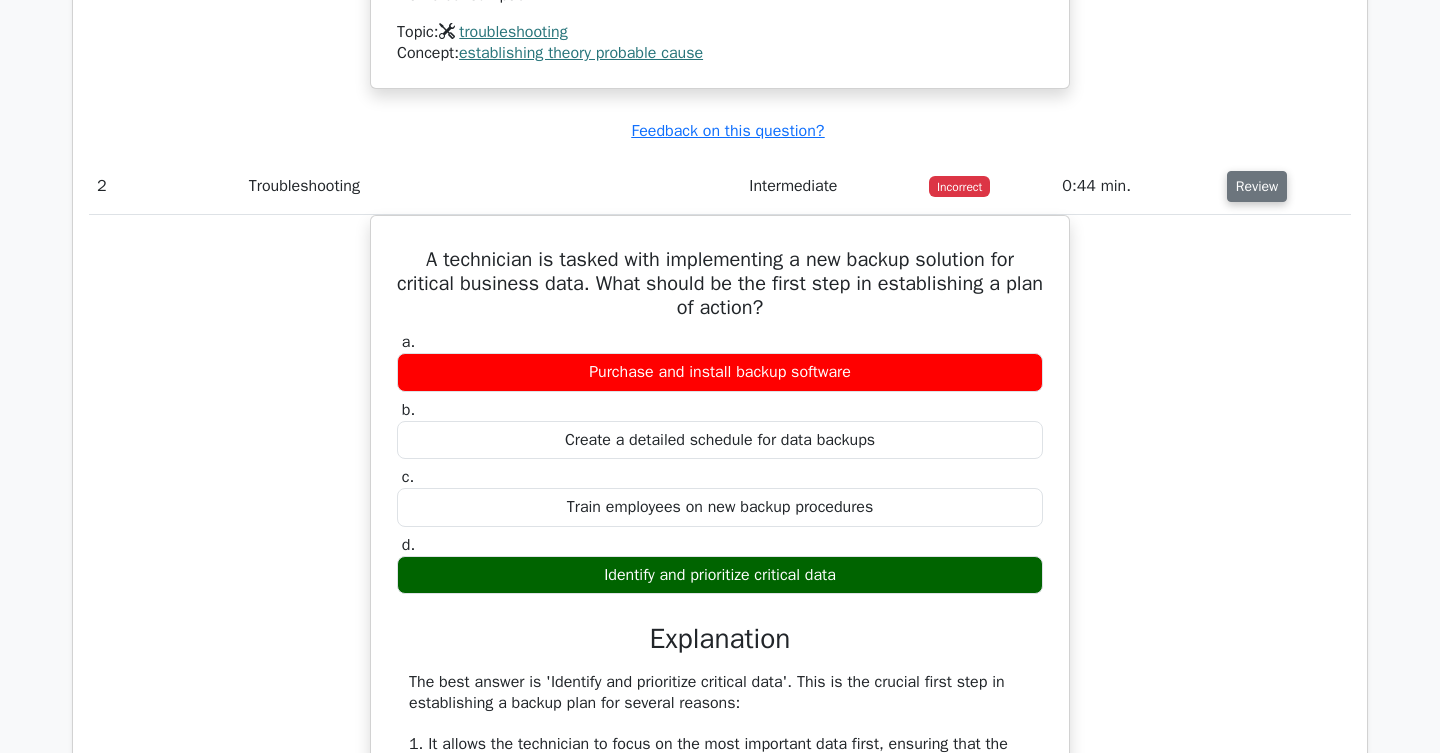 click on "Review" at bounding box center (1257, 186) 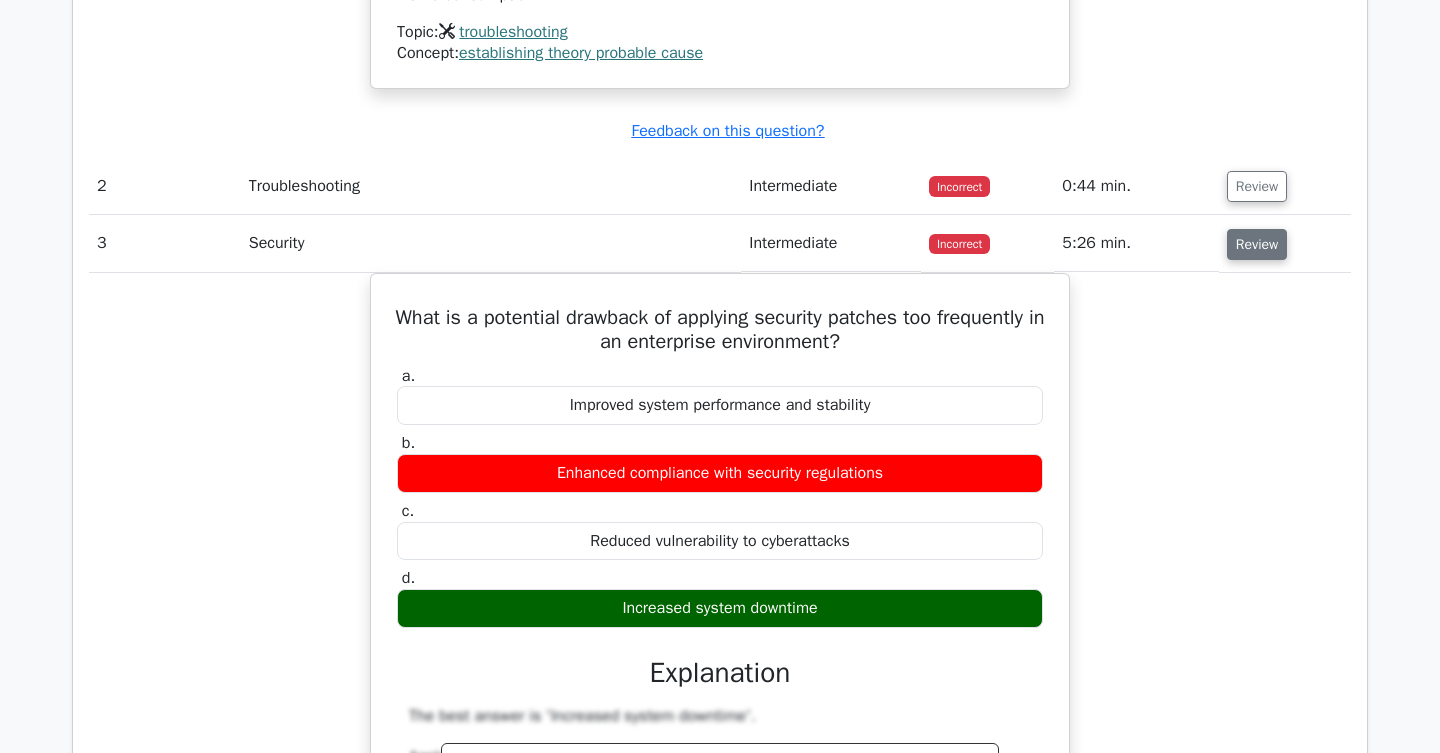 click on "Review" at bounding box center [1257, 244] 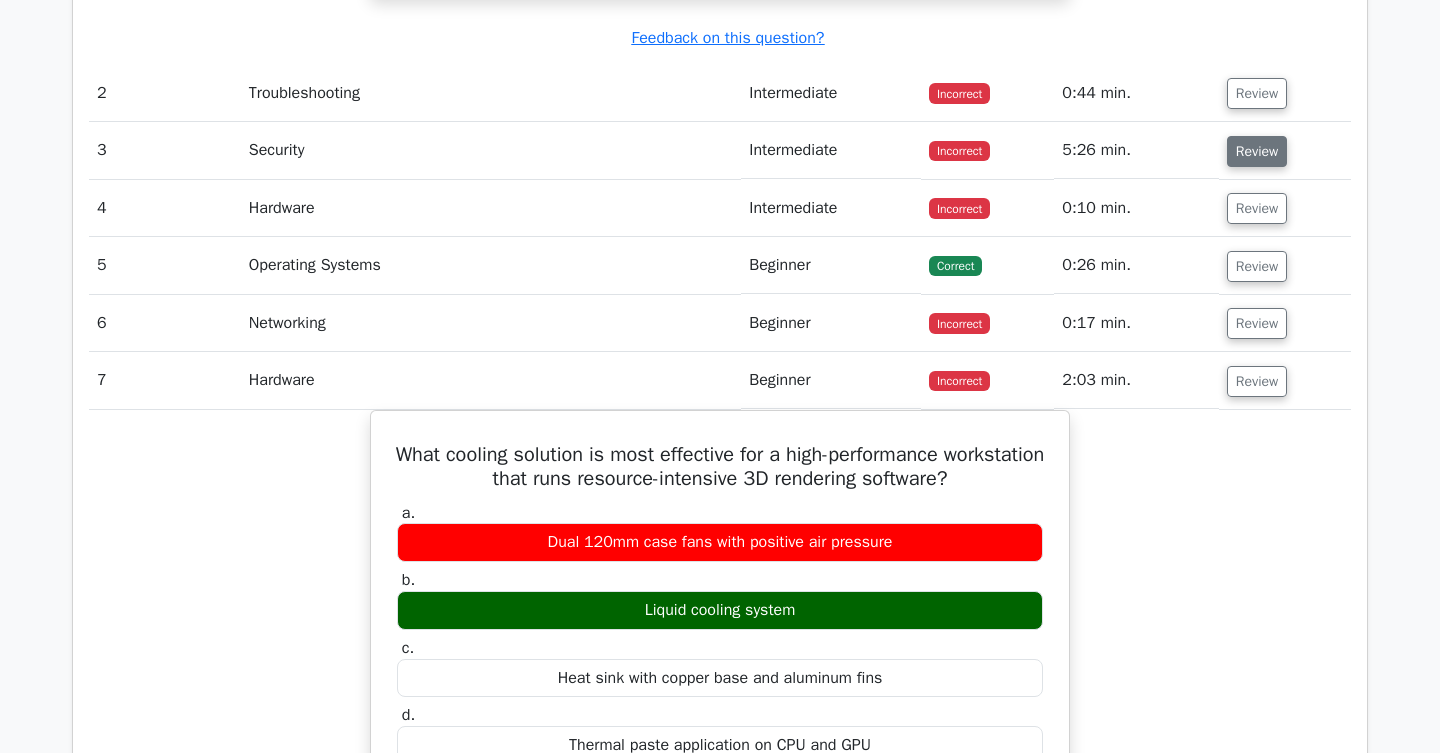 scroll, scrollTop: 2730, scrollLeft: 0, axis: vertical 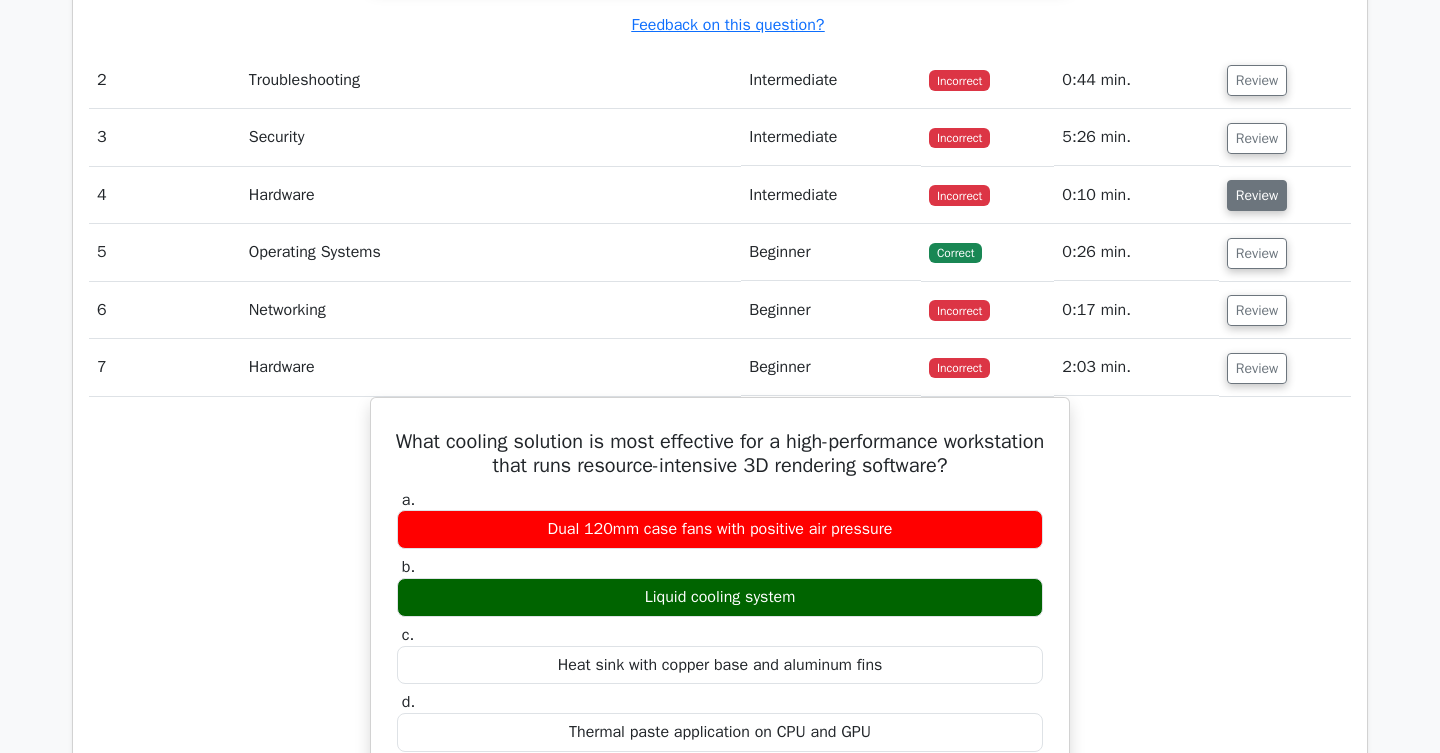 click on "Review" at bounding box center [1257, 195] 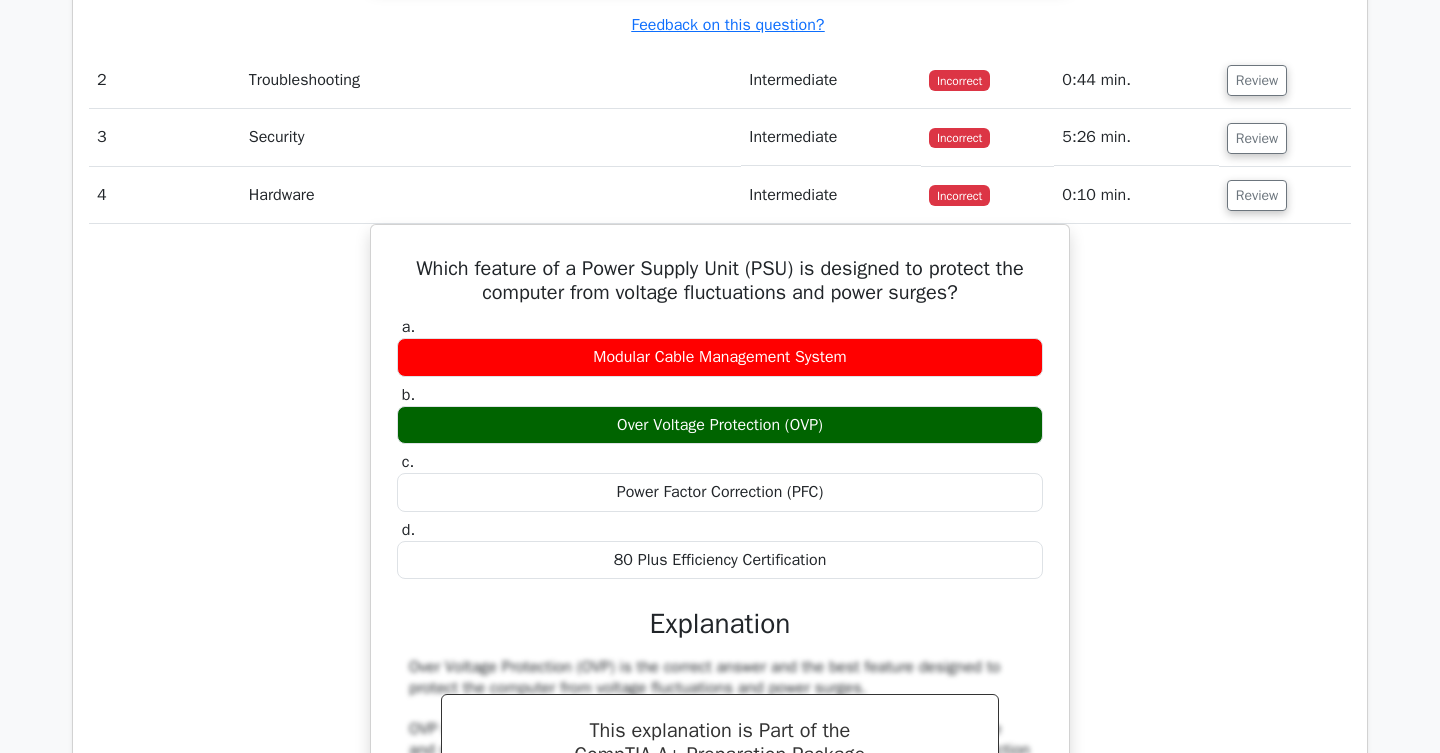 click on "Which feature of a Power Supply Unit (PSU) is designed to protect the computer from voltage fluctuations and power surges?
a.
Modular Cable Management System
b.
c. d." at bounding box center (720, 691) 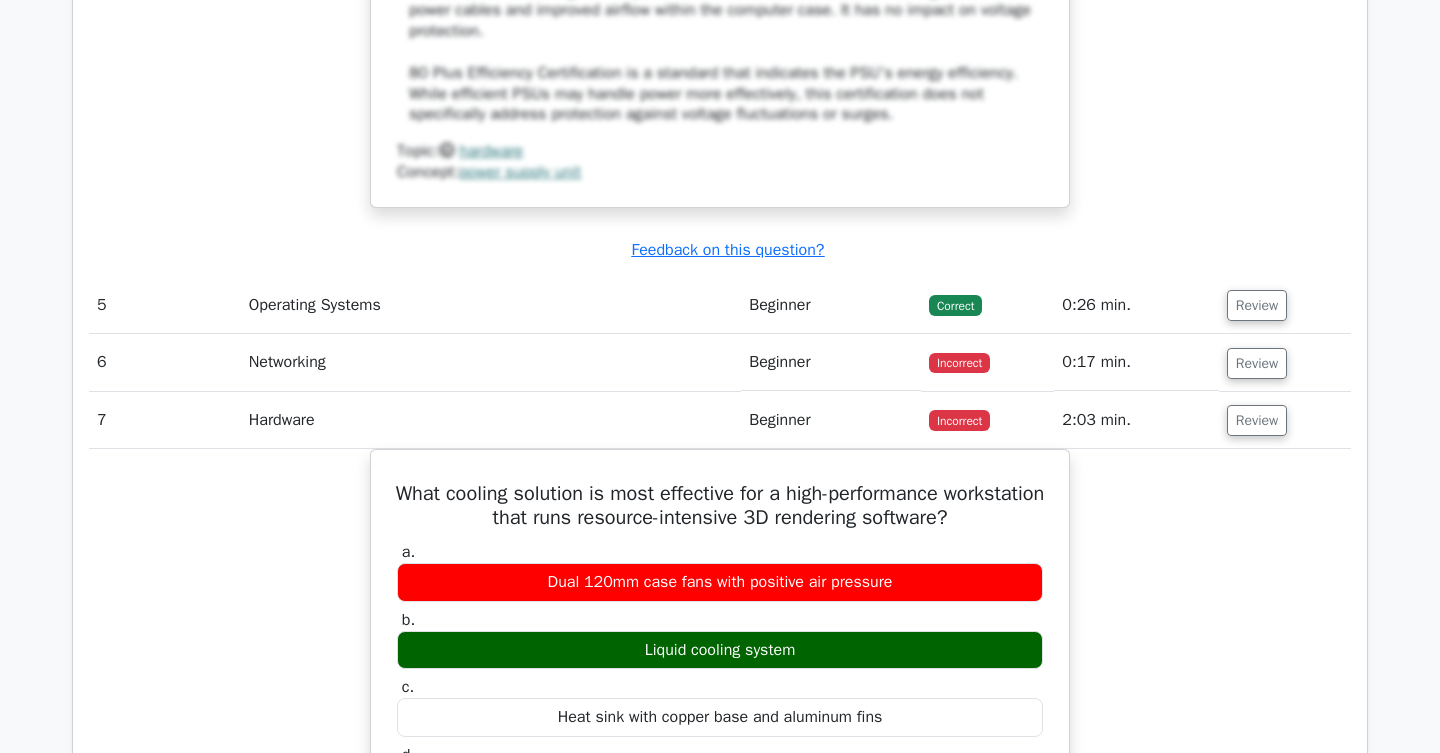 scroll, scrollTop: 3723, scrollLeft: 0, axis: vertical 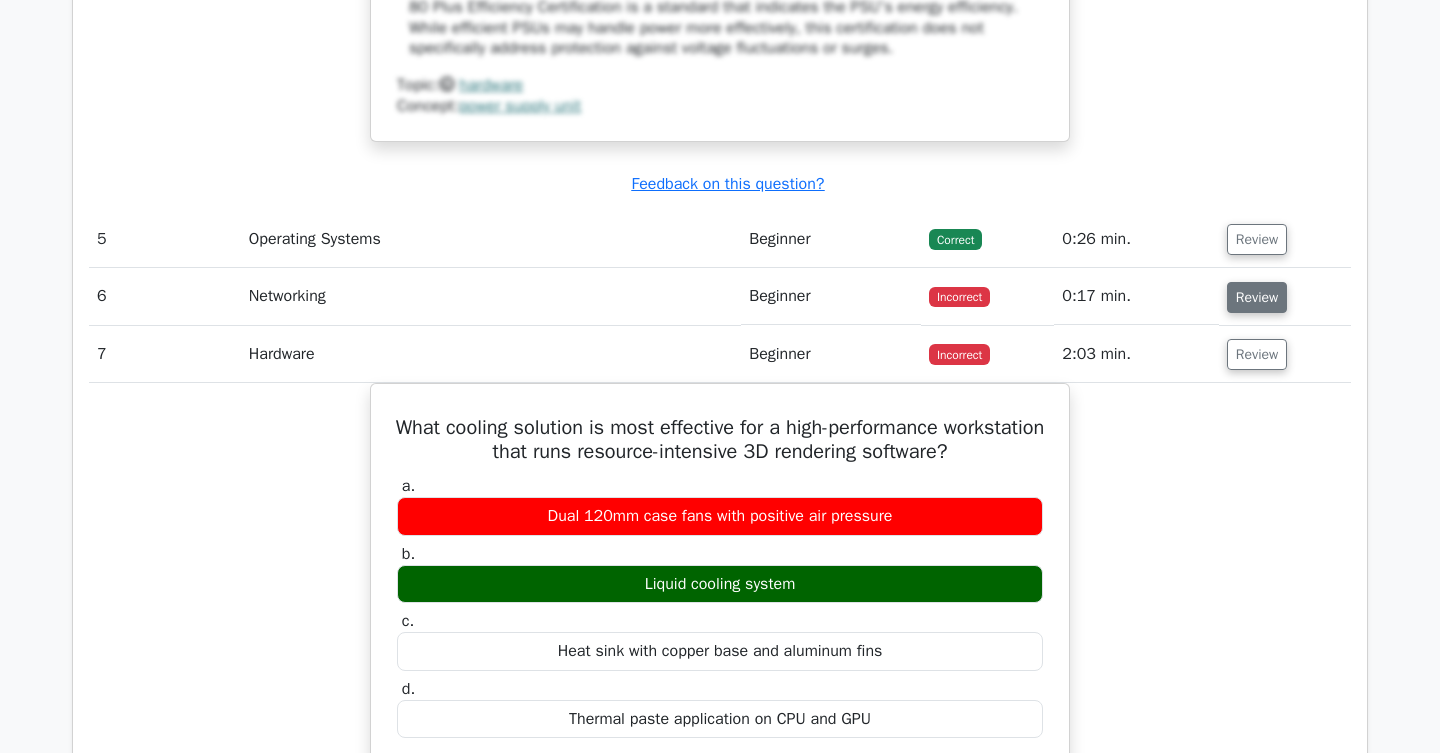 click on "Review" at bounding box center [1257, 297] 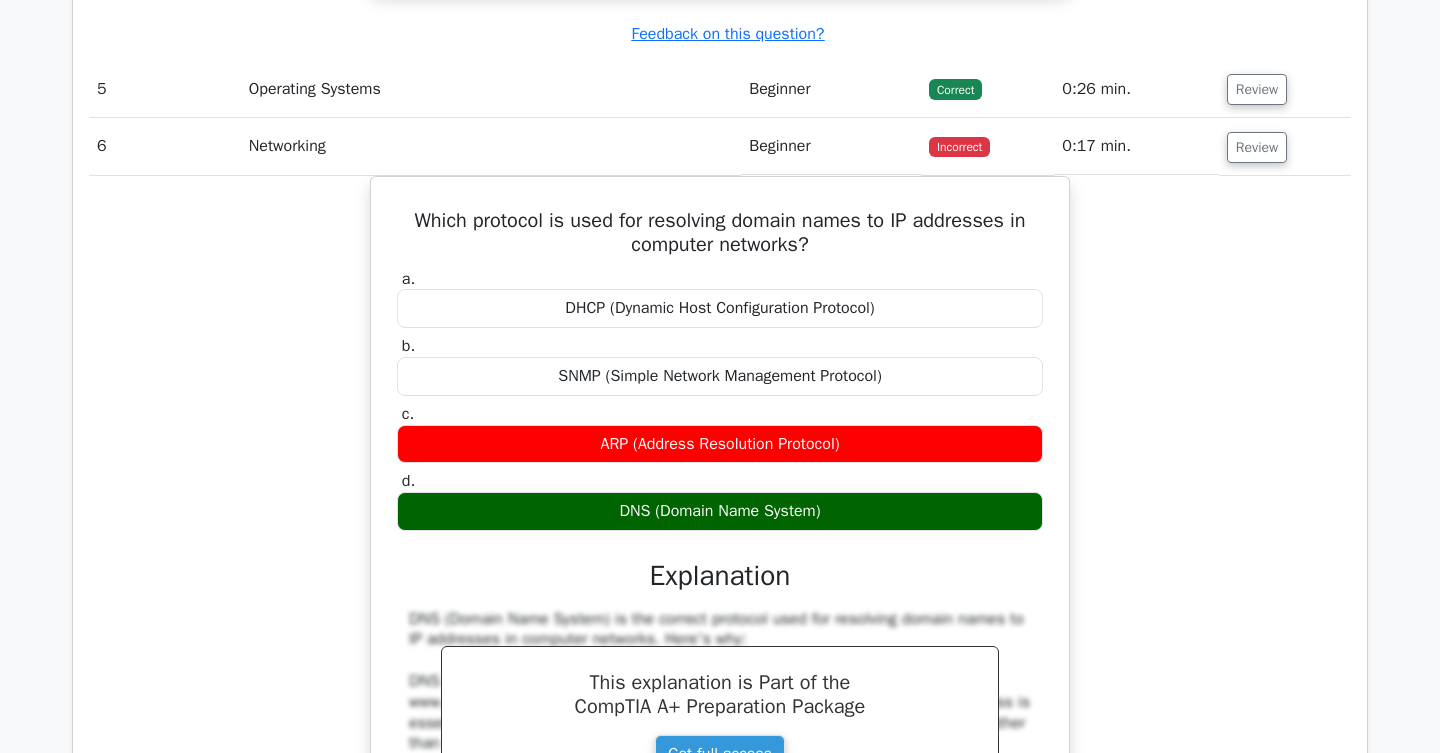 scroll, scrollTop: 3771, scrollLeft: 0, axis: vertical 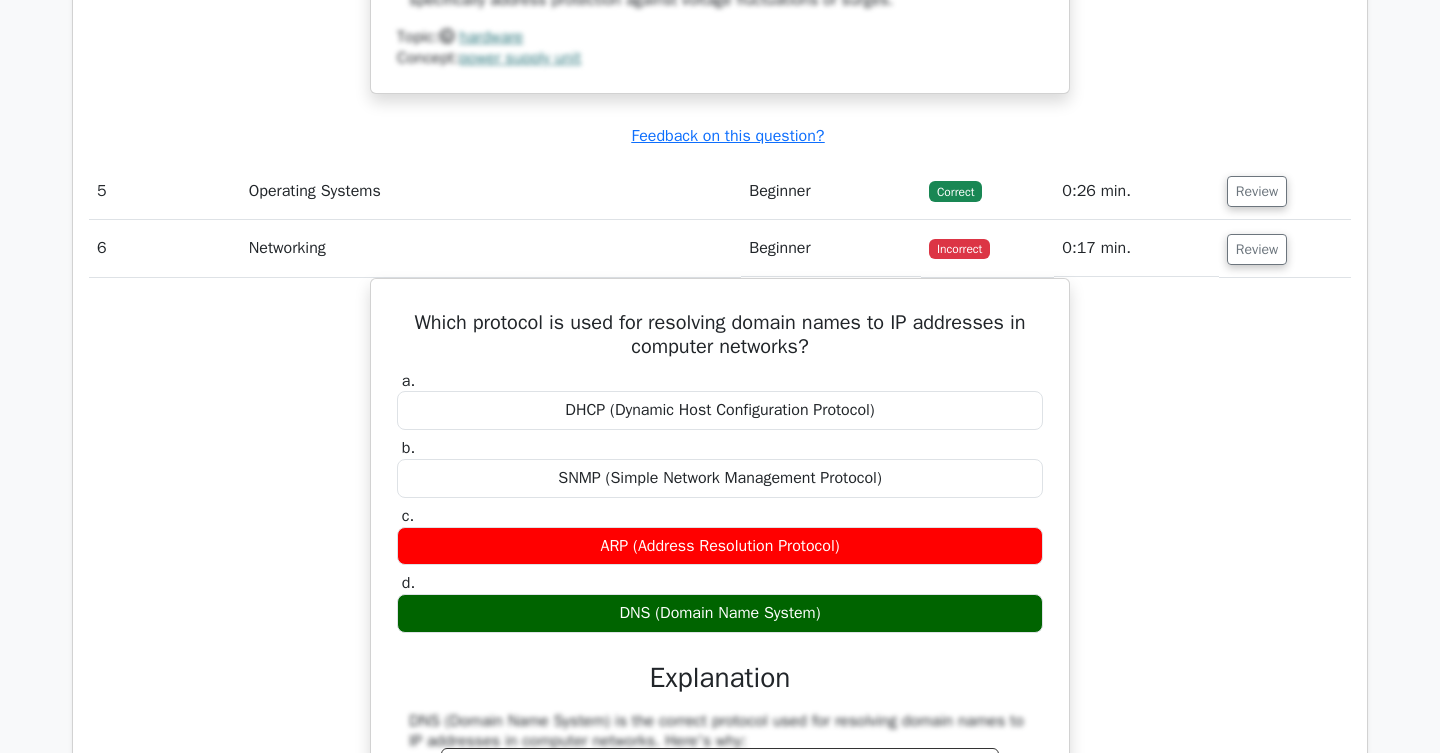 click on "Which protocol is used for resolving domain names to IP addresses in computer networks?
a.
DHCP (Dynamic Host Configuration Protocol)
b.
c. d." at bounding box center (720, 797) 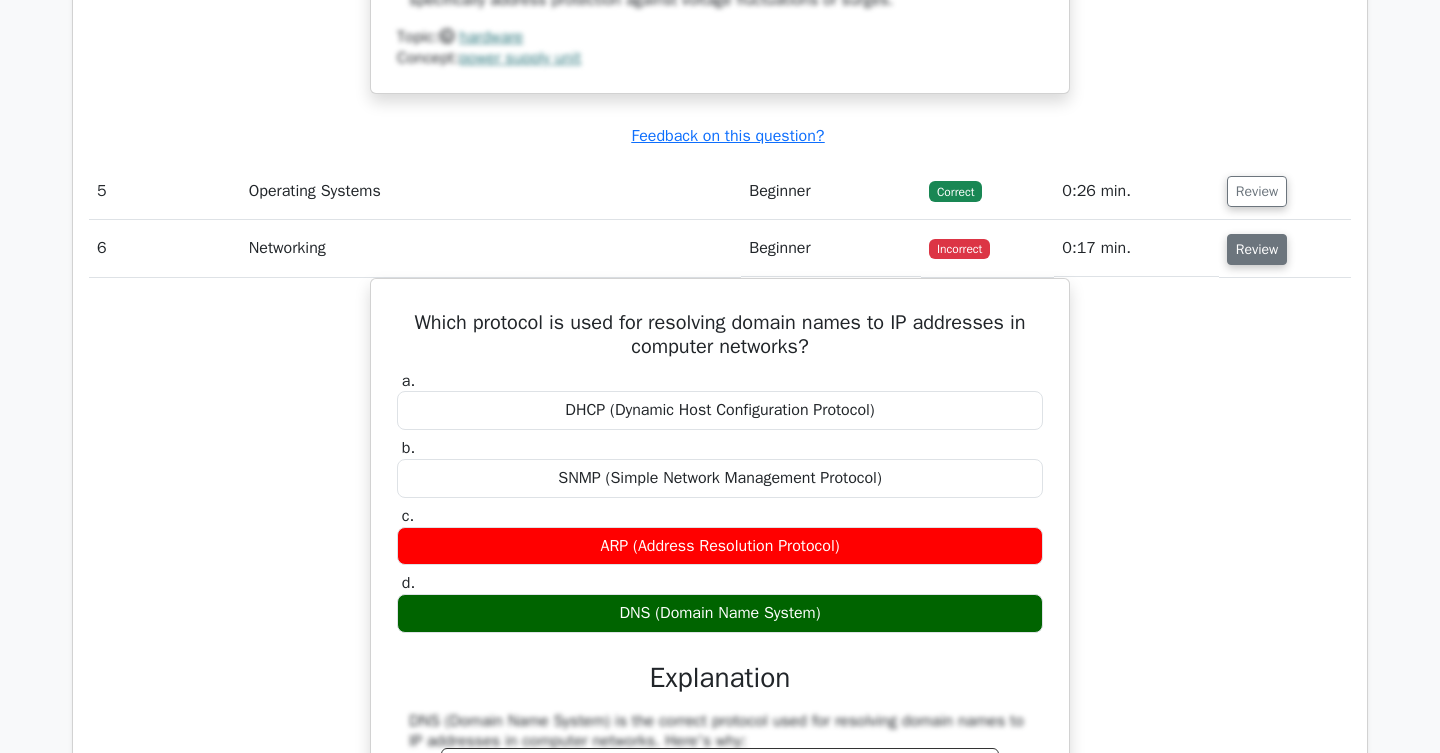 click on "Review" at bounding box center [1257, 249] 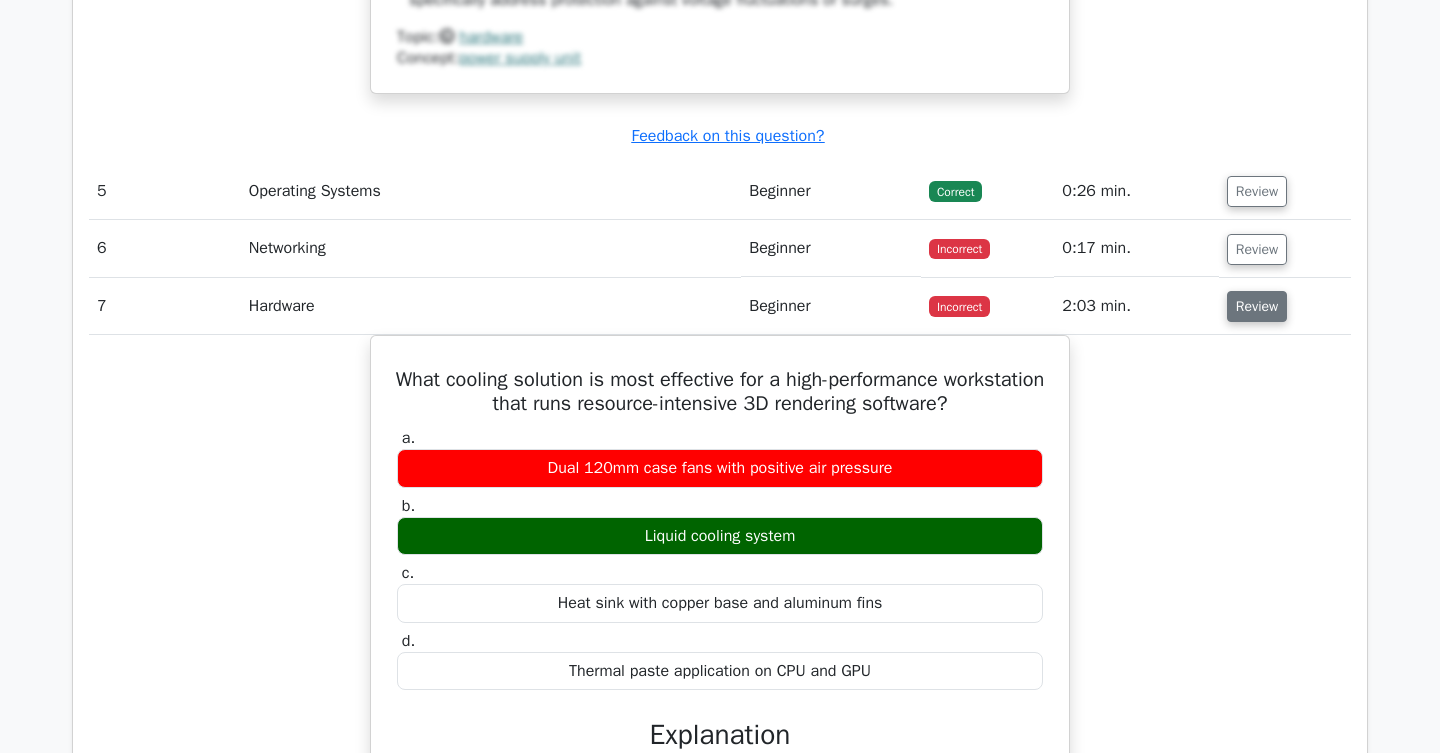 click on "Review" at bounding box center (1257, 306) 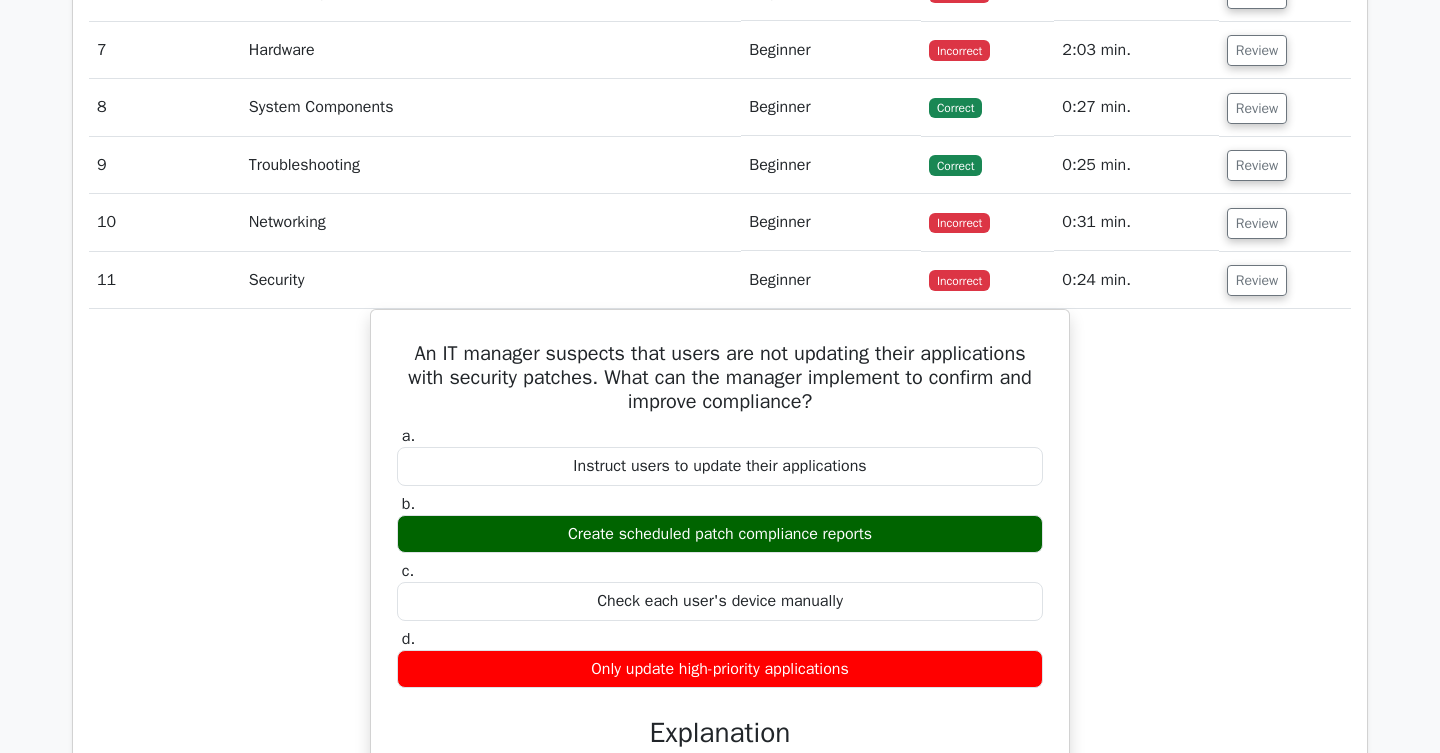 scroll, scrollTop: 4033, scrollLeft: 0, axis: vertical 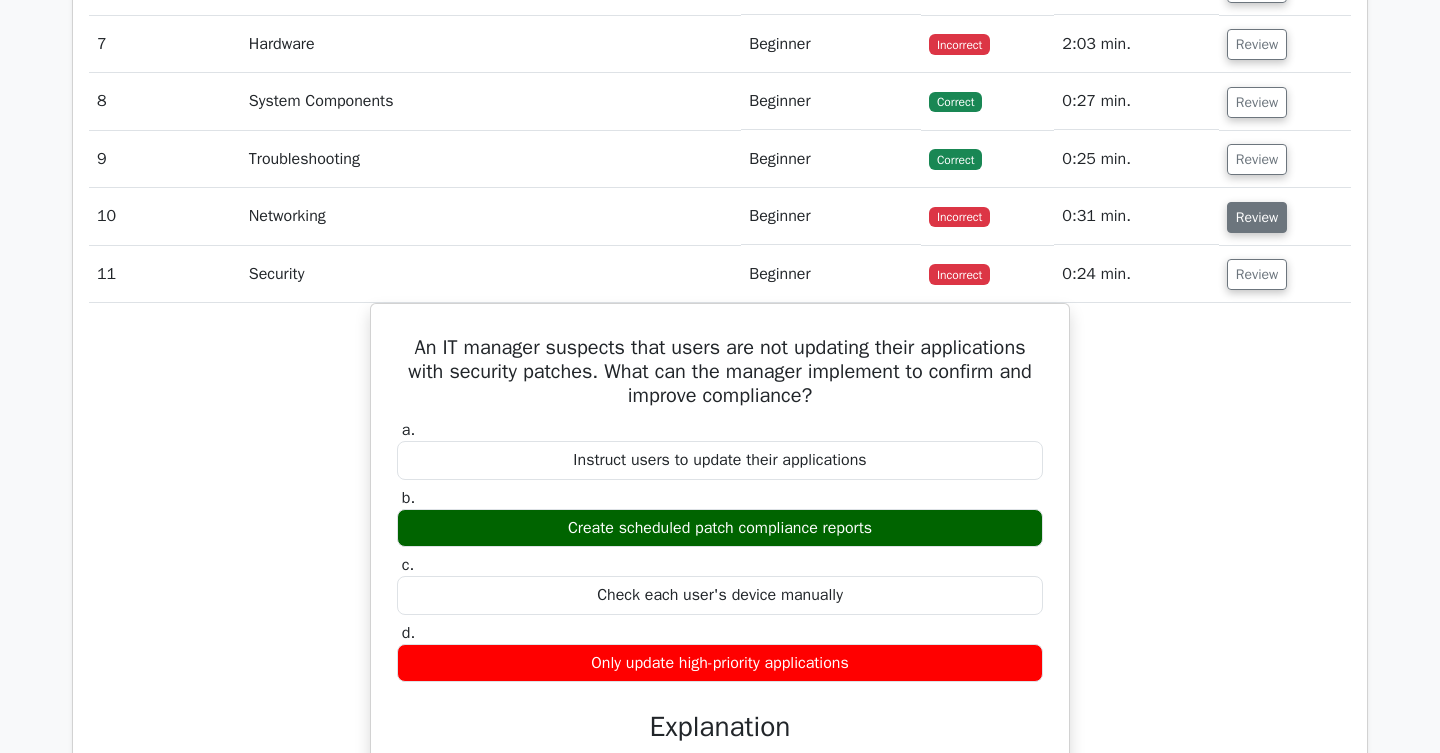 click on "Review" at bounding box center [1257, 217] 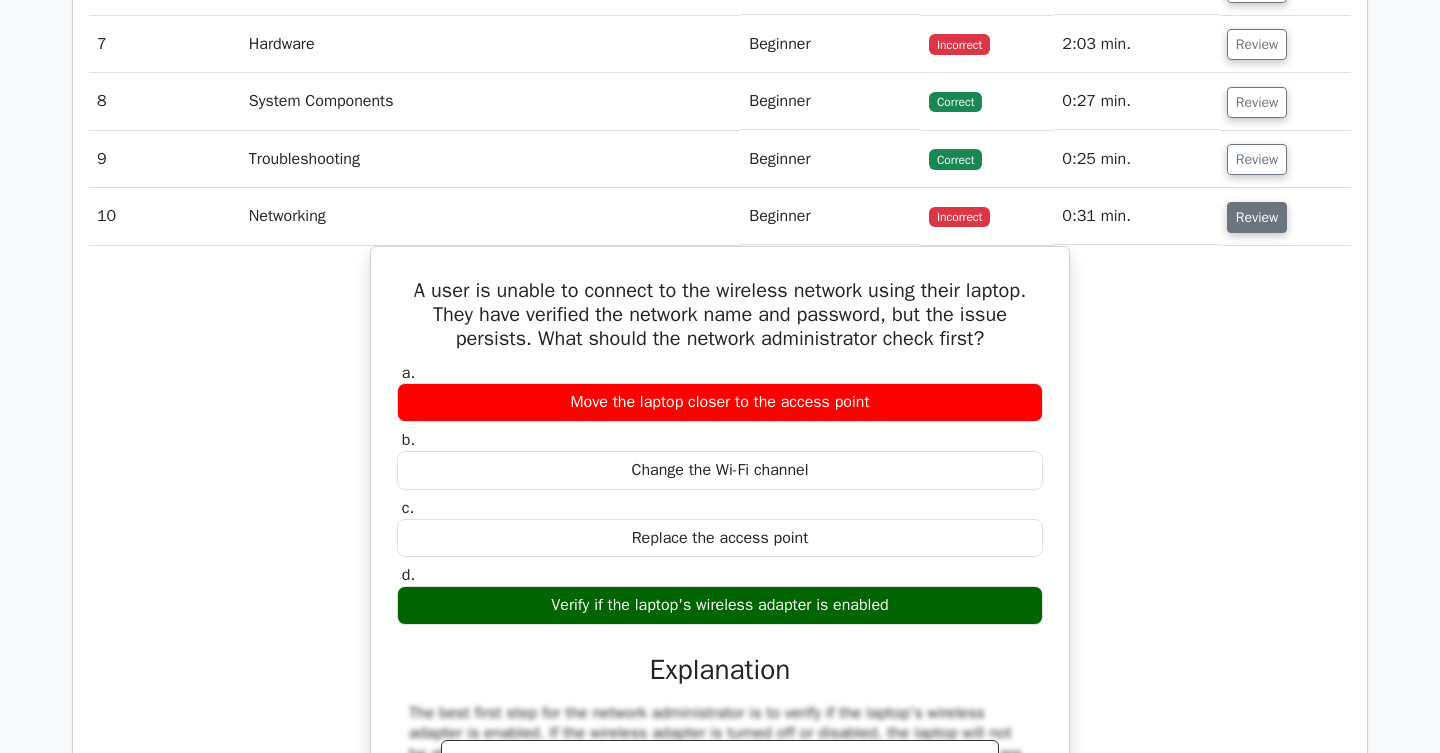 click on "Review" at bounding box center (1257, 217) 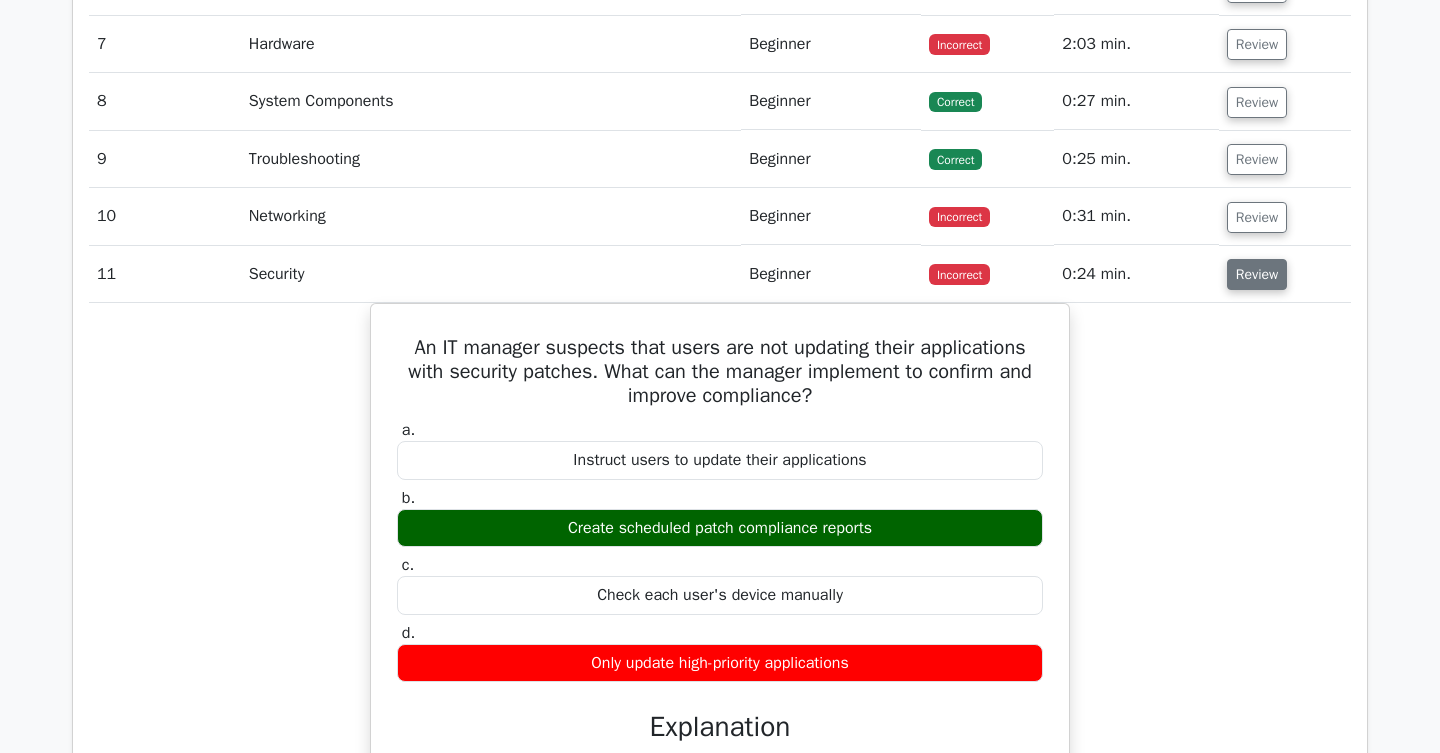 click on "Review" at bounding box center [1257, 274] 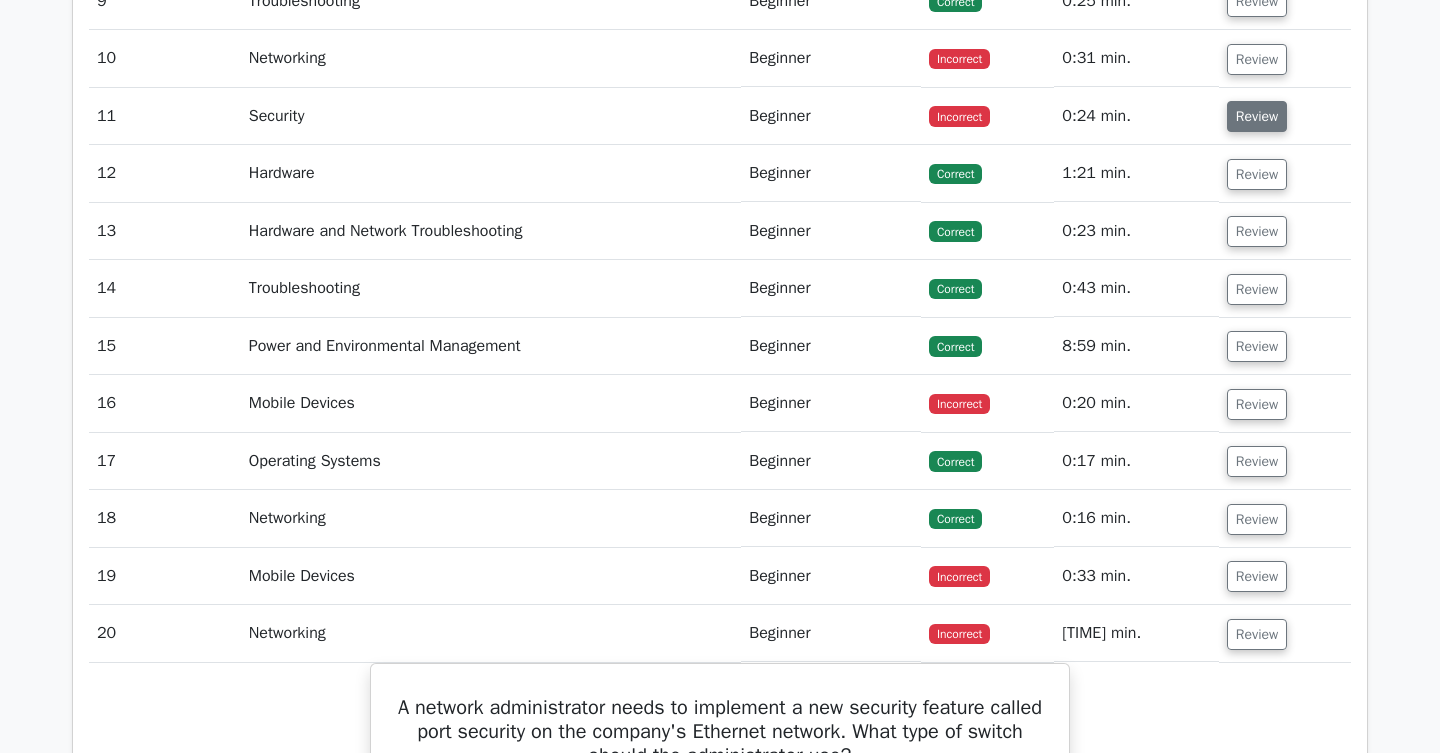 scroll, scrollTop: 4193, scrollLeft: 0, axis: vertical 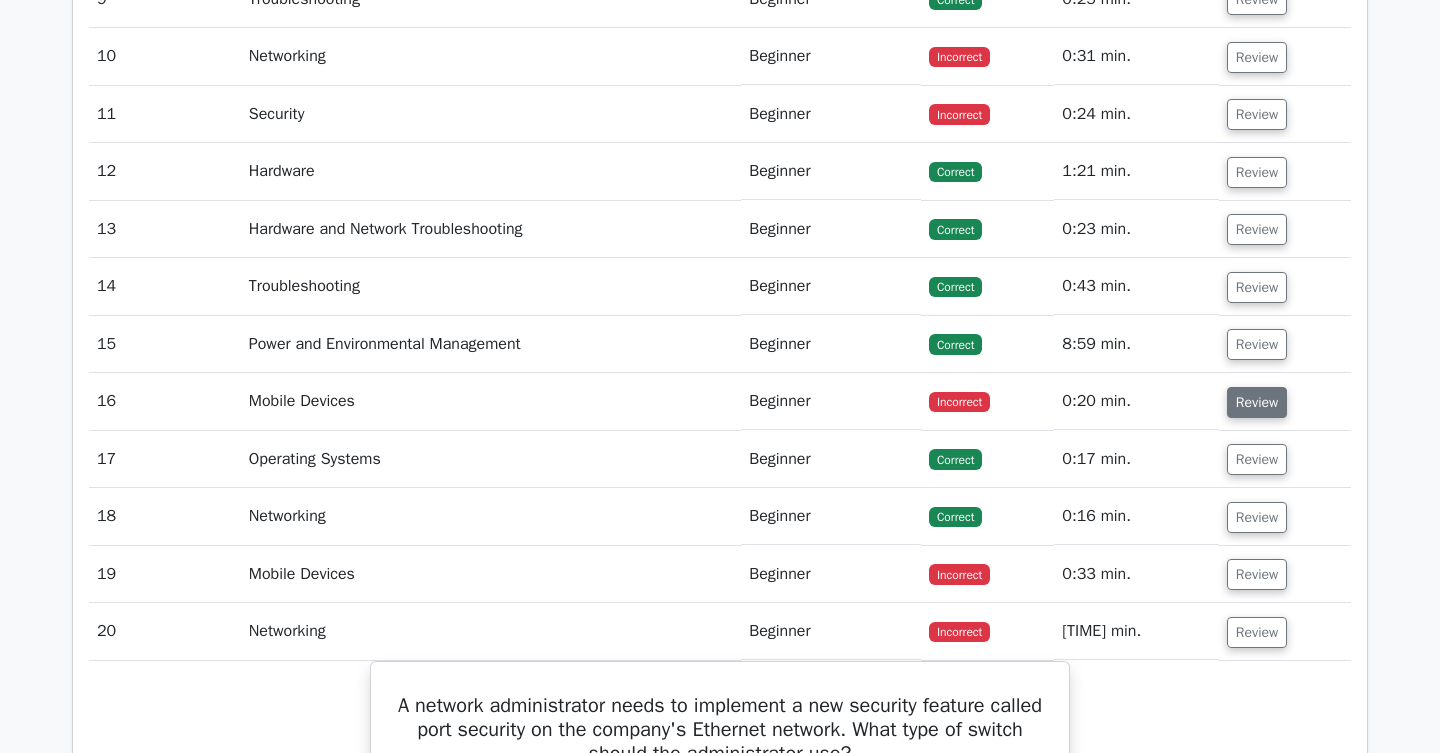 click on "Review" at bounding box center [1257, 402] 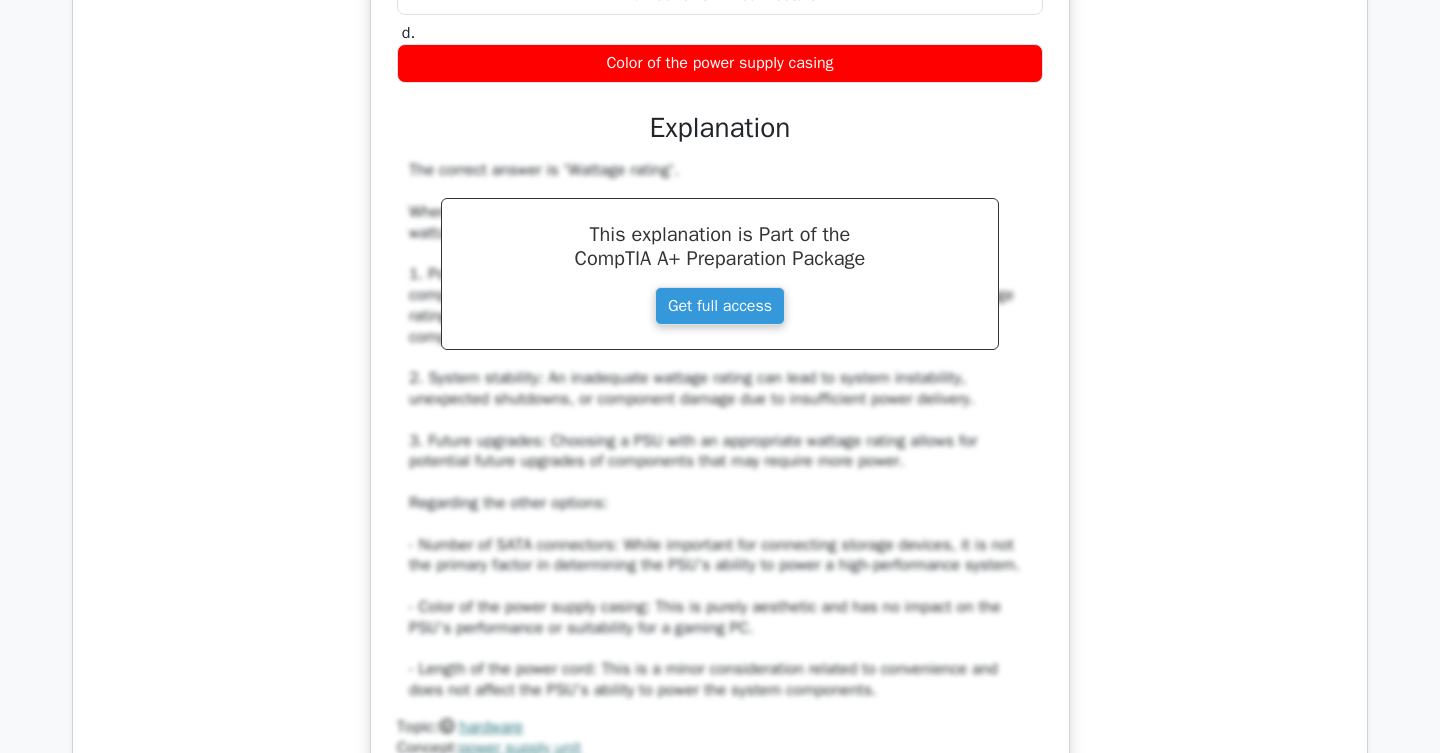 scroll, scrollTop: 7180, scrollLeft: 0, axis: vertical 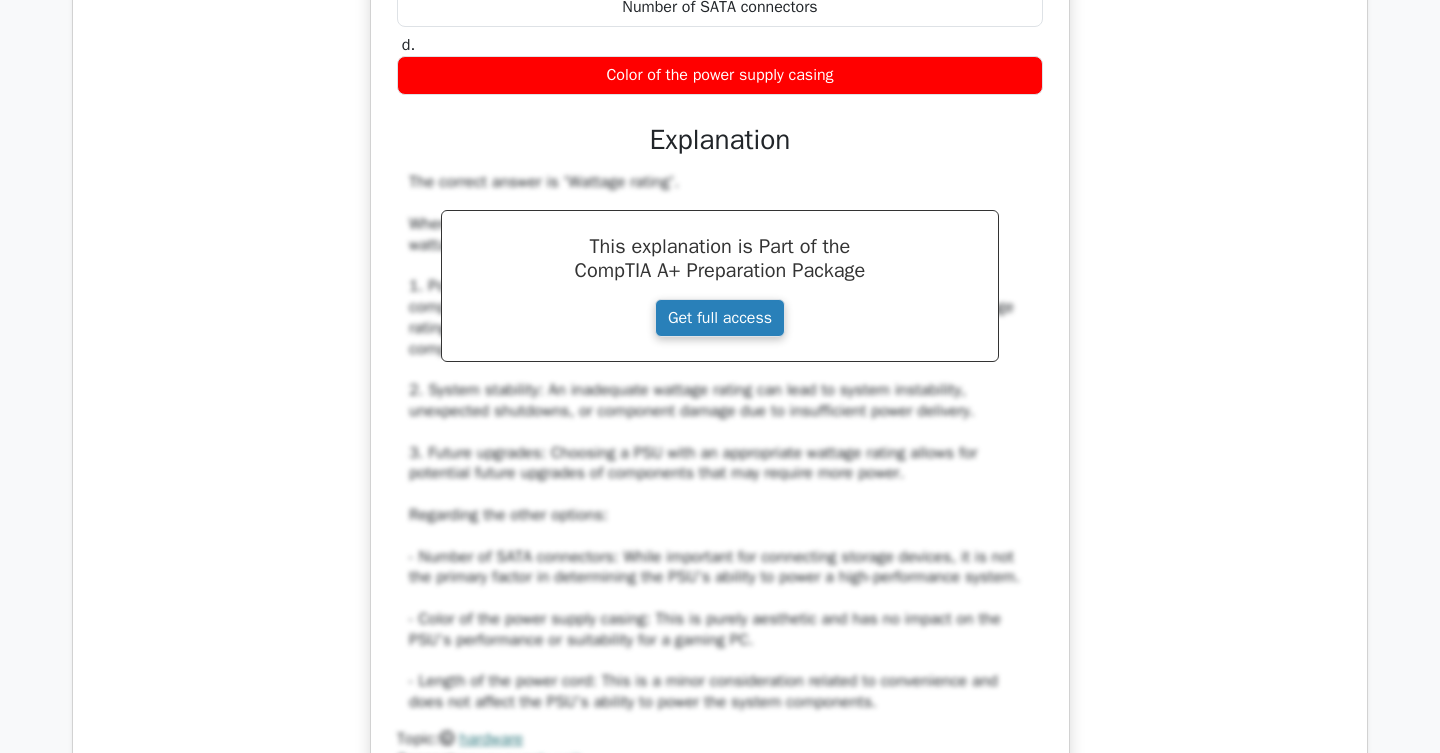 click on "Get full access" at bounding box center (720, 318) 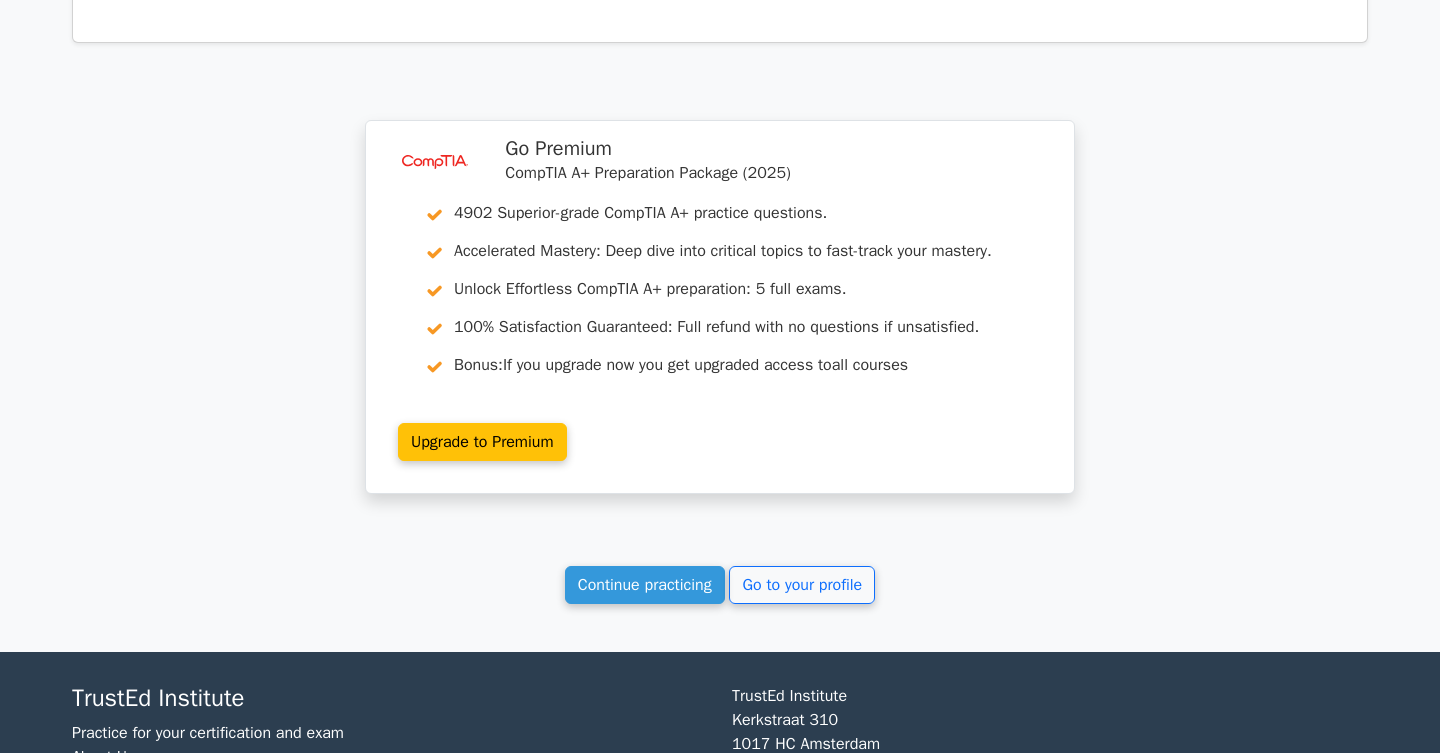 scroll, scrollTop: 9120, scrollLeft: 0, axis: vertical 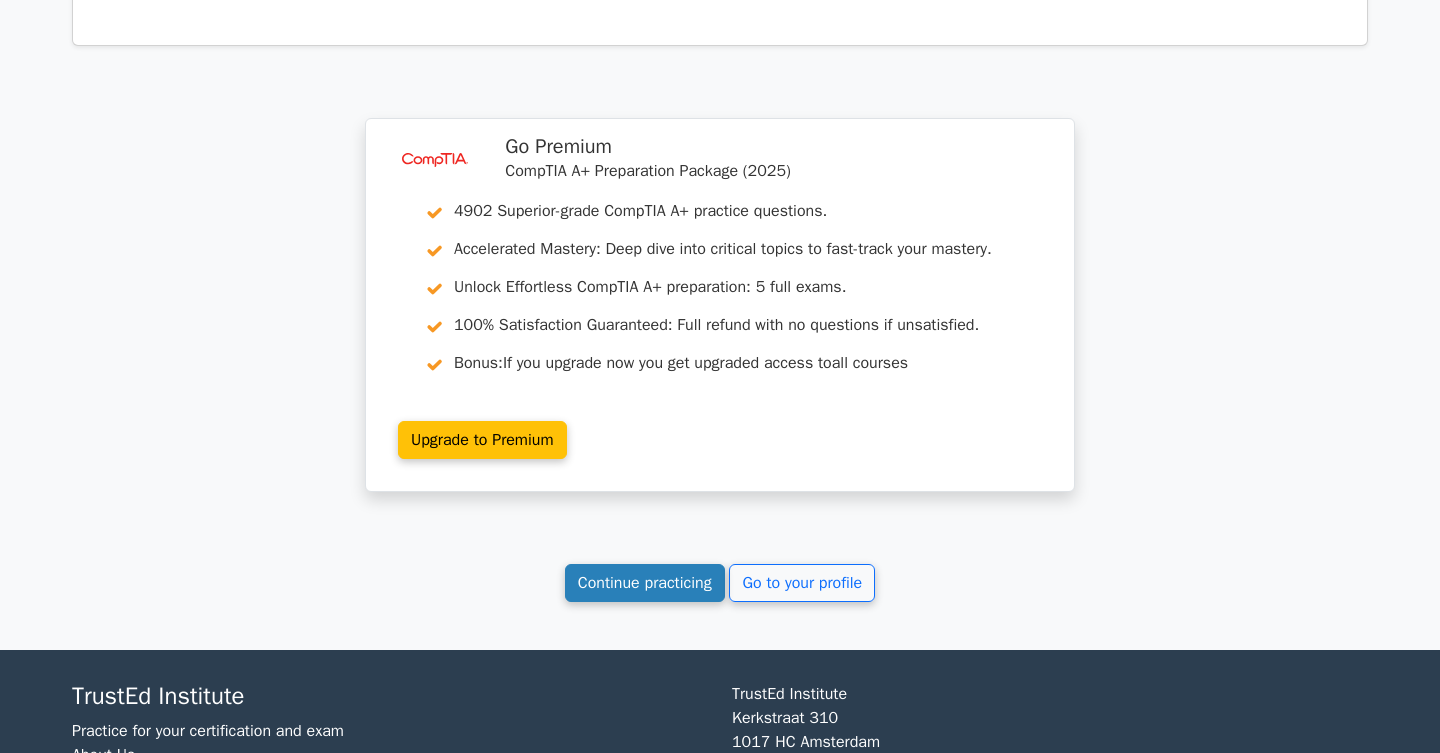 click on "Continue practicing" at bounding box center [645, 583] 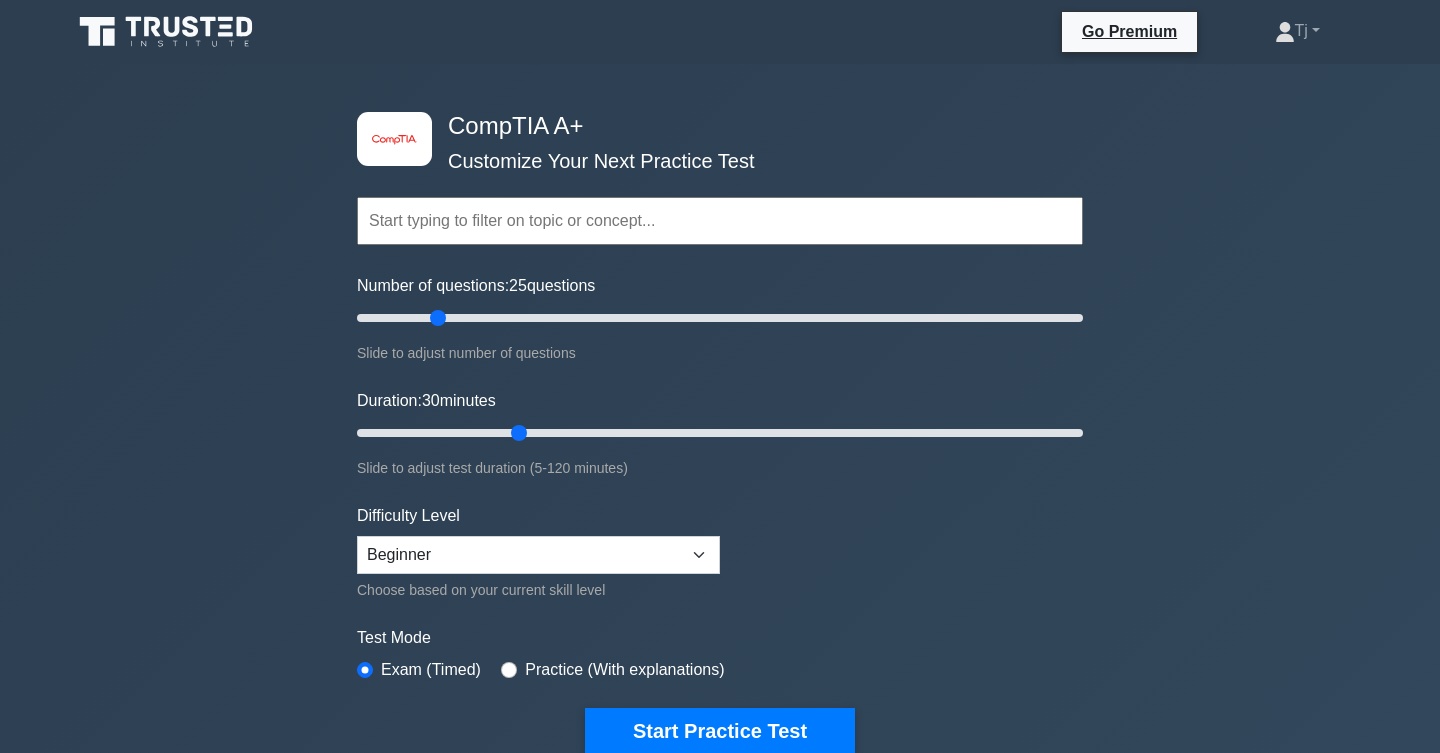 scroll, scrollTop: 0, scrollLeft: 0, axis: both 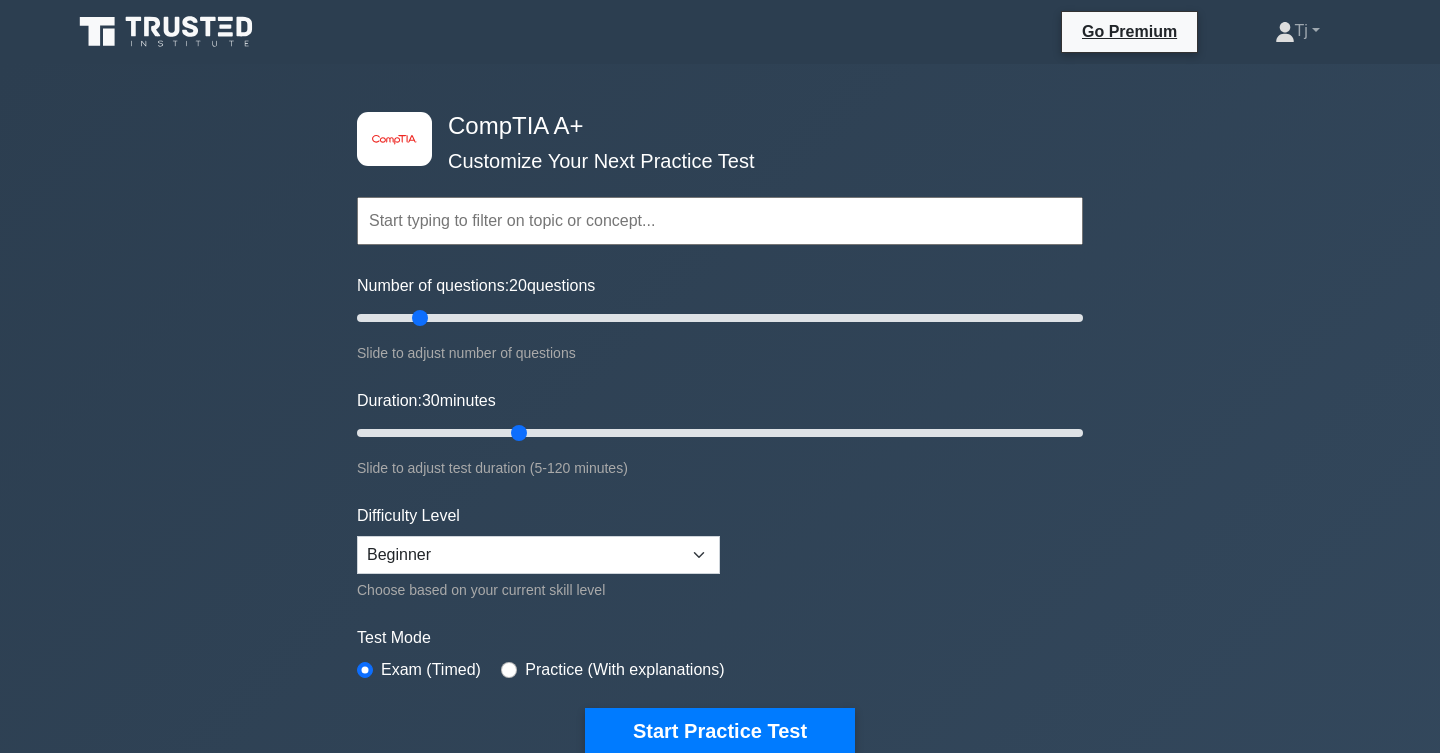 drag, startPoint x: 439, startPoint y: 326, endPoint x: 427, endPoint y: 326, distance: 12 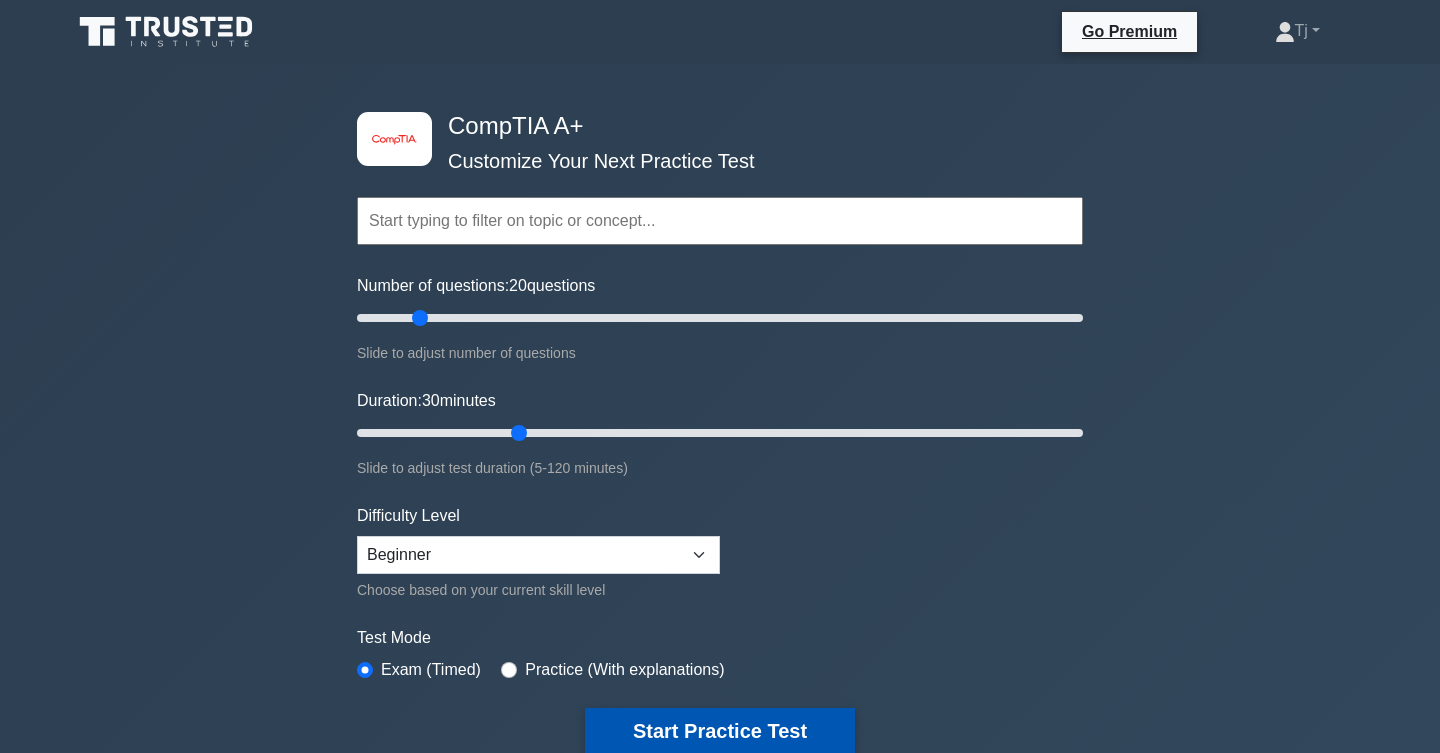 click on "Start Practice Test" at bounding box center (720, 731) 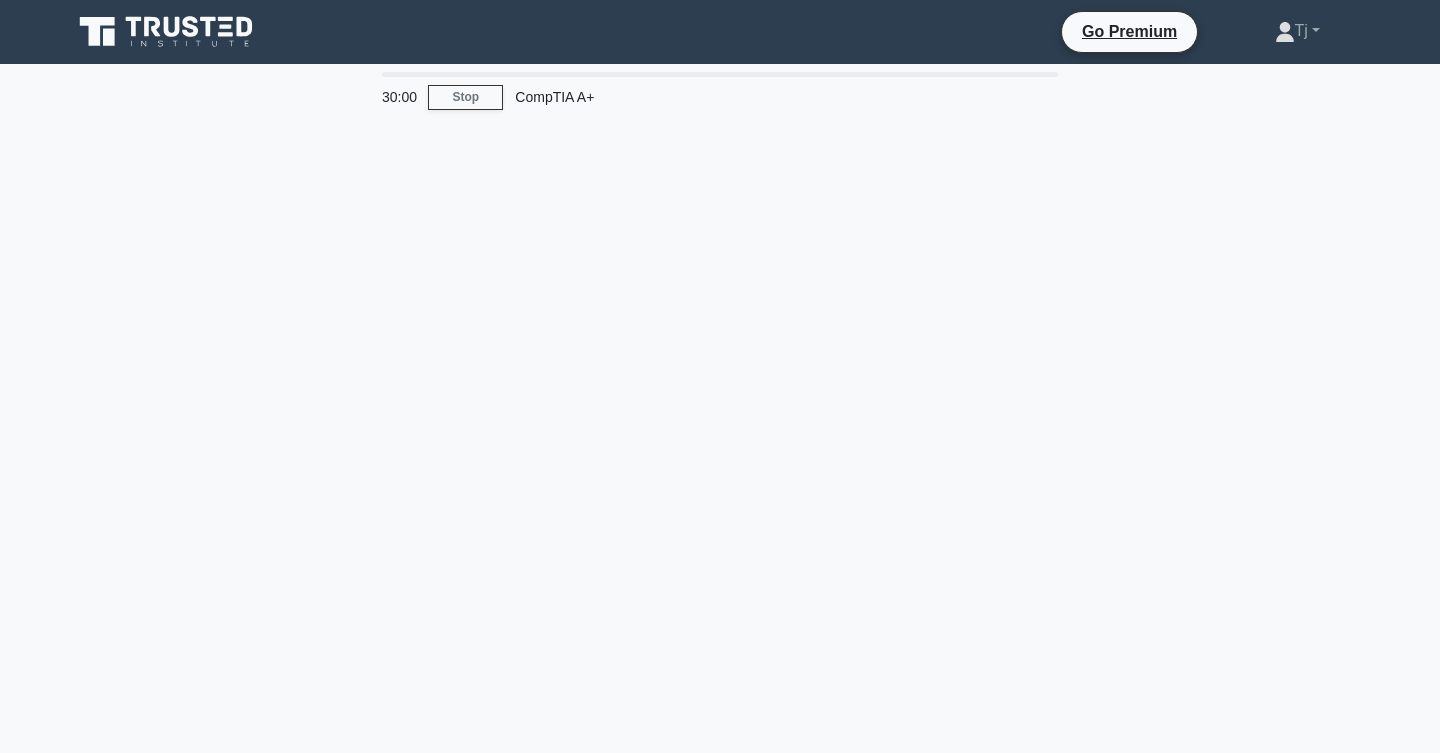 scroll, scrollTop: 0, scrollLeft: 0, axis: both 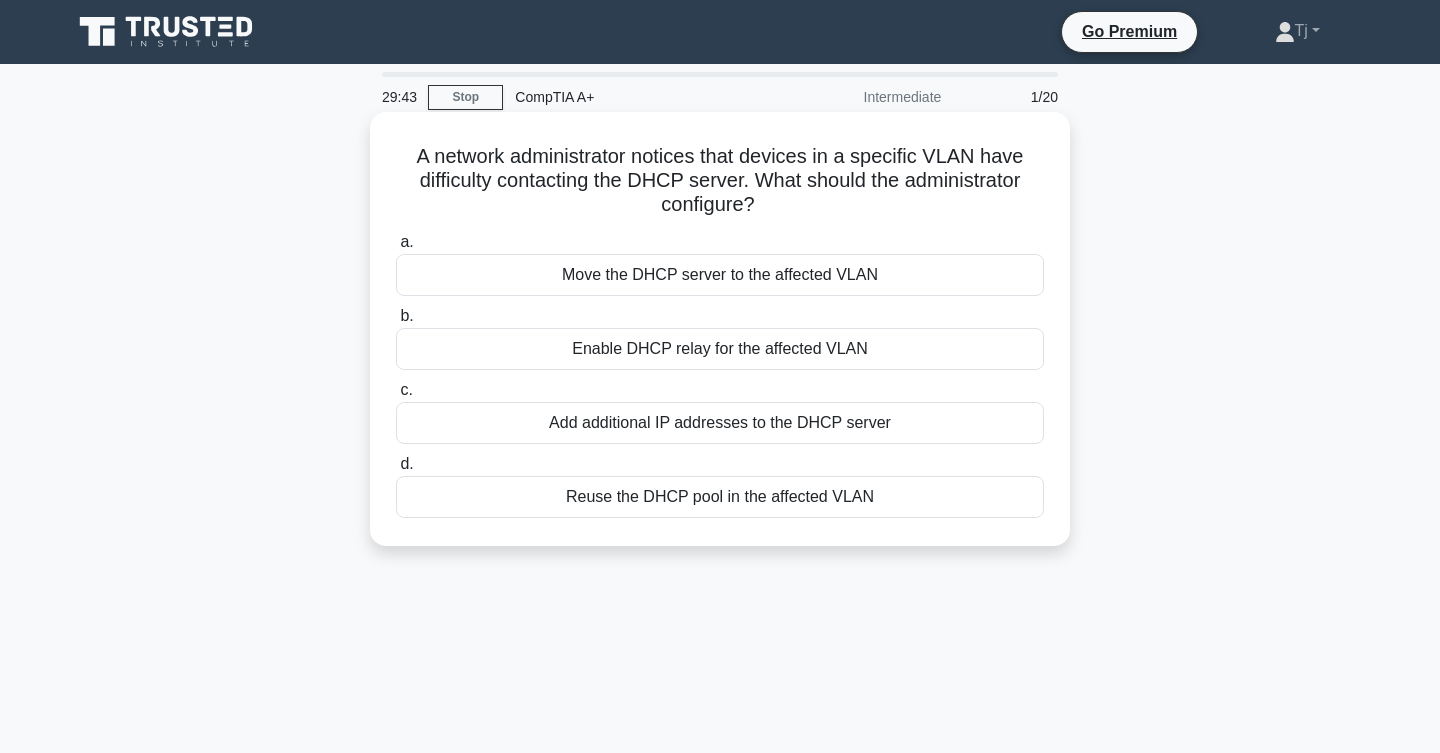 click on "Move the DHCP server to the affected VLAN" at bounding box center (720, 275) 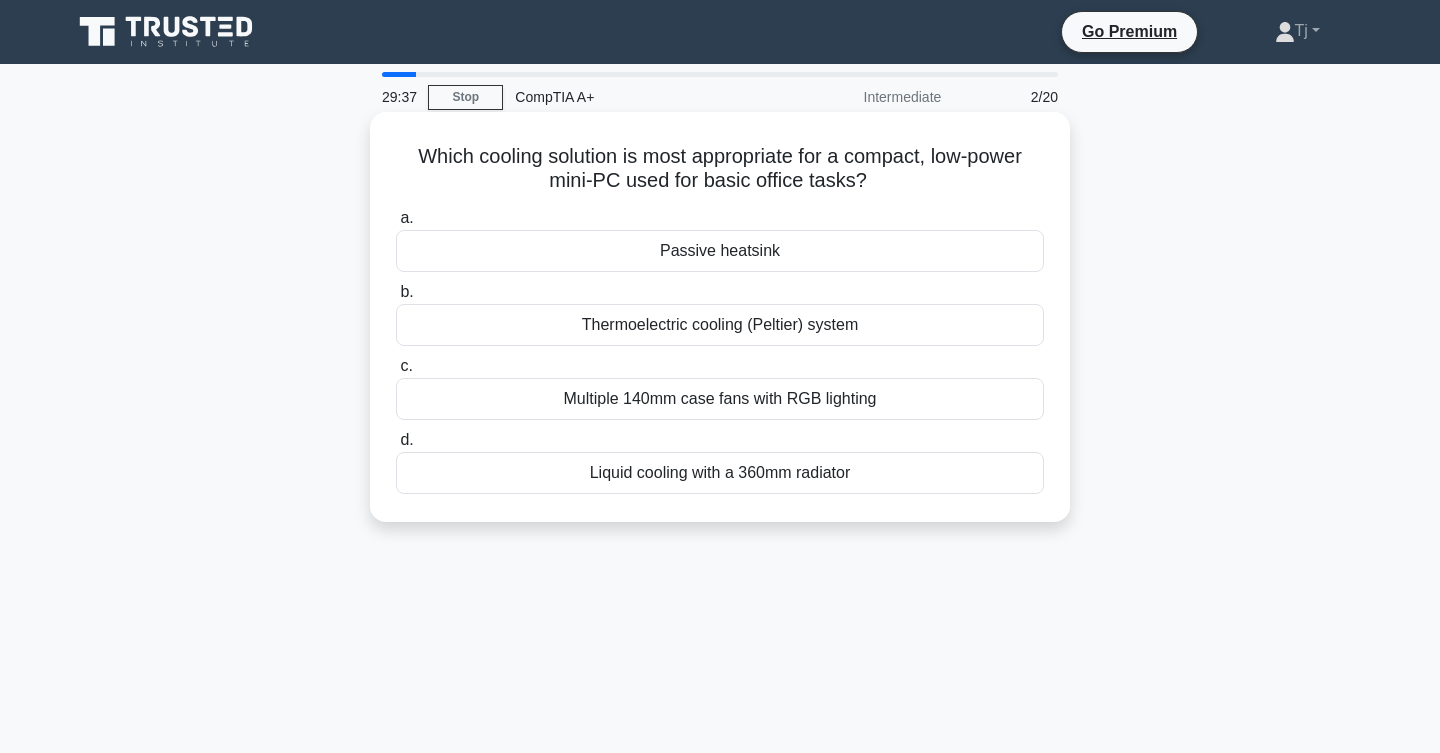 click on "Liquid cooling with a 360mm radiator" at bounding box center (720, 473) 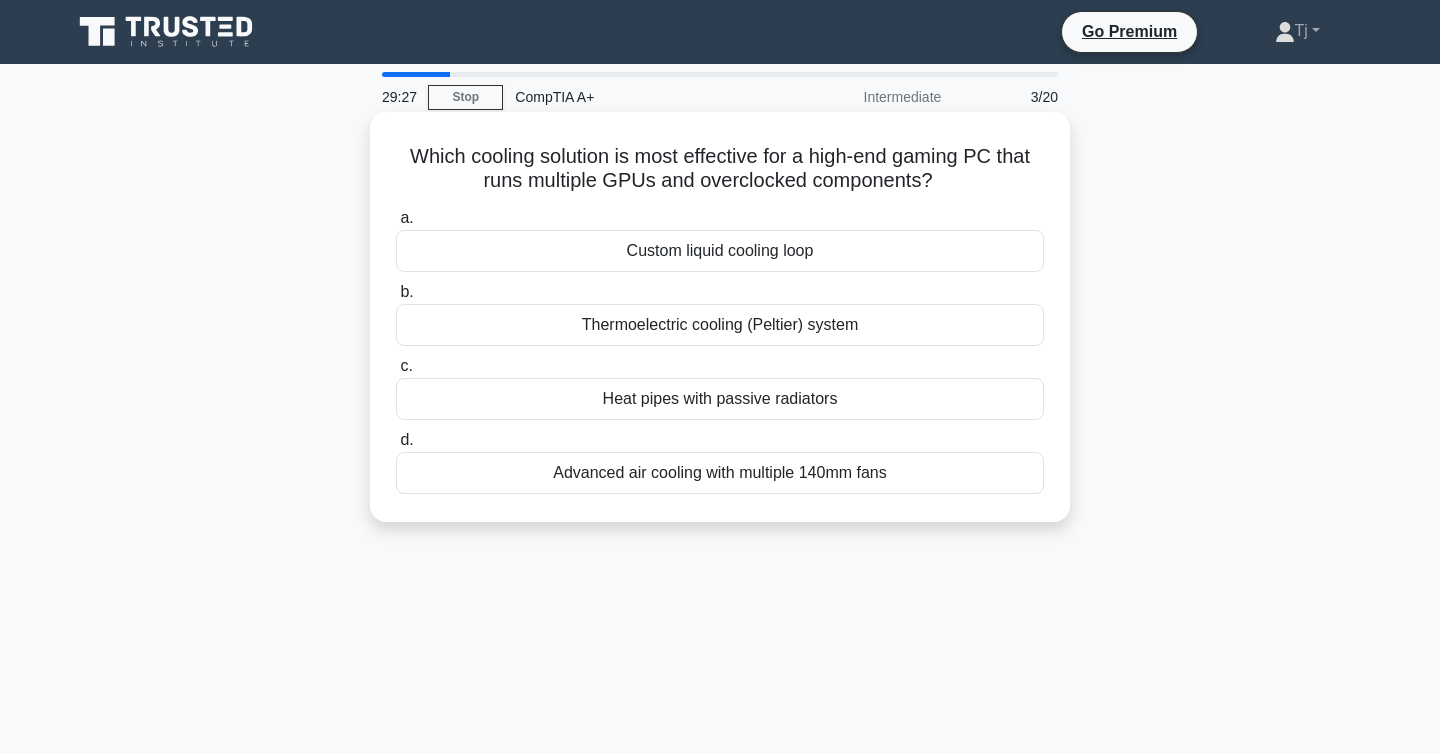 click on "Custom liquid cooling loop" at bounding box center (720, 251) 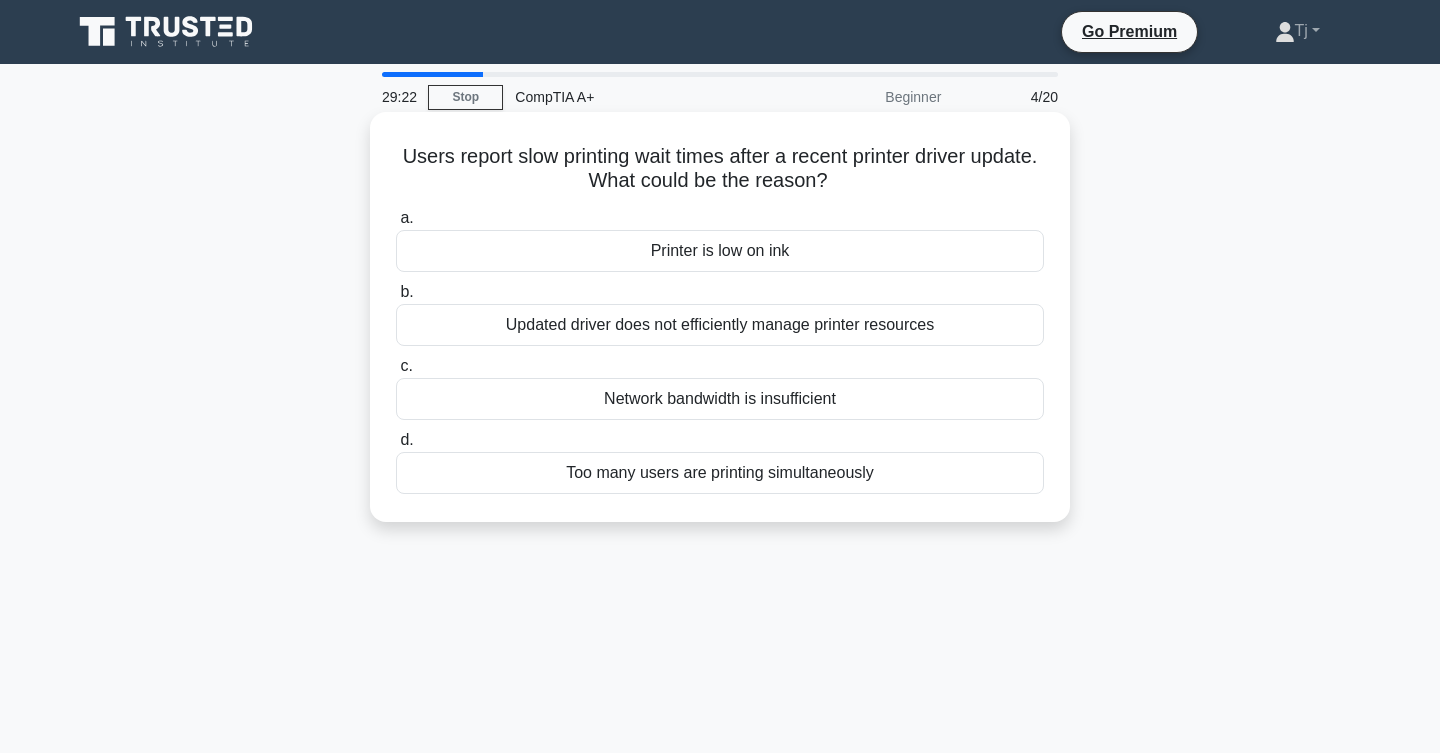click on "Printer is low on ink" at bounding box center [720, 251] 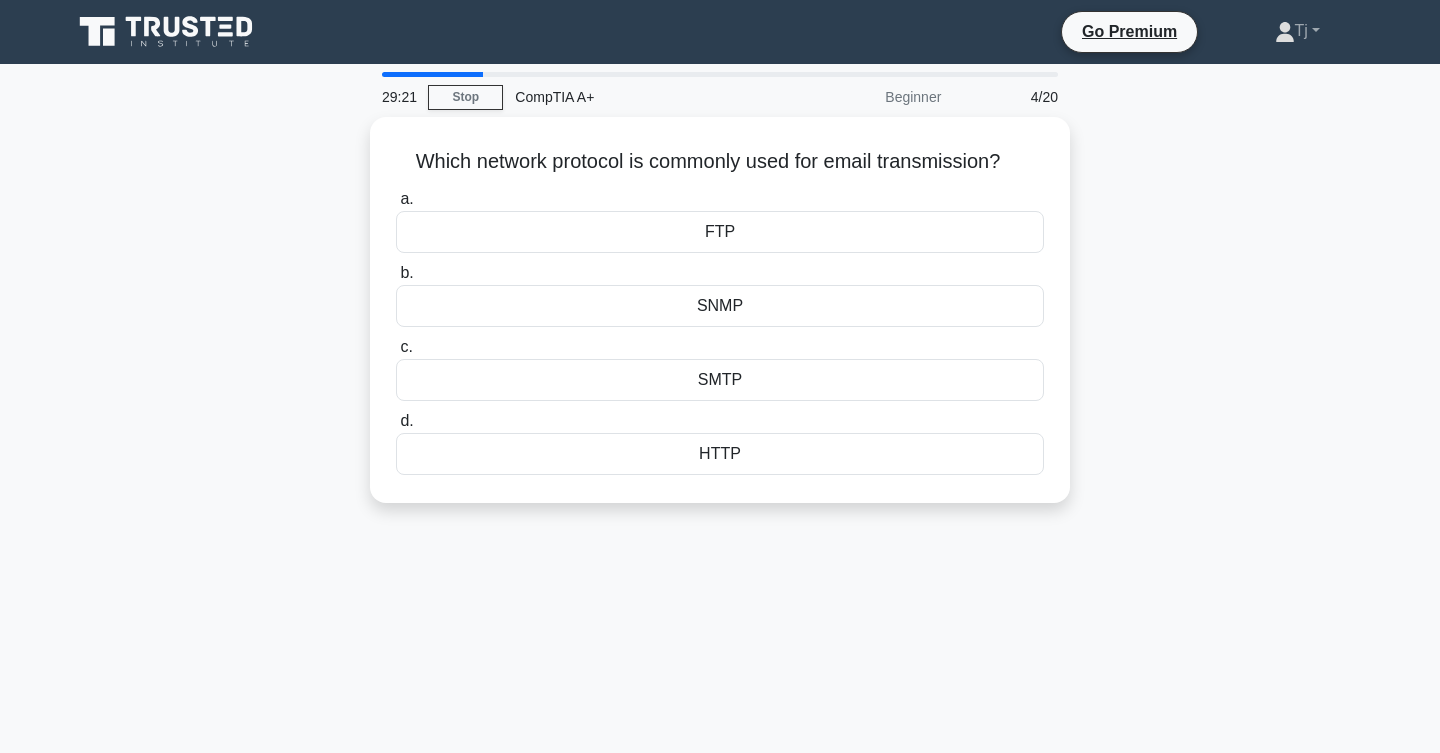 click on "FTP" at bounding box center [720, 232] 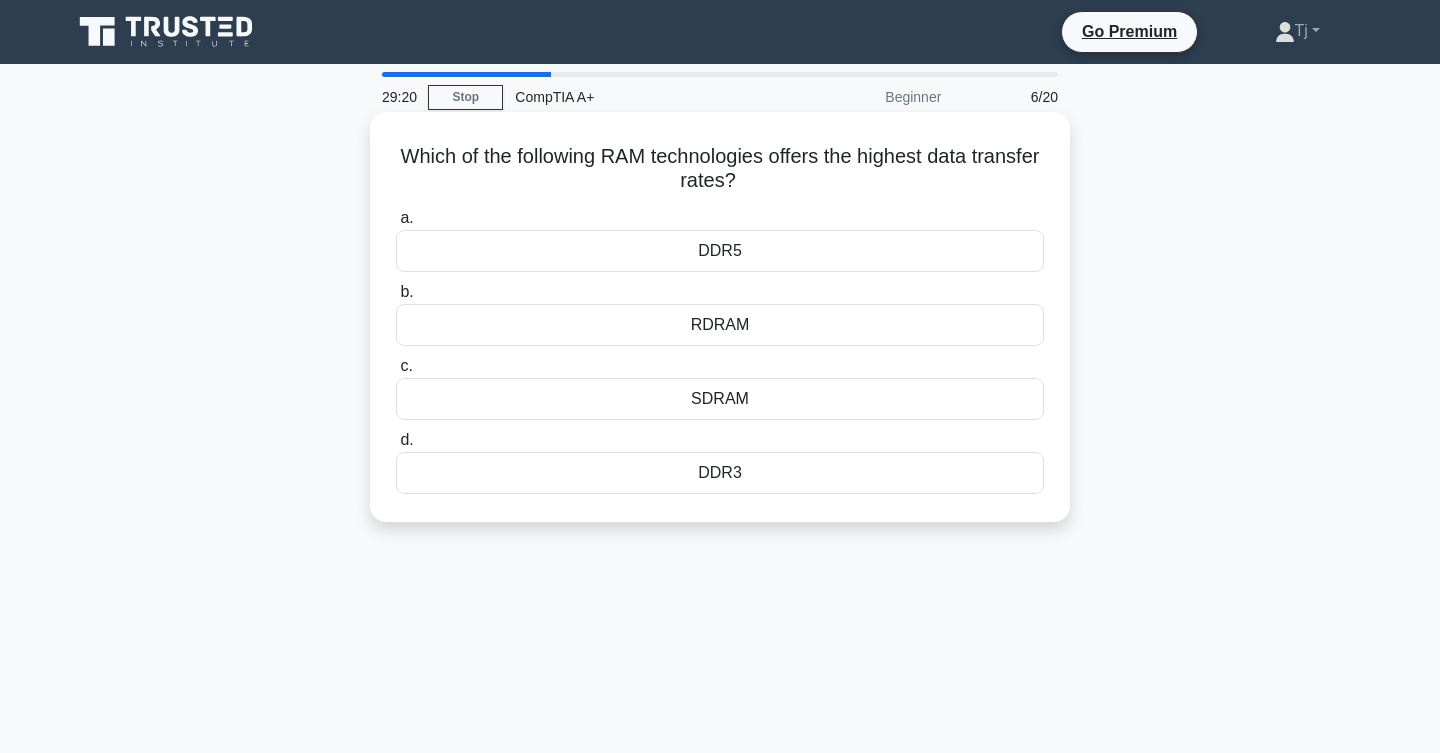 click on "DDR5" at bounding box center [720, 251] 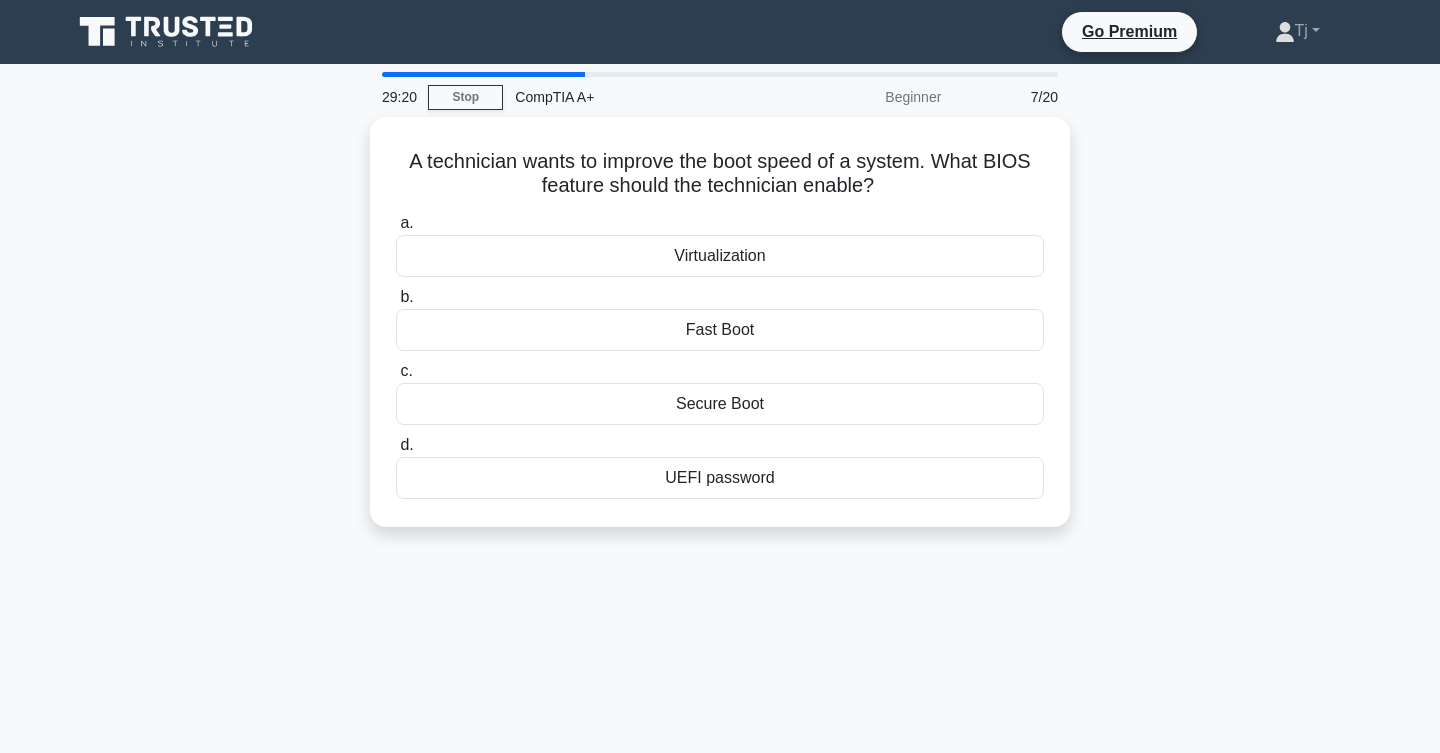 click on "Virtualization" at bounding box center (720, 256) 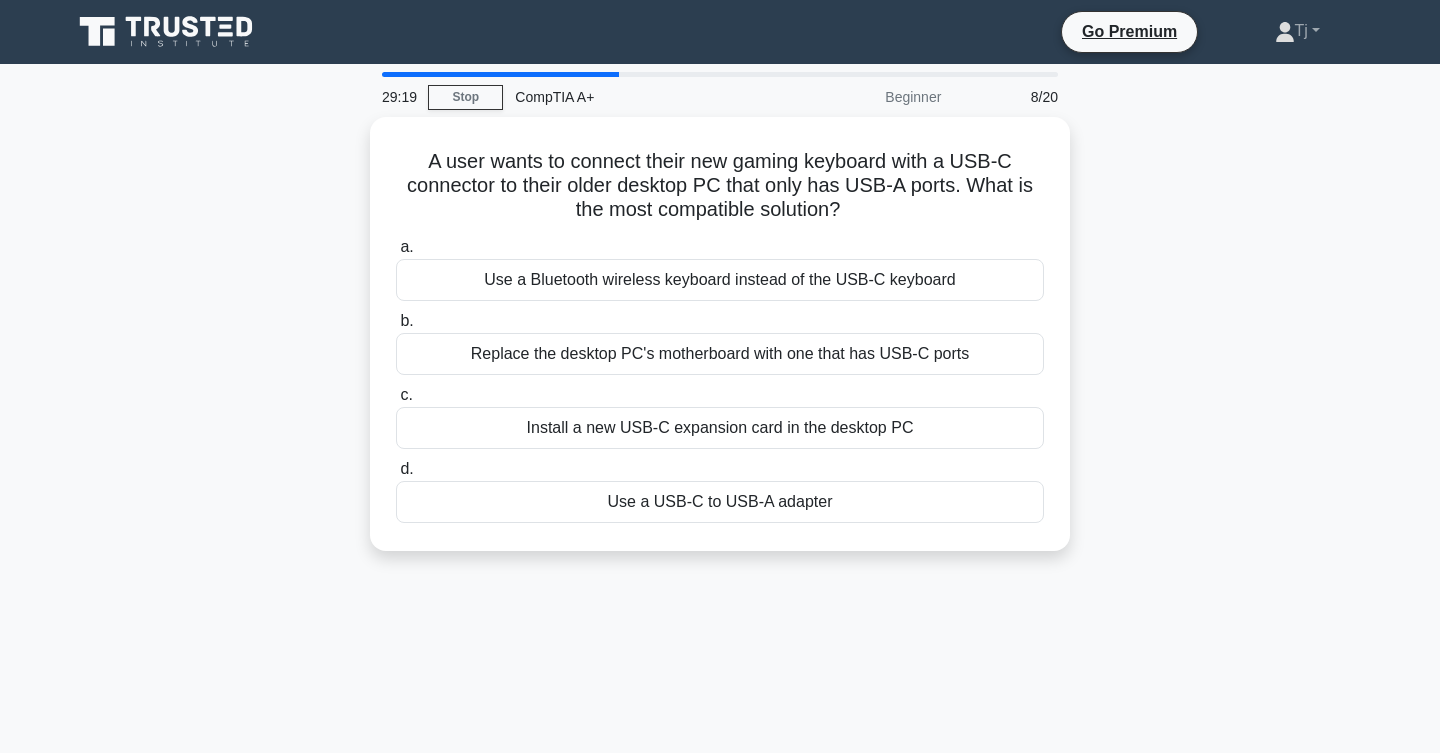 click on "Use a Bluetooth wireless keyboard instead of the USB-C keyboard" at bounding box center [720, 280] 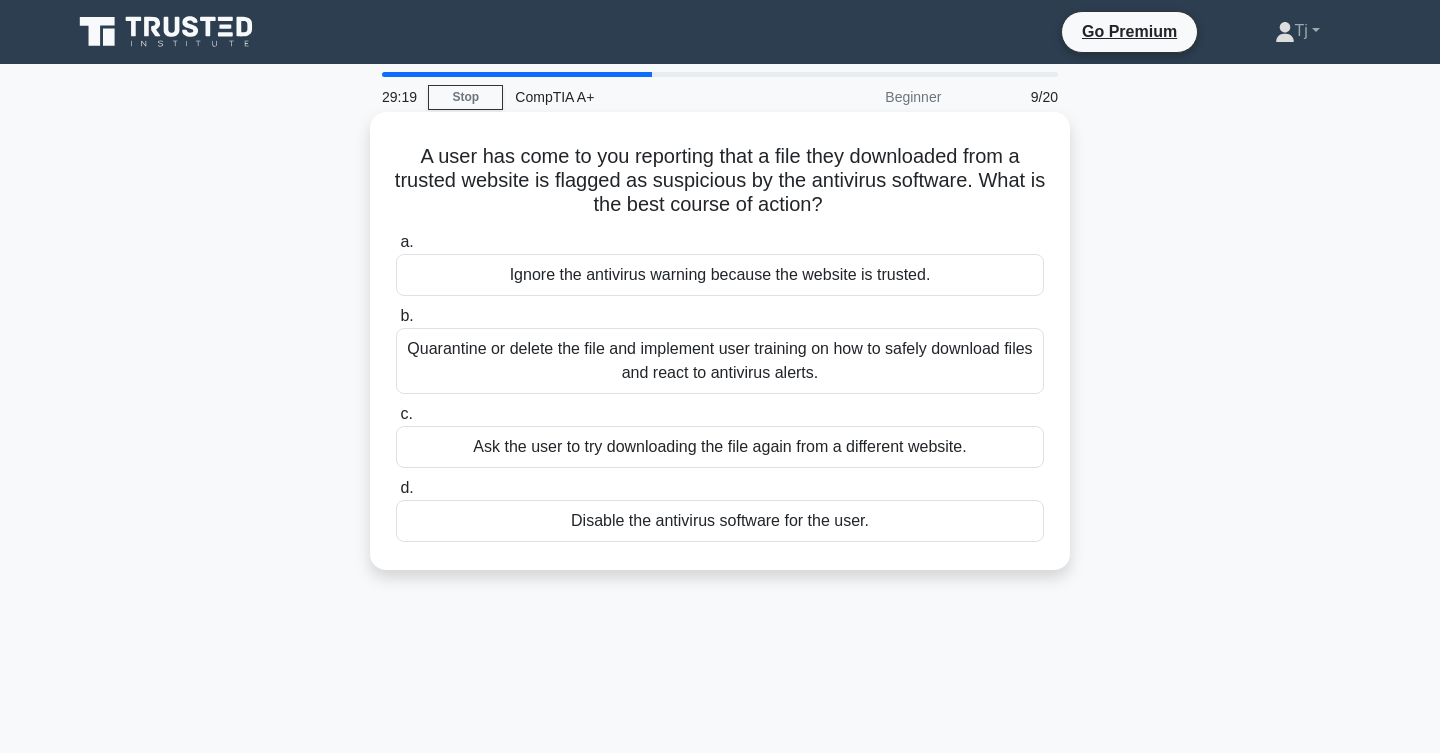 click on "Ignore the antivirus warning because the website is trusted." at bounding box center [720, 275] 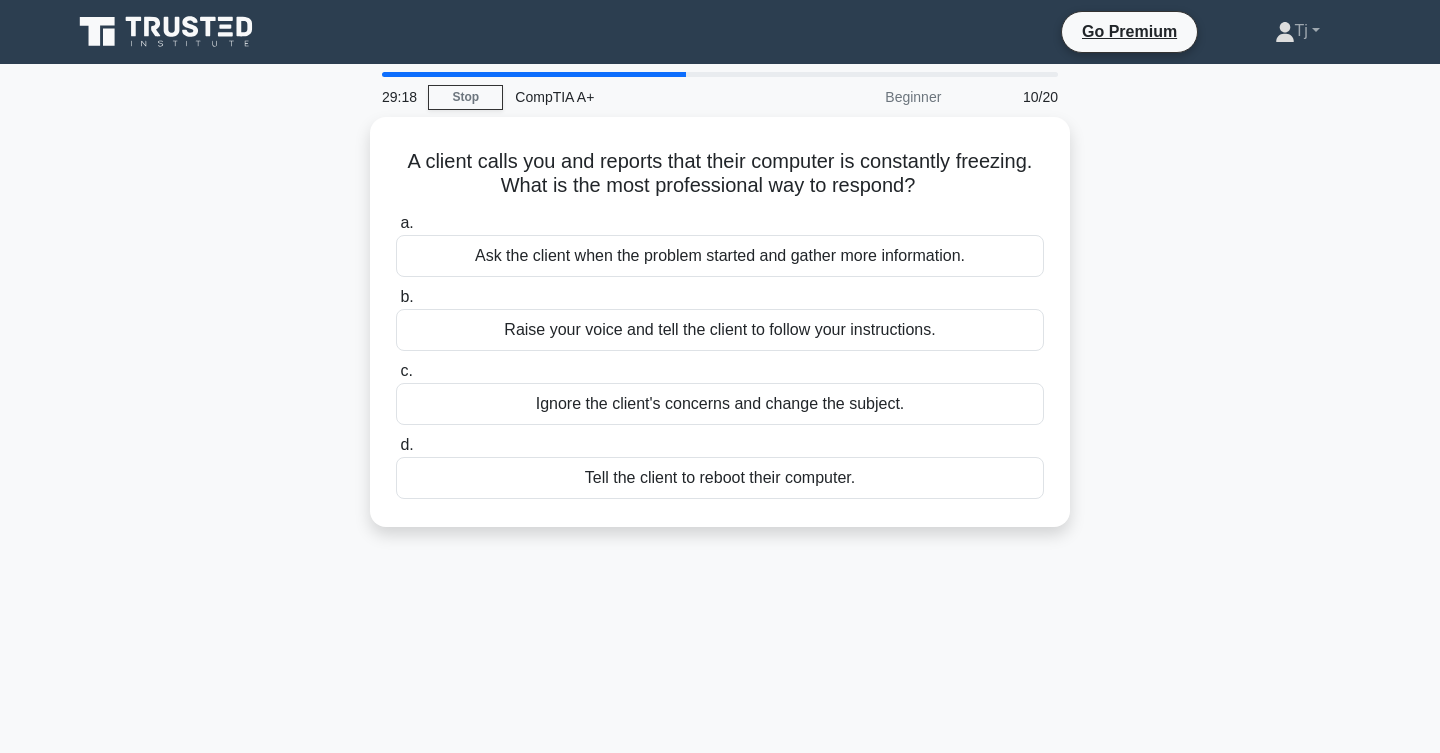 click on "a.
Ask the client when the problem started and gather more information.
b.
Raise your voice and tell the client to follow your instructions.
c. d." at bounding box center [720, 355] 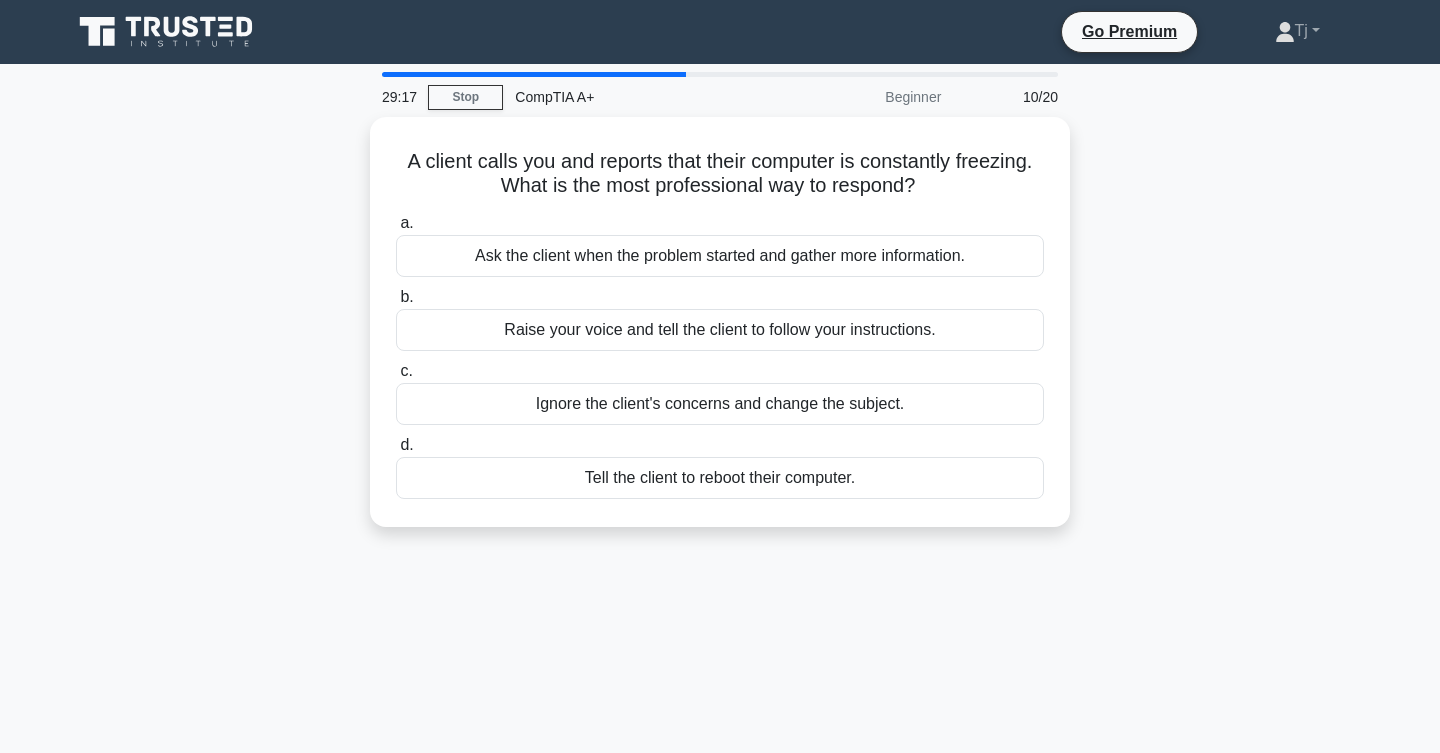 click on "a.
Ask the client when the problem started and gather more information.
b.
Raise your voice and tell the client to follow your instructions.
c. d." at bounding box center [720, 355] 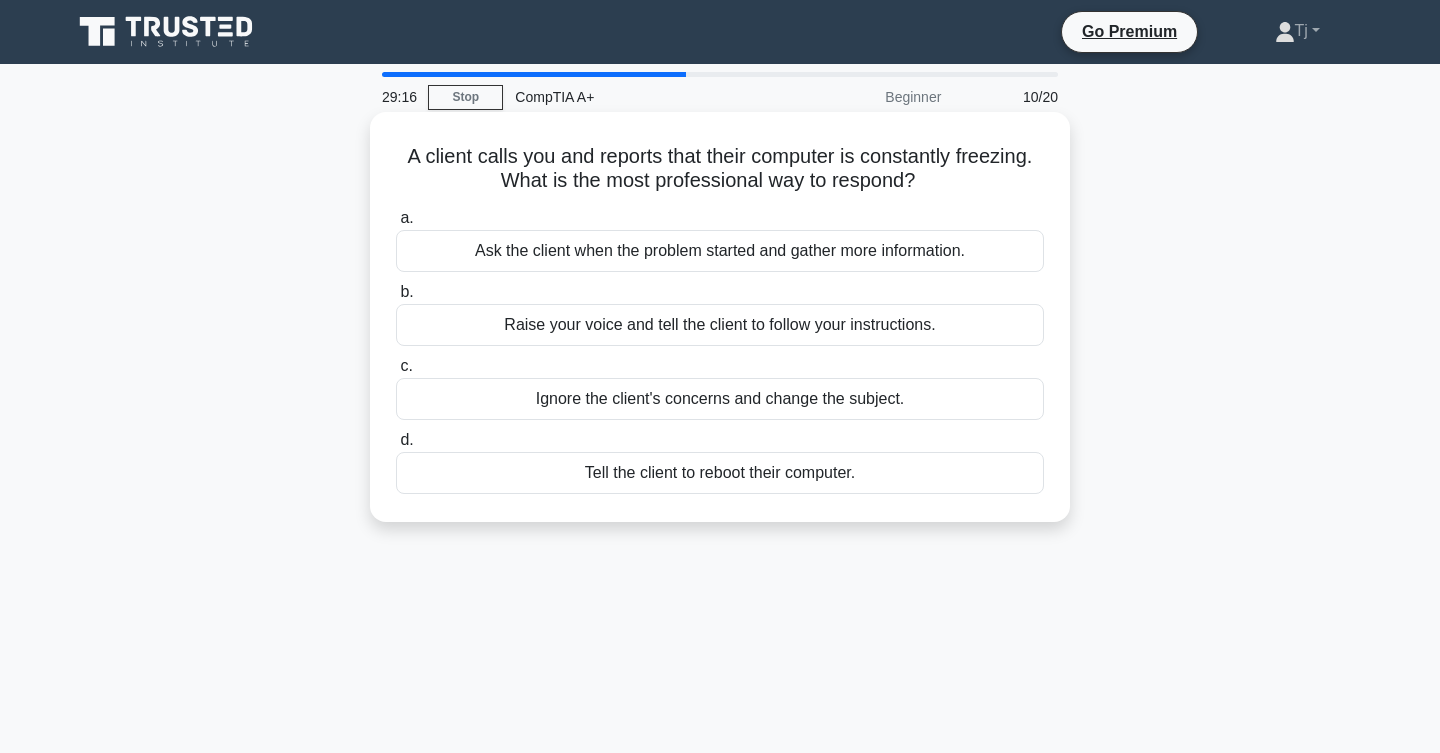 click on "Raise your voice and tell the client to follow your instructions." at bounding box center [720, 325] 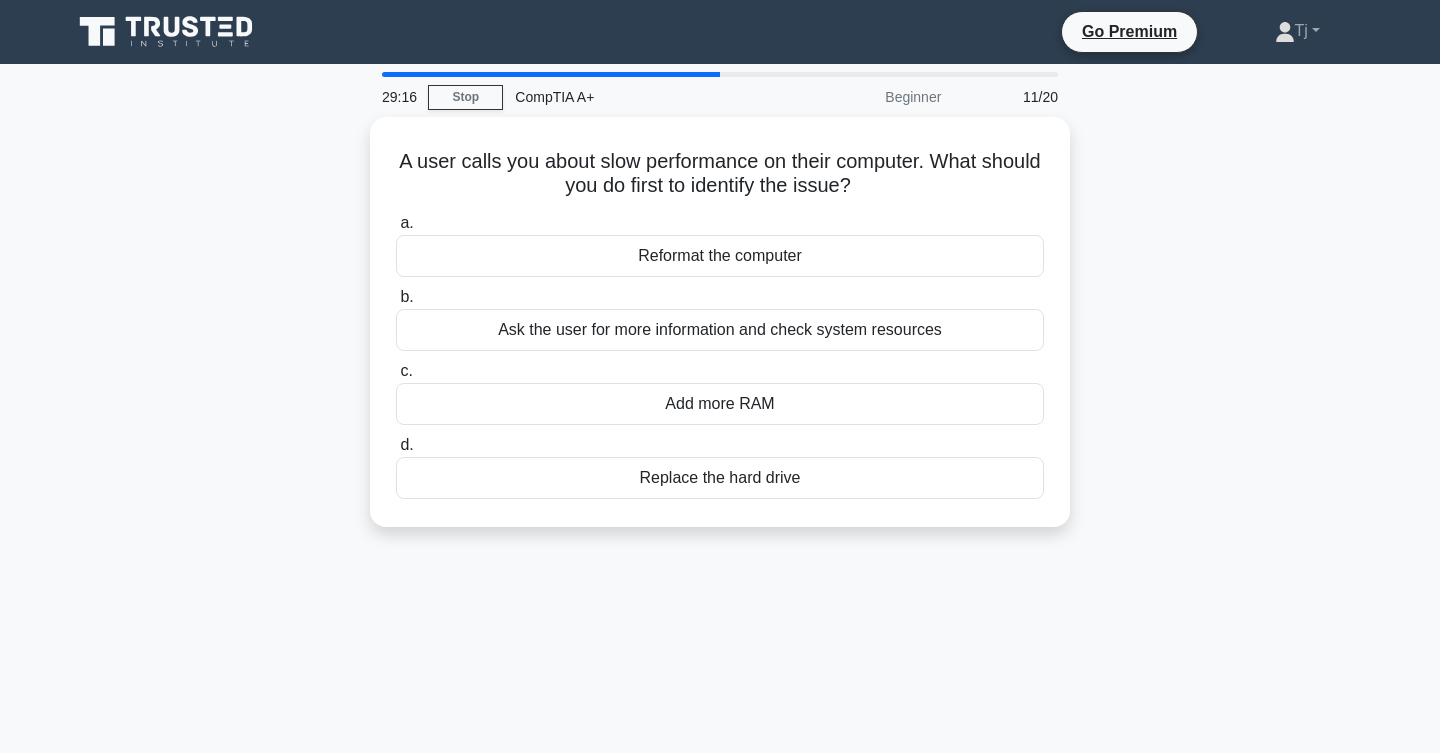 click on "Ask the user for more information and check system resources" at bounding box center (720, 330) 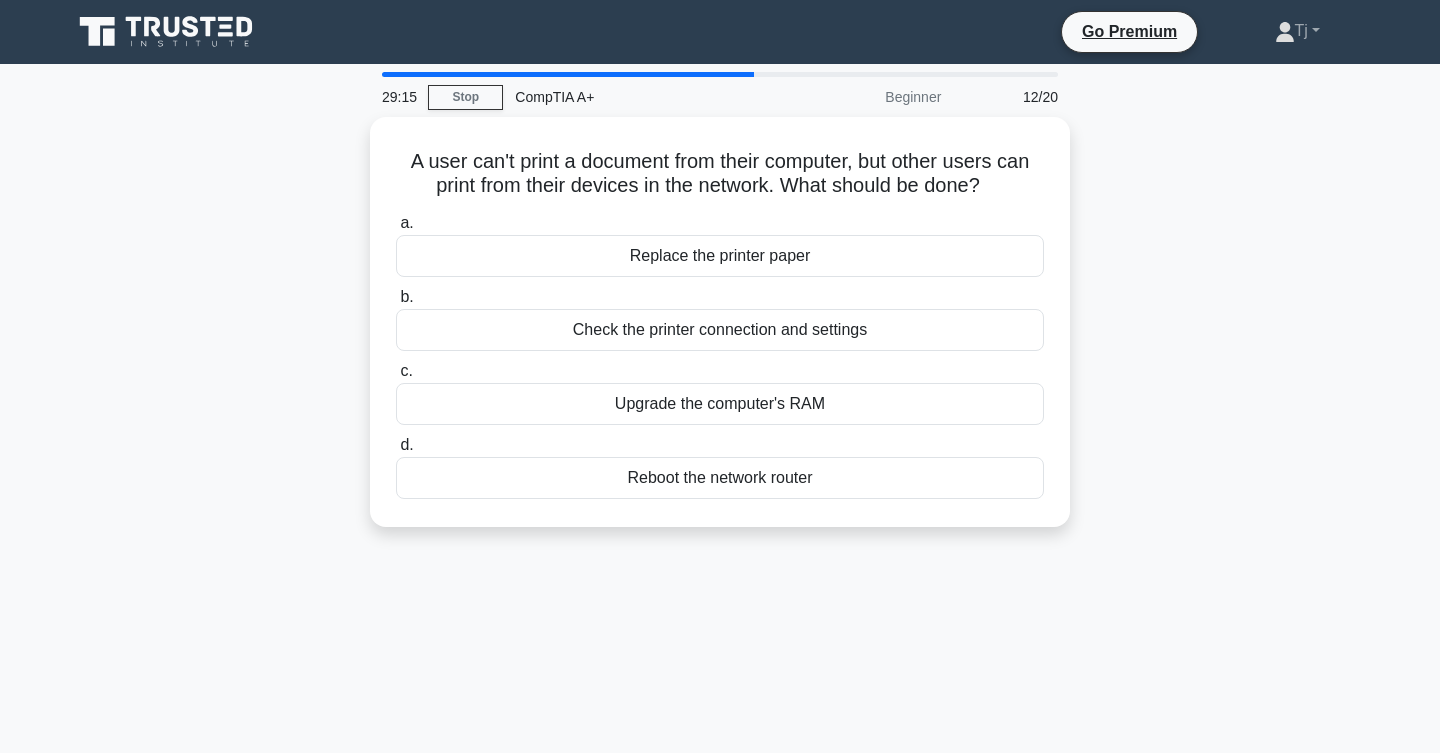 click on "Check the printer connection and settings" at bounding box center [720, 330] 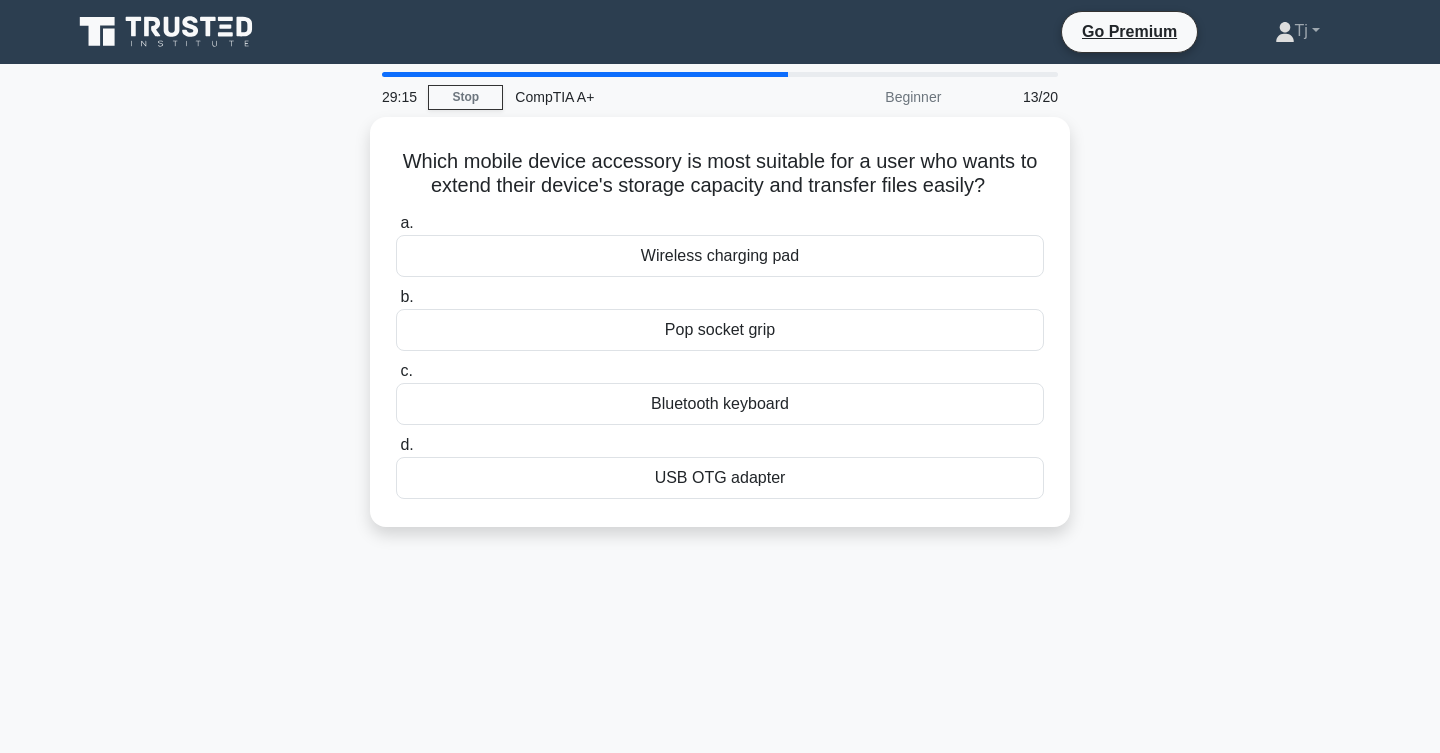 click on "Pop socket grip" at bounding box center (720, 330) 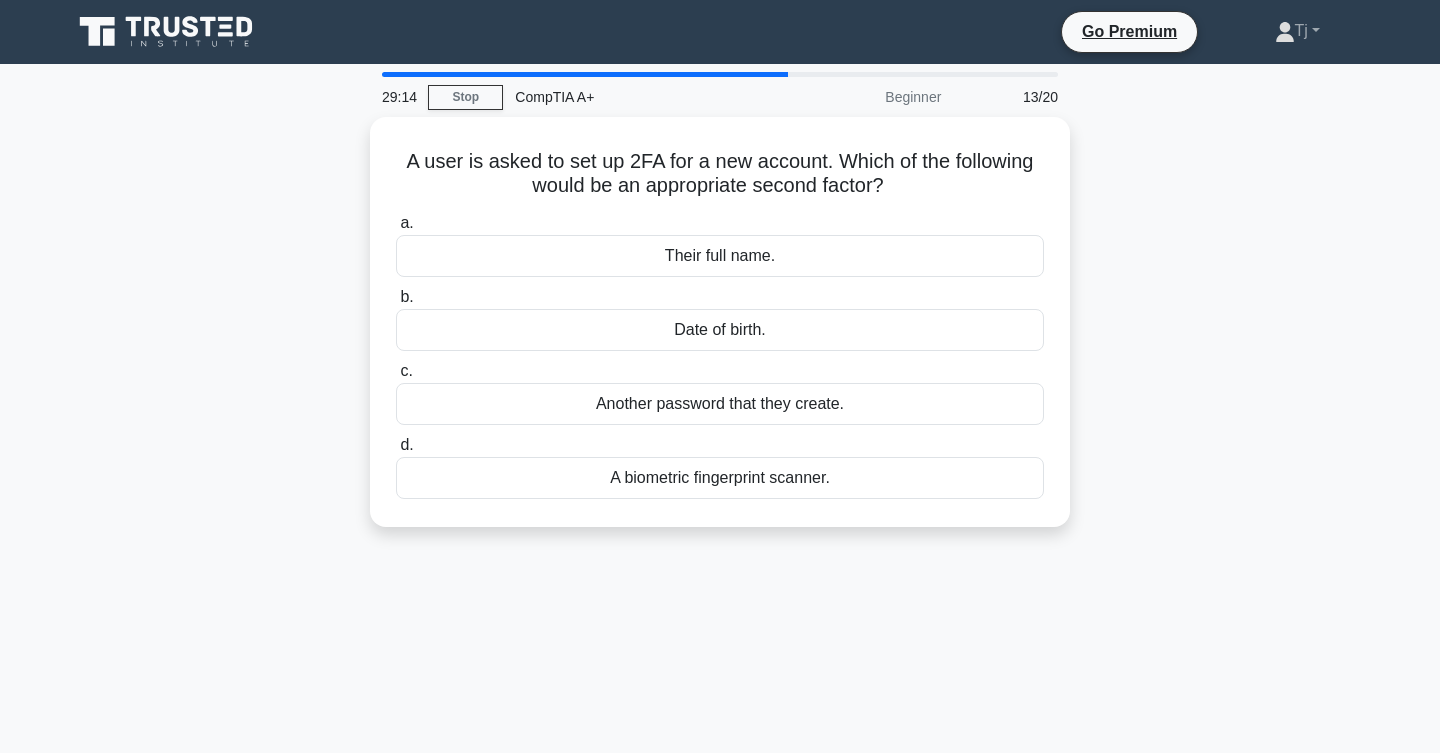 click on "Date of birth." at bounding box center (720, 330) 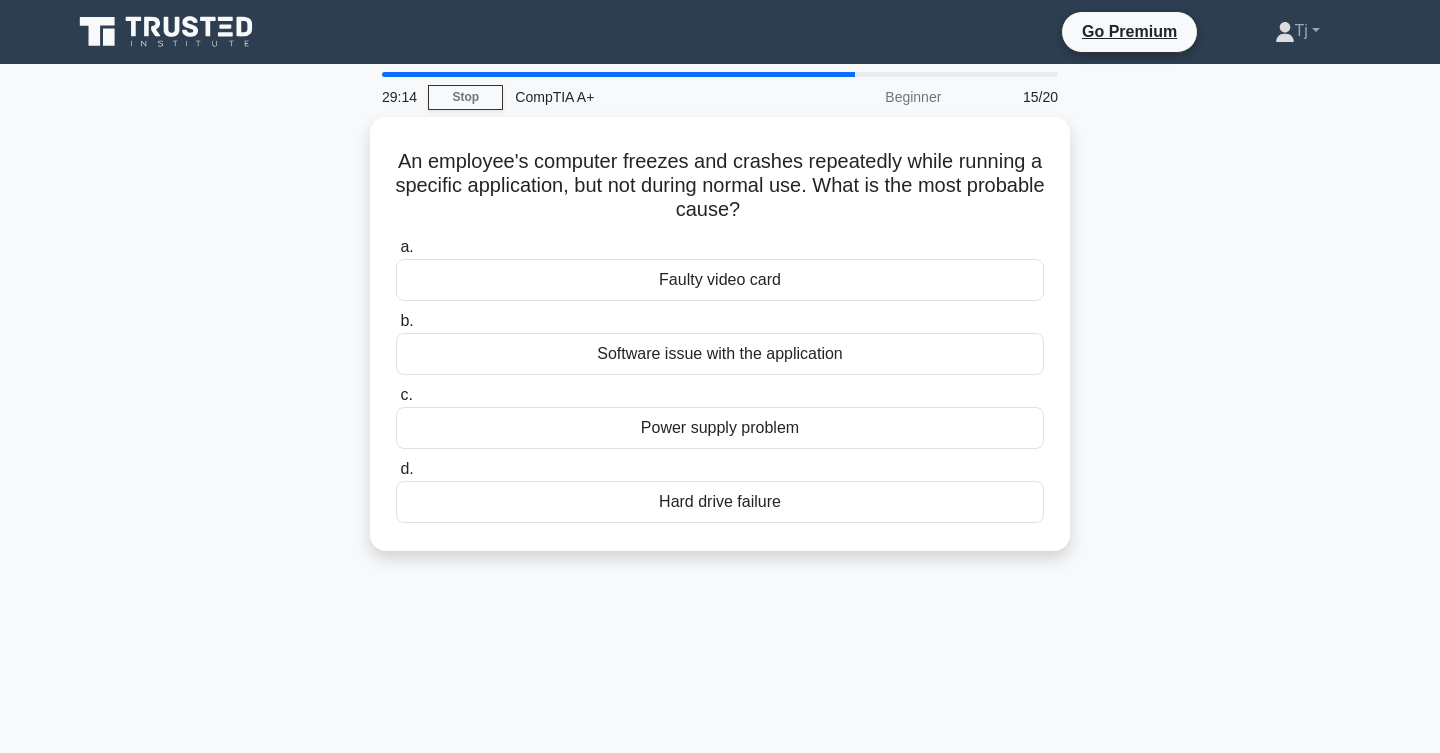 click on "Software issue with the application" at bounding box center (720, 354) 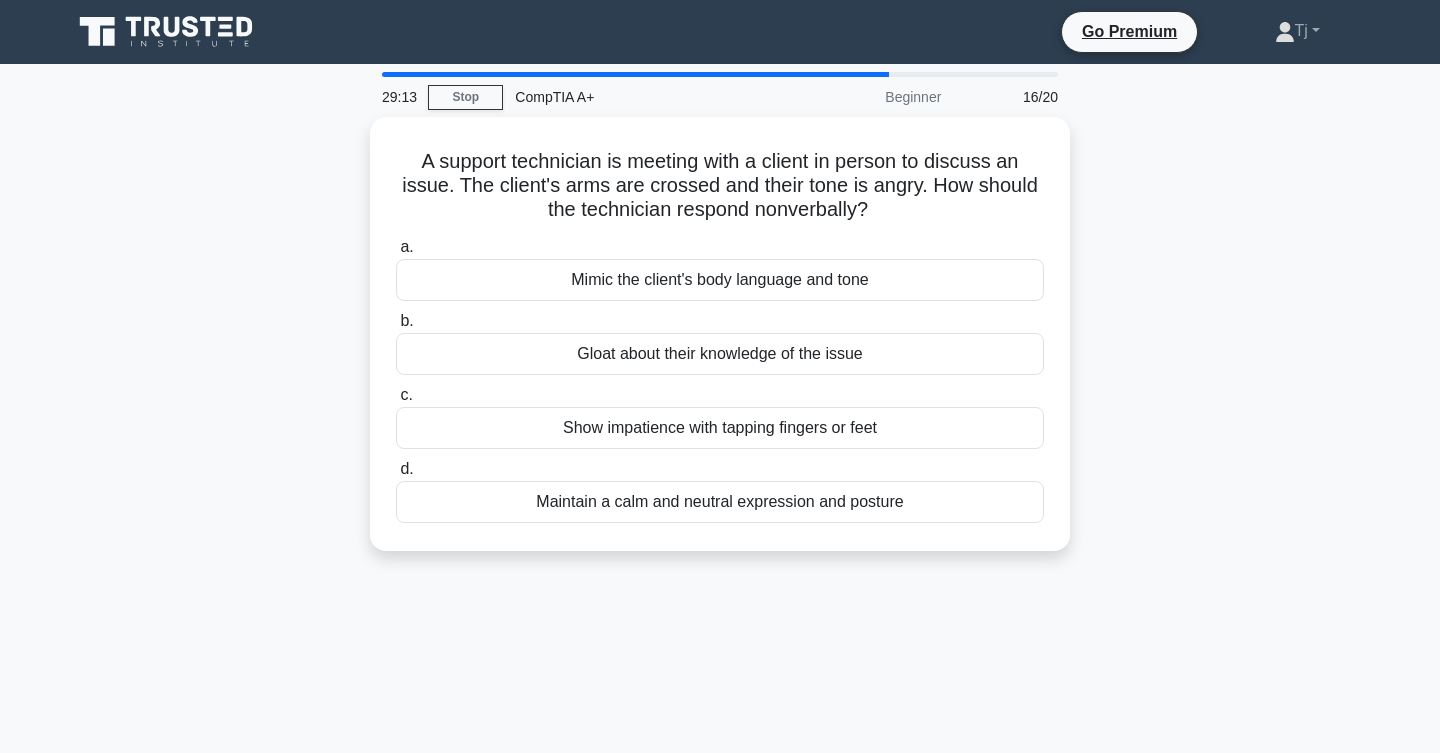 click on "Gloat about their knowledge of the issue" at bounding box center (720, 354) 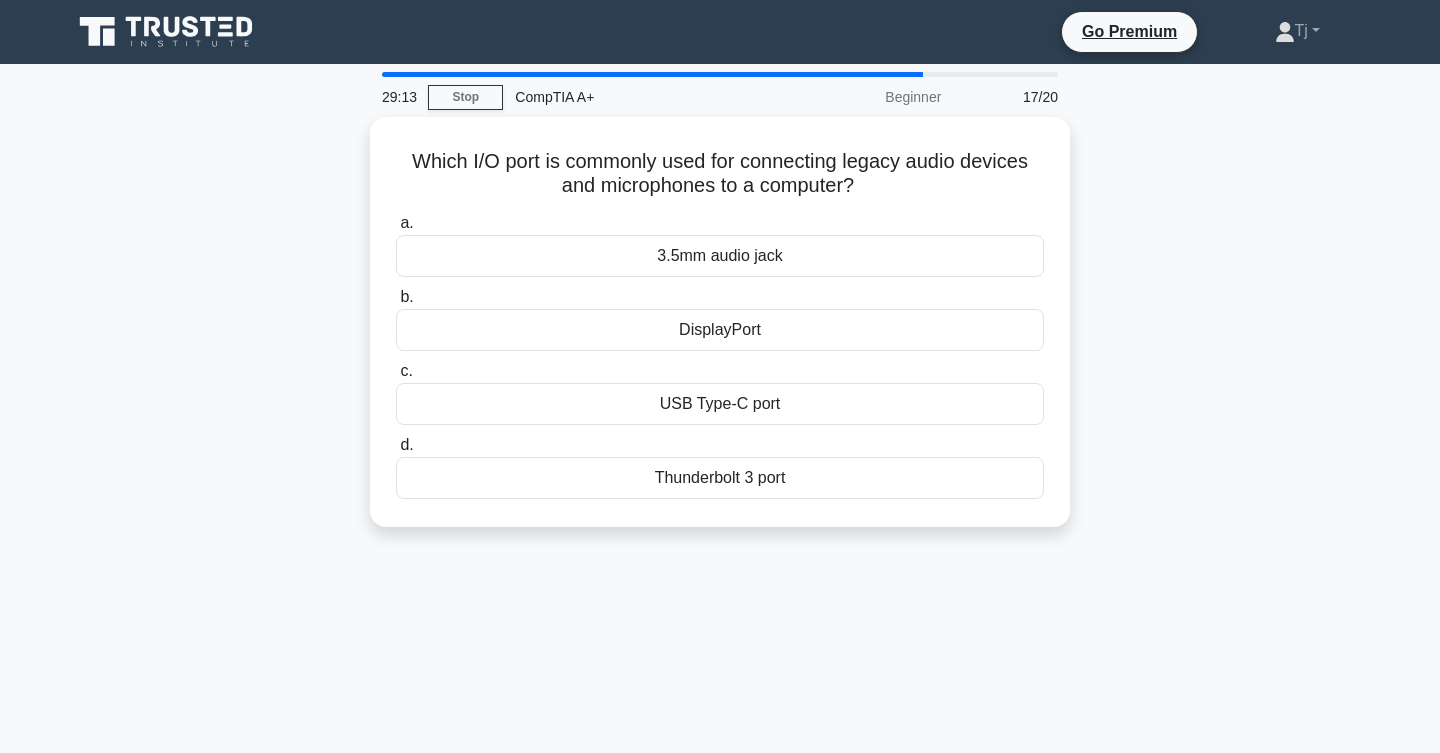 click on "DisplayPort" at bounding box center [720, 330] 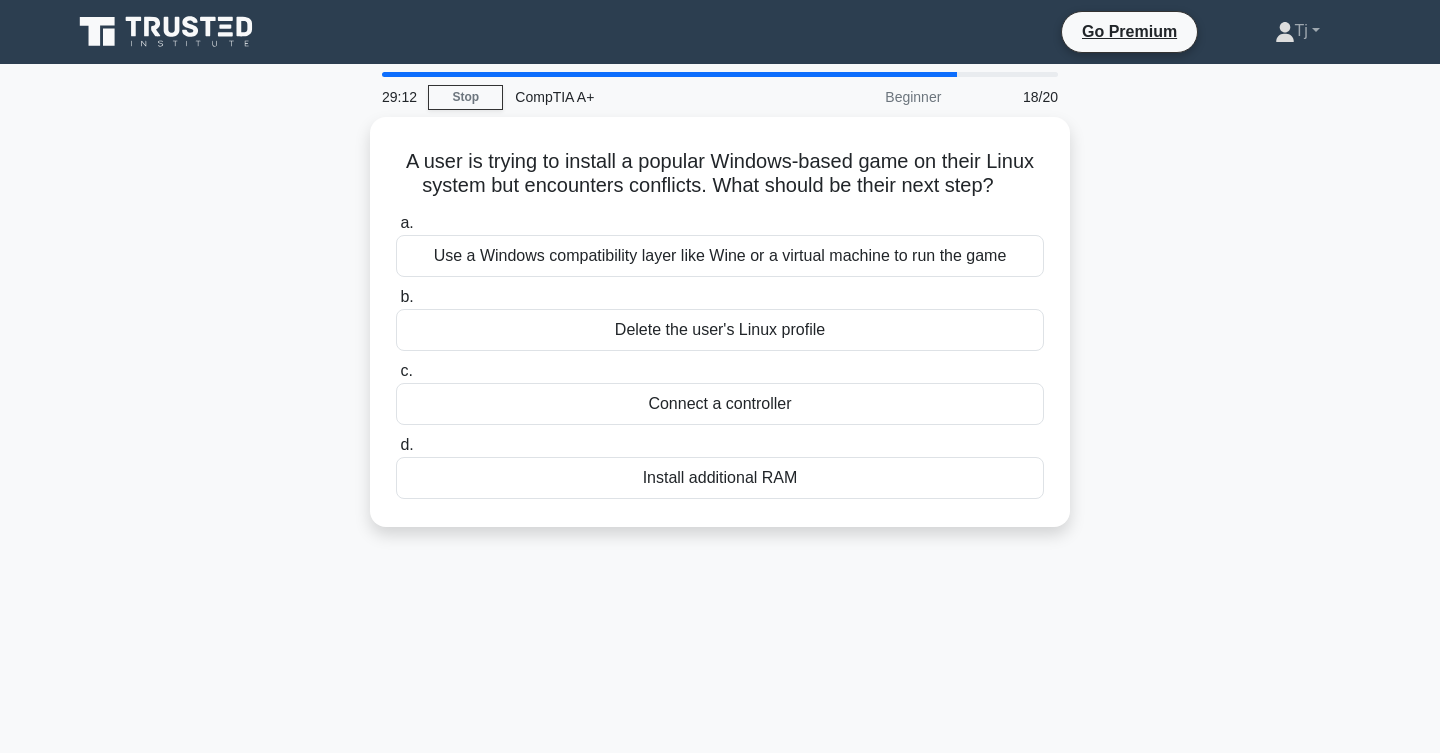 click on "Delete the user's Linux profile" at bounding box center (720, 330) 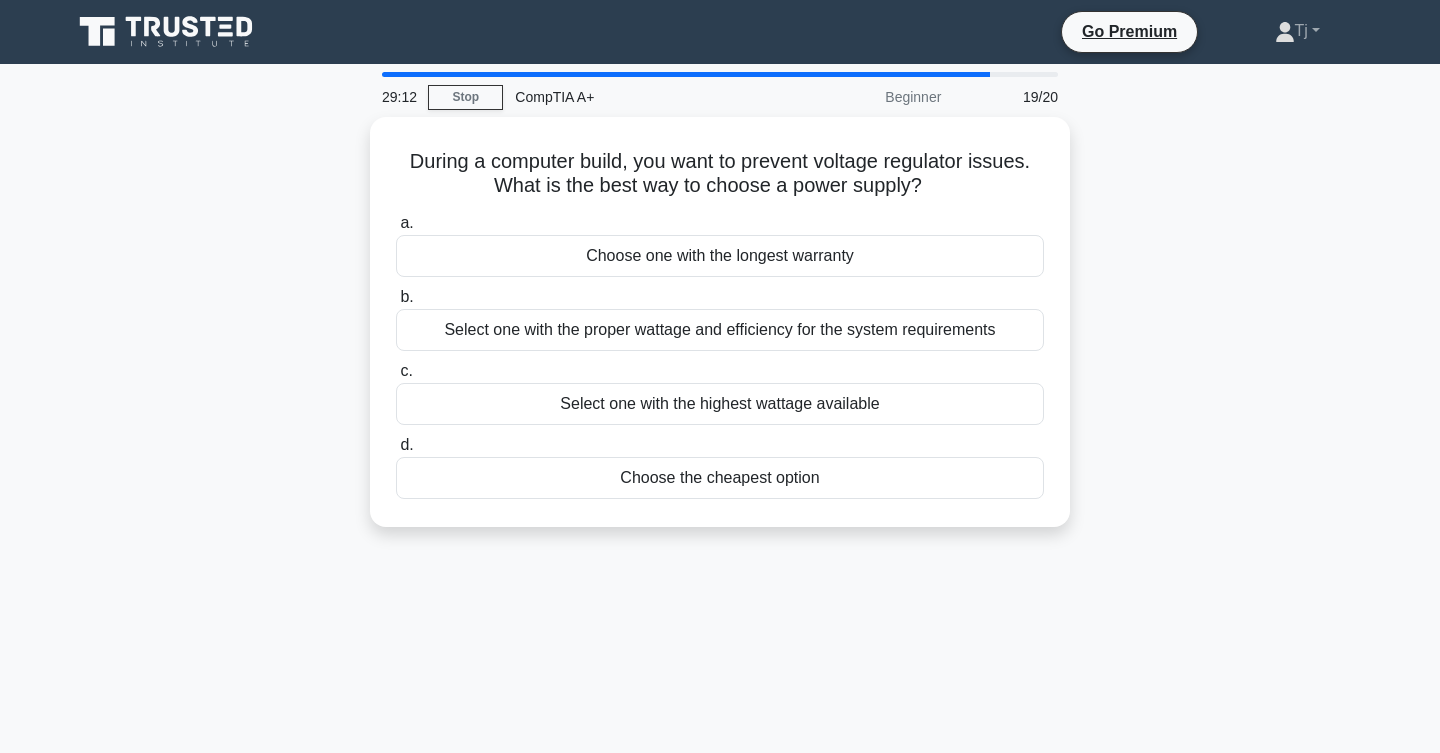 click on "Select one with the proper wattage and efficiency for the system requirements" at bounding box center (720, 330) 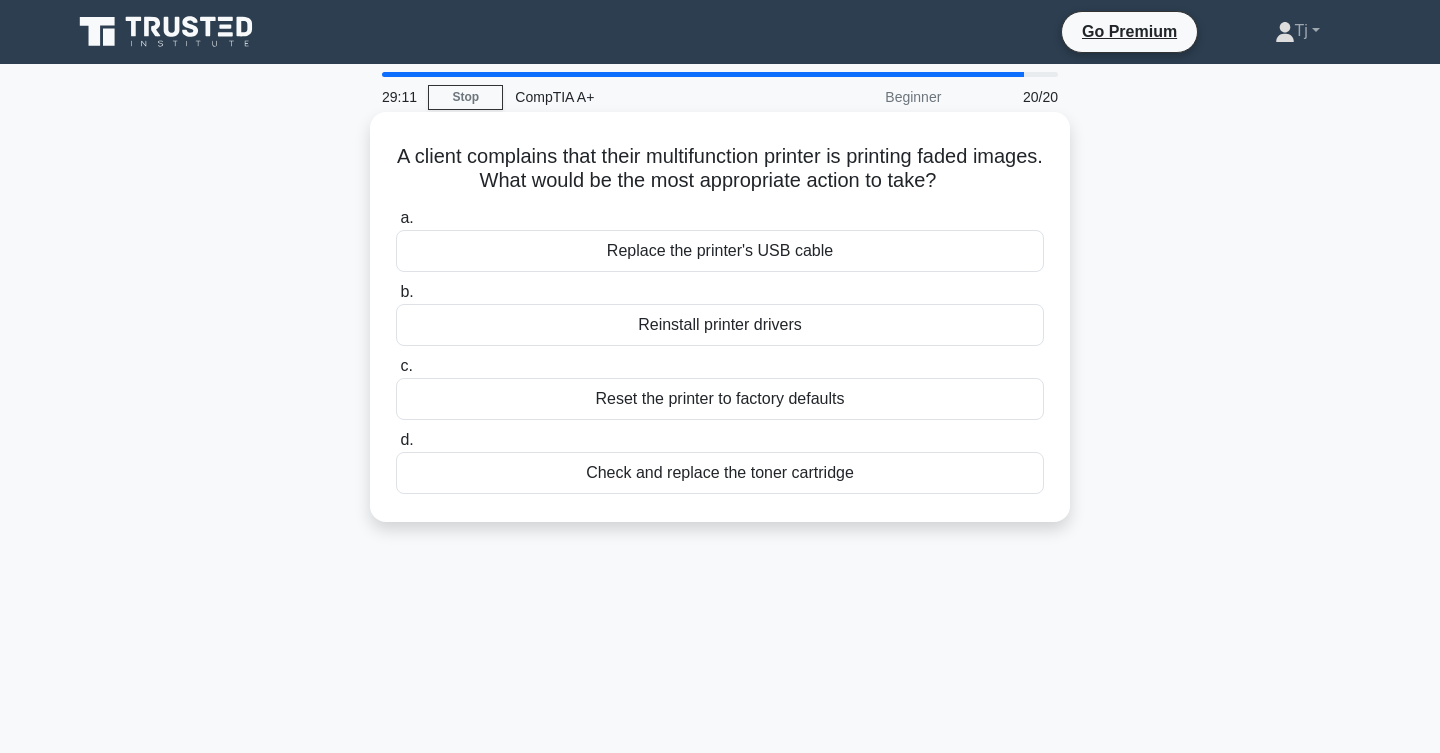 click on "Reinstall printer drivers" at bounding box center [720, 325] 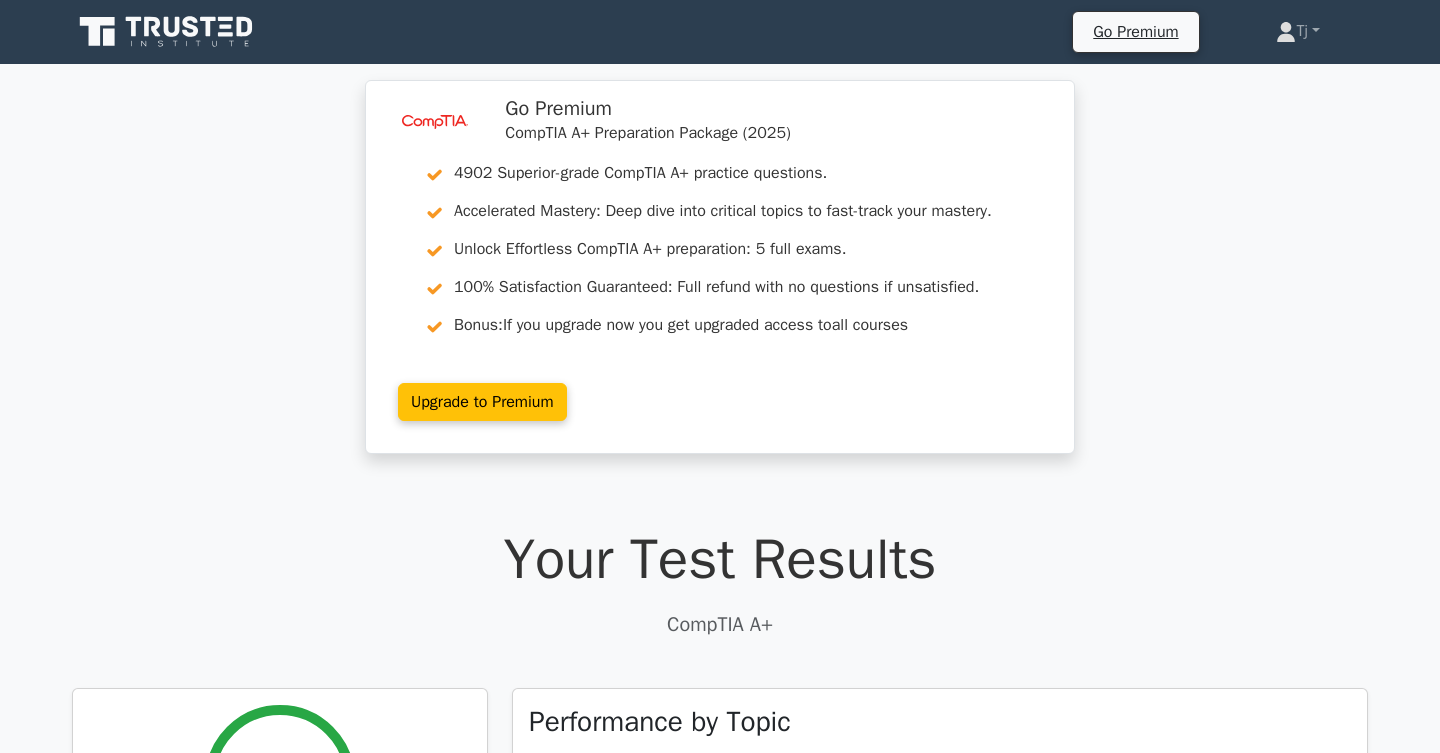 scroll, scrollTop: 0, scrollLeft: 0, axis: both 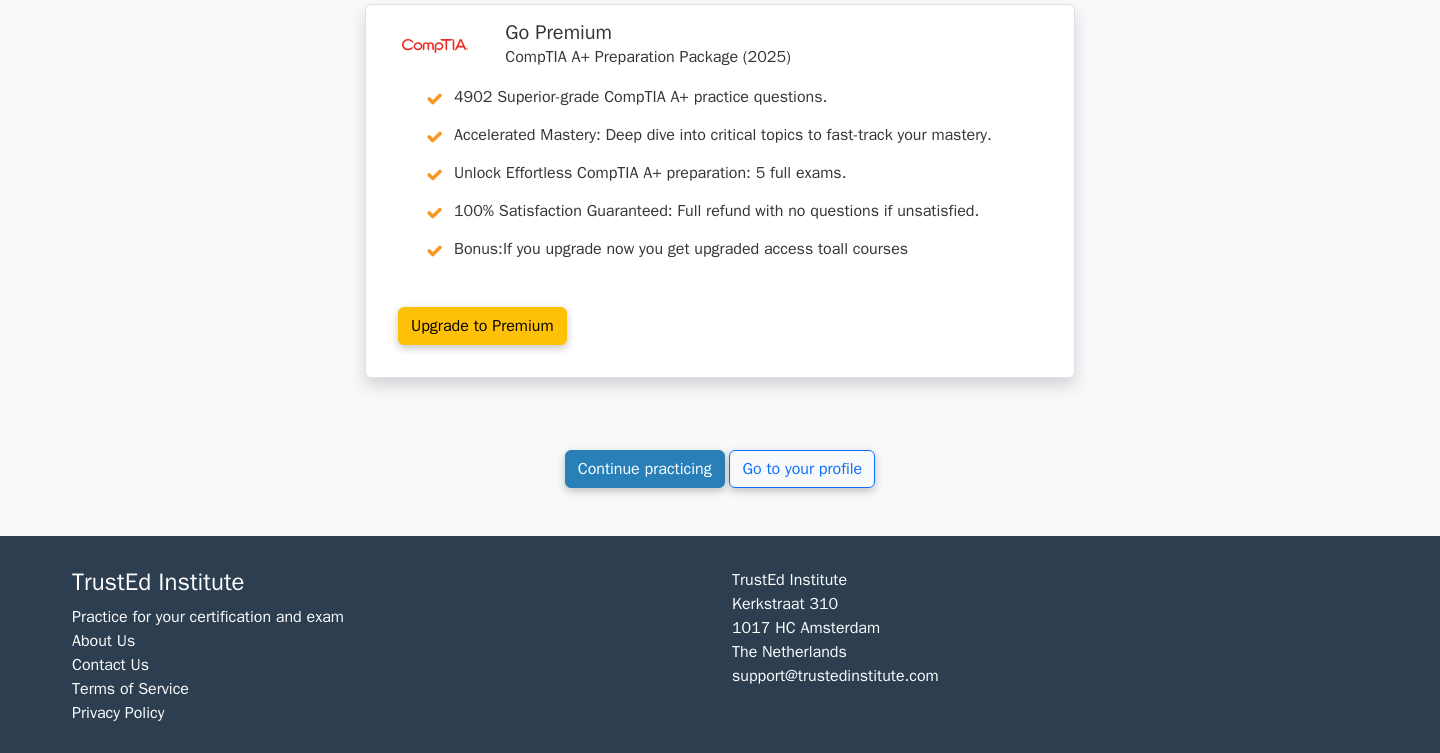 click on "Continue practicing" at bounding box center (645, 469) 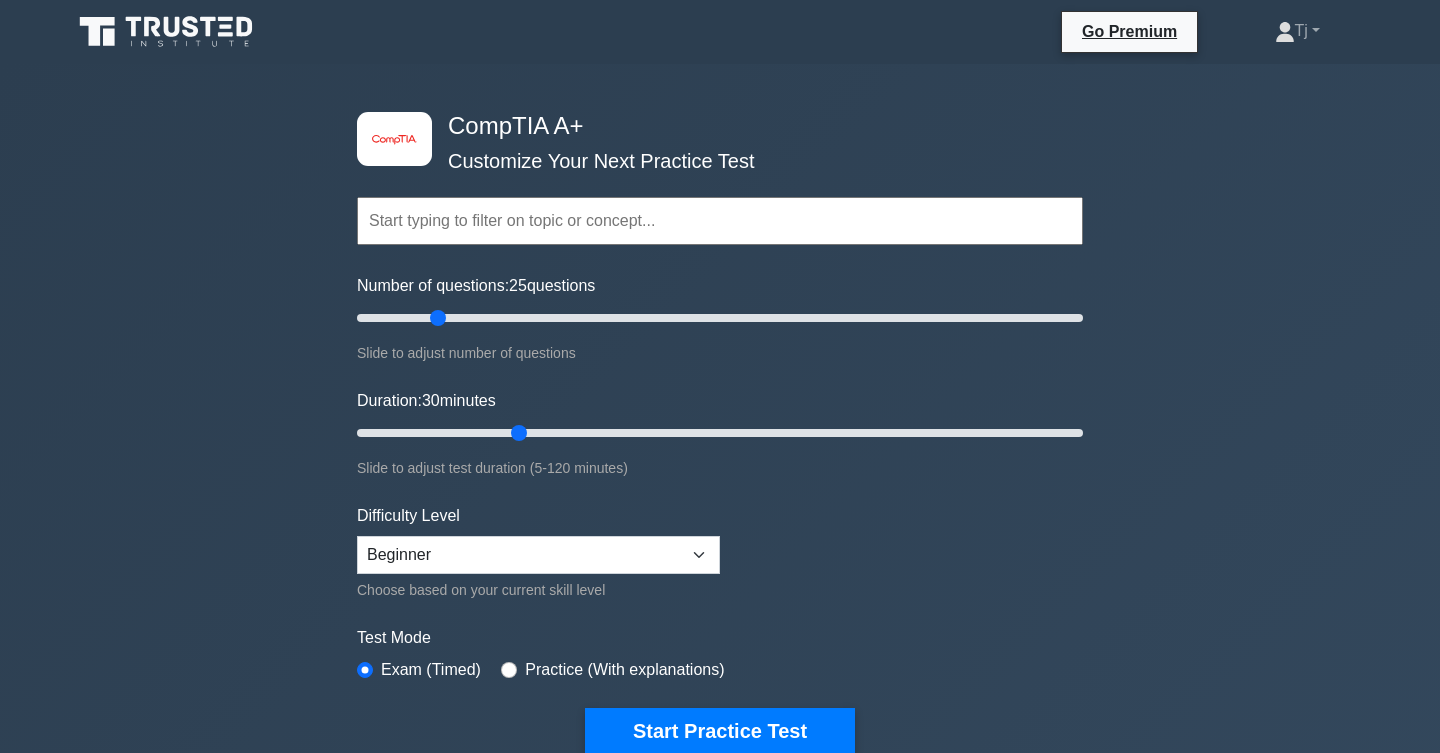 scroll, scrollTop: 0, scrollLeft: 0, axis: both 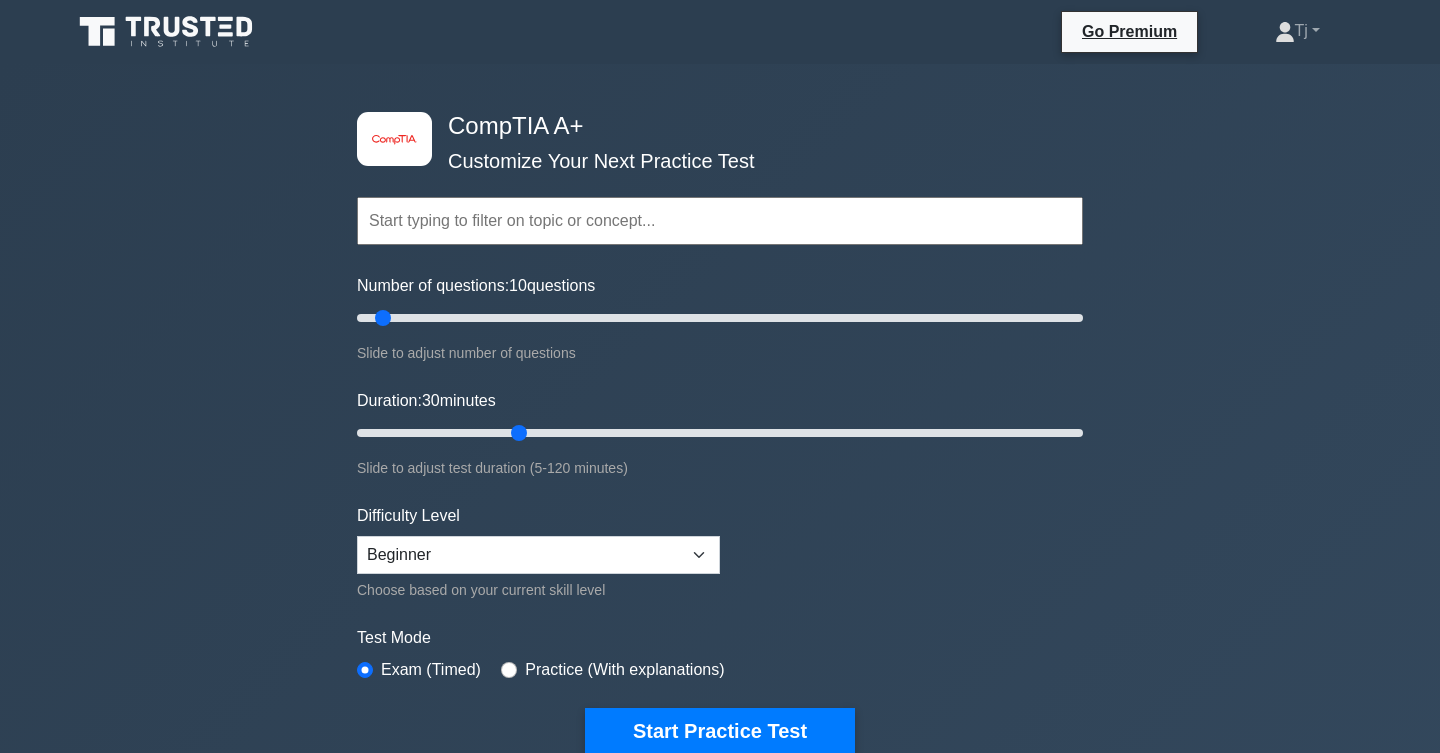 type on "10" 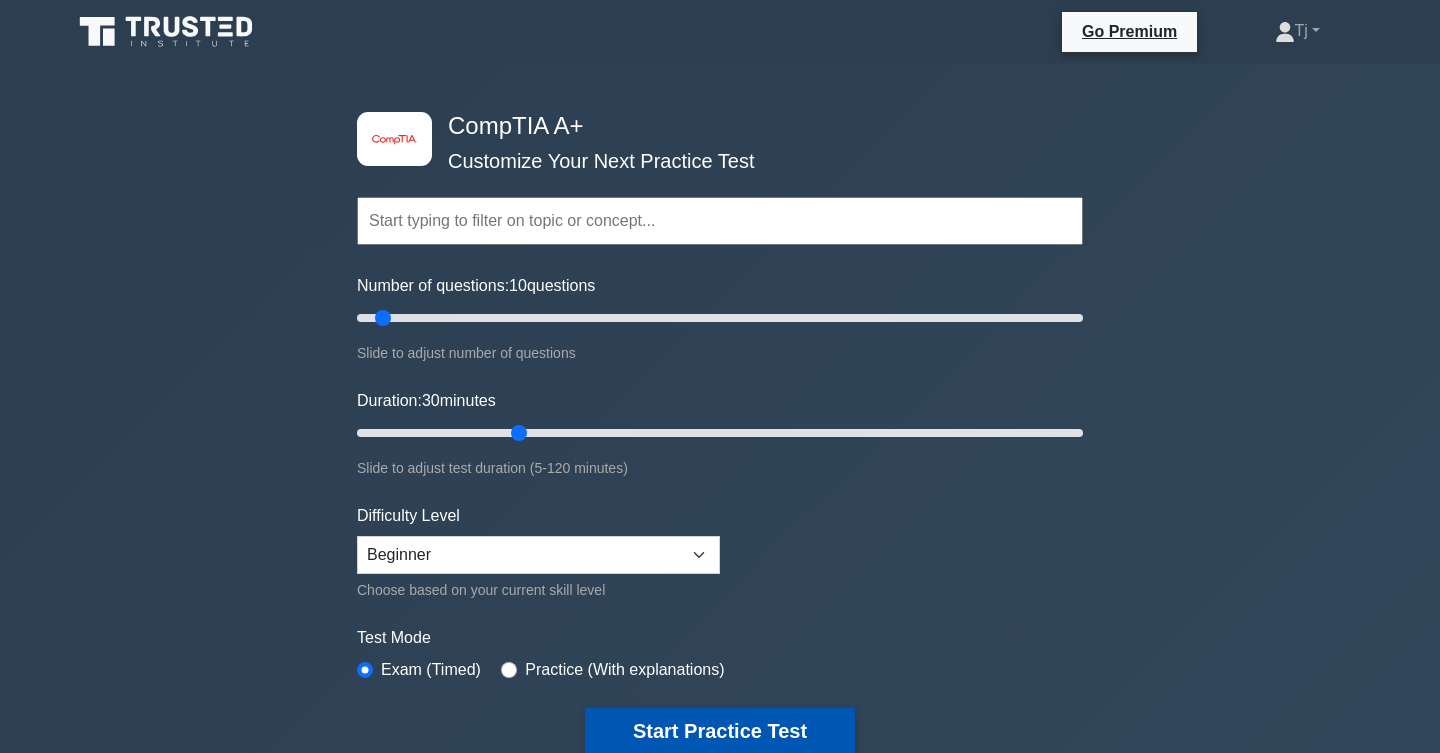 click on "Start Practice Test" at bounding box center [720, 731] 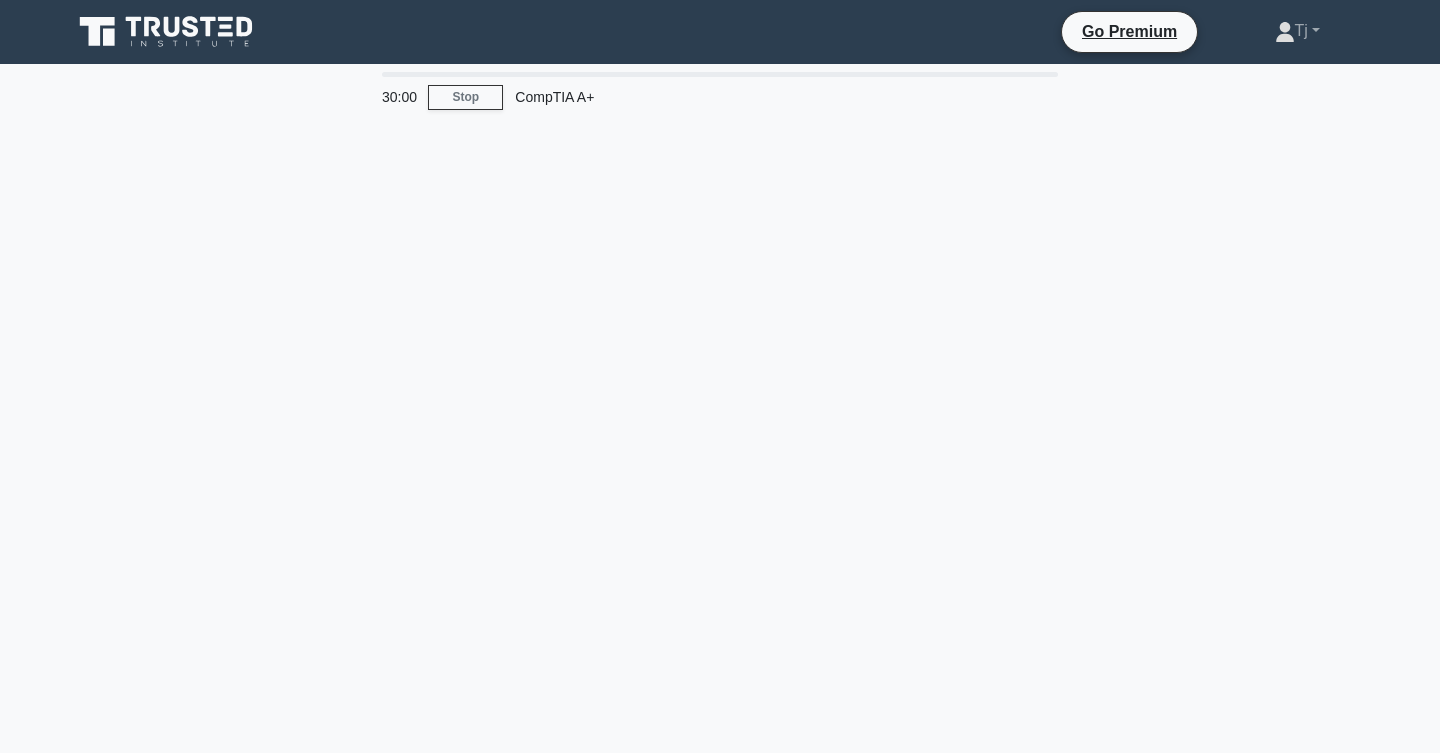 scroll, scrollTop: 0, scrollLeft: 0, axis: both 